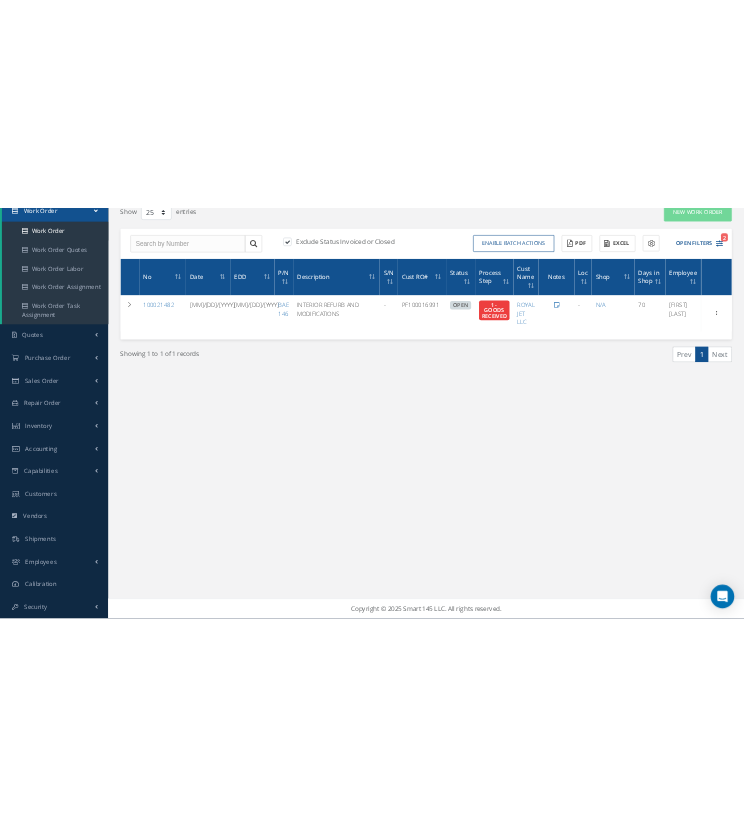 scroll, scrollTop: 170, scrollLeft: 0, axis: vertical 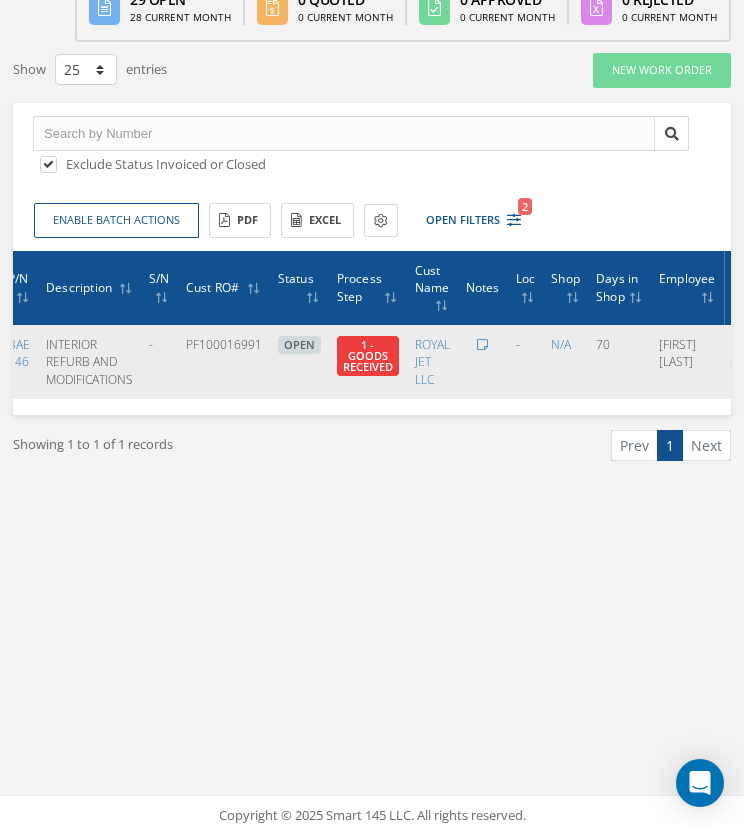 click at bounding box center (740, 360) 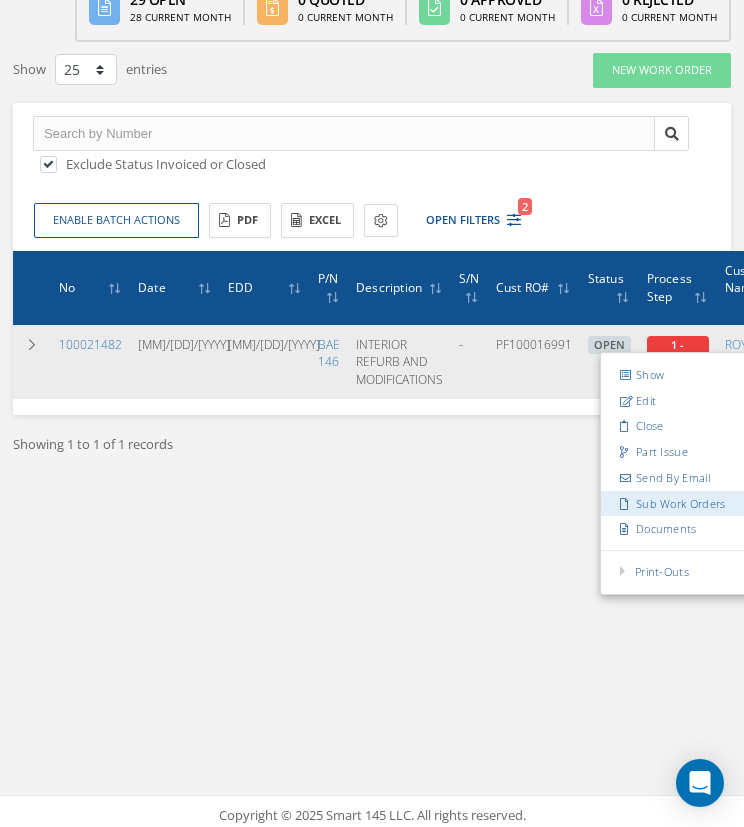 click on "Sub Work Orders" at bounding box center [680, 503] 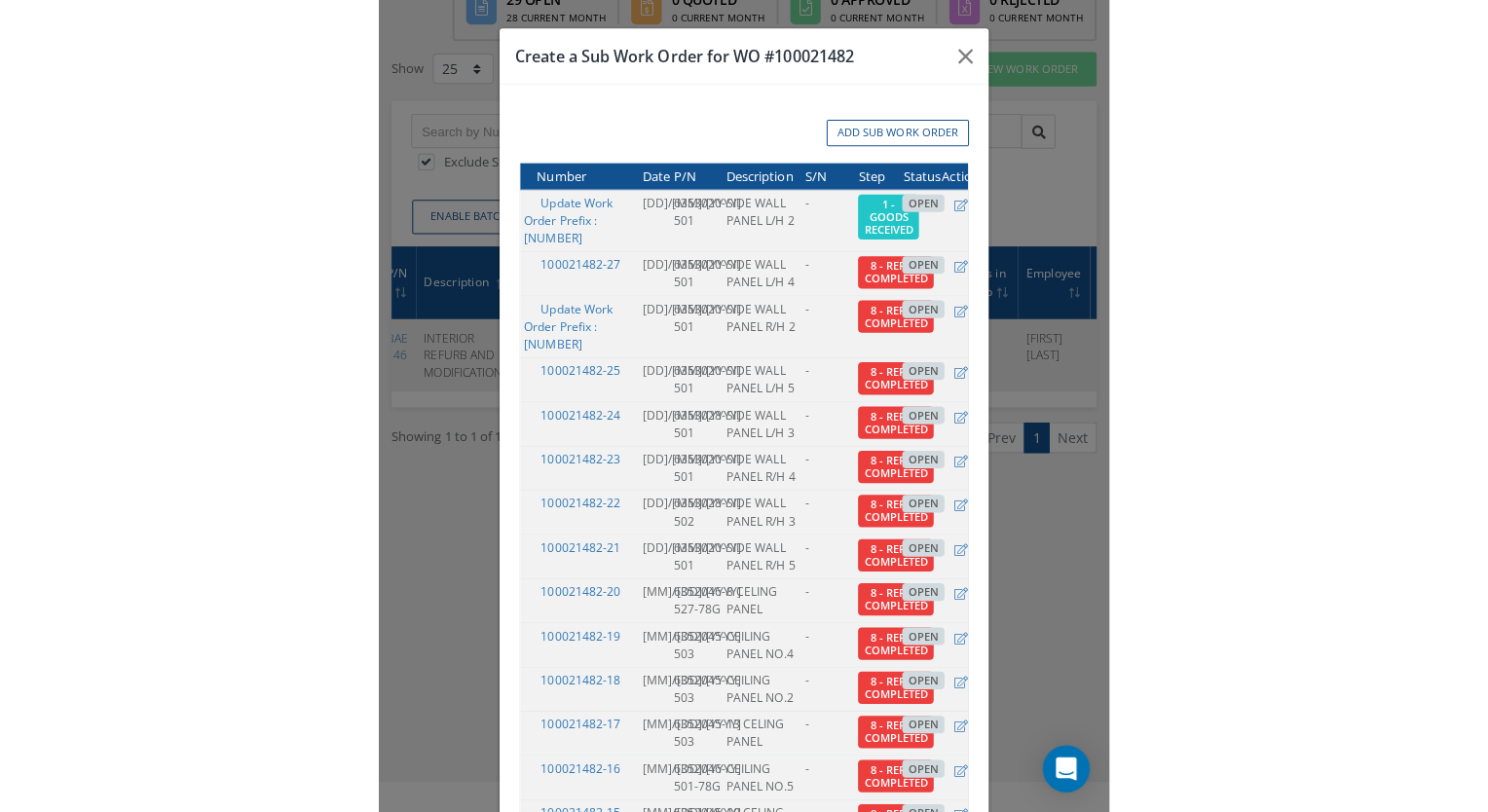 scroll, scrollTop: 0, scrollLeft: 287, axis: horizontal 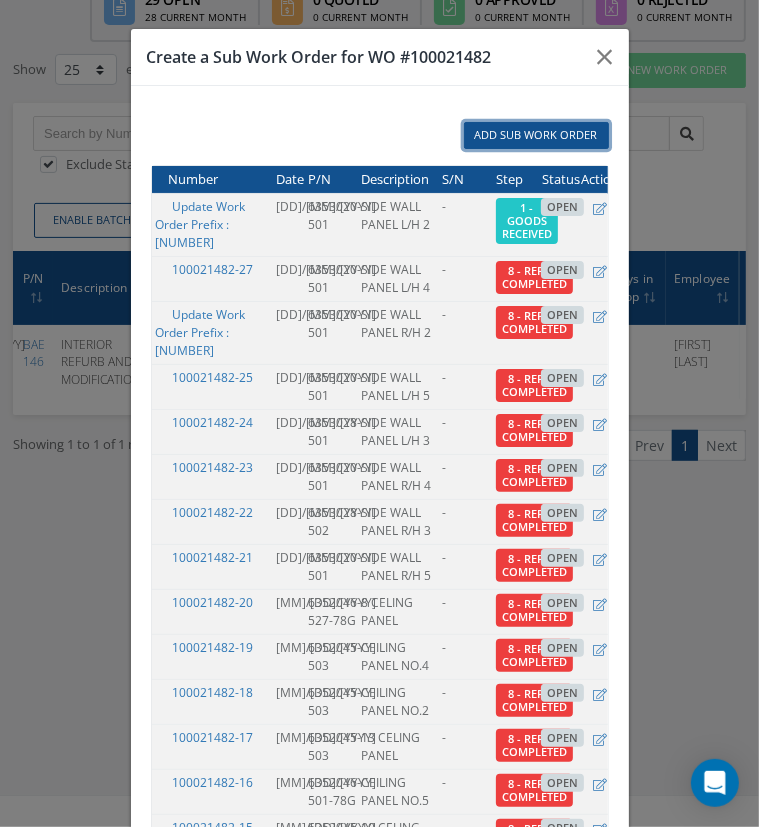 click on "Add Sub Work Order" at bounding box center [536, 135] 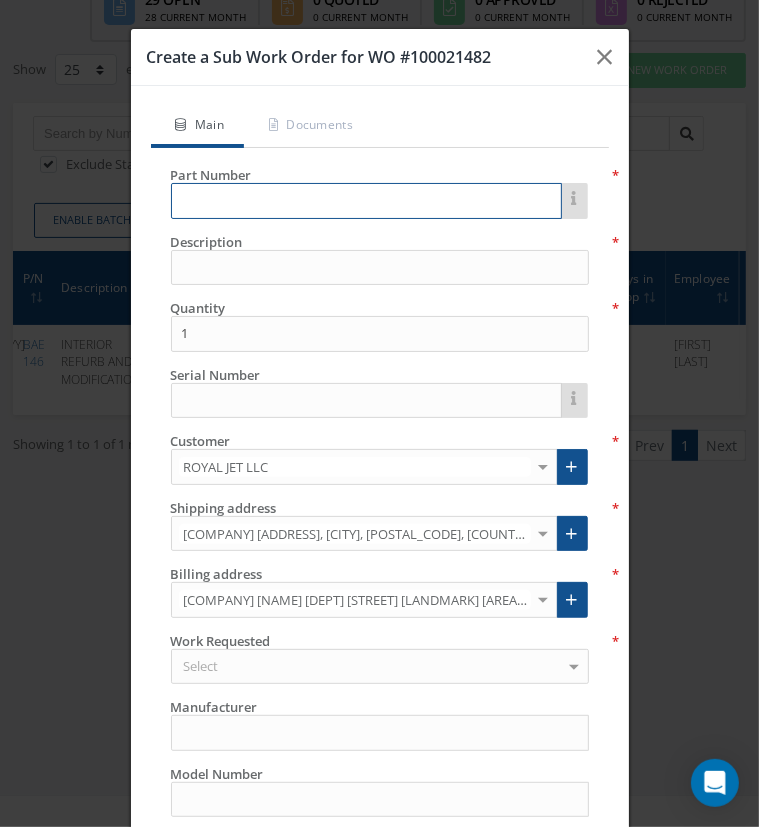 click at bounding box center (366, 201) 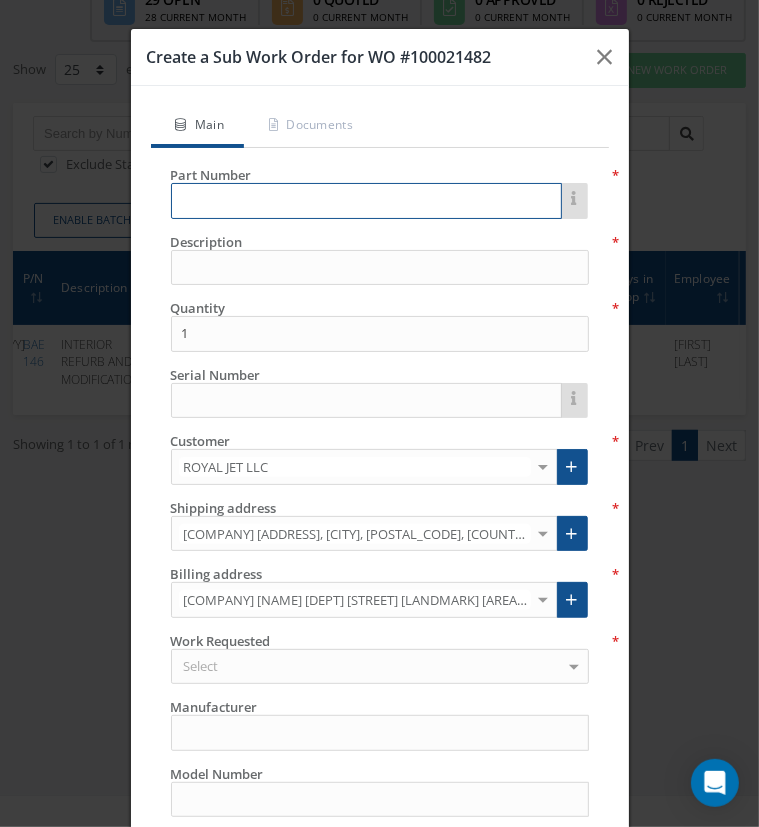 paste on "[NUMBER]-[NUMBER]" 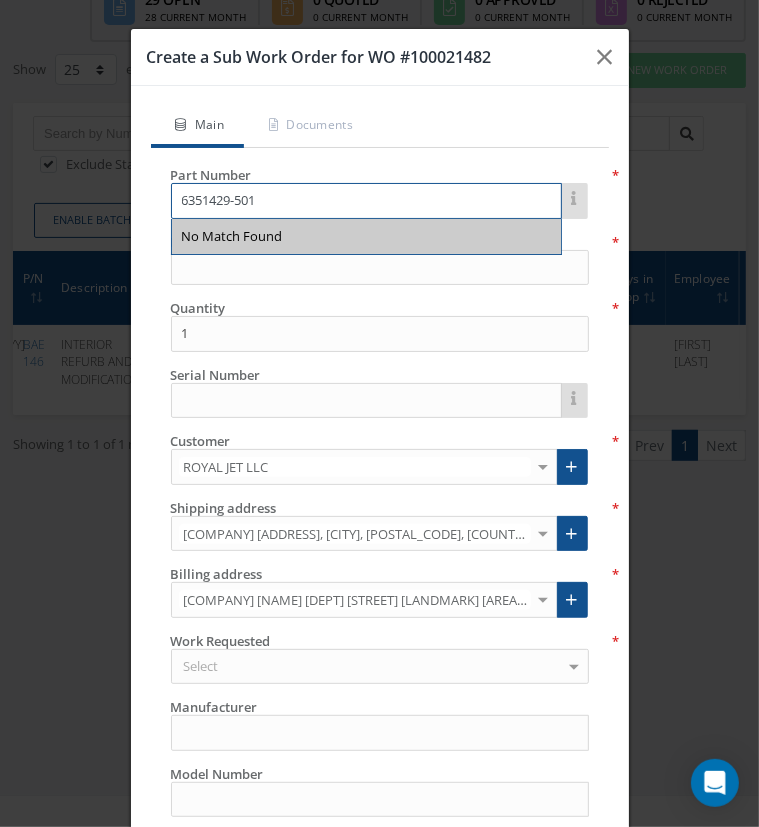 type on "[NUMBER]-[NUMBER]" 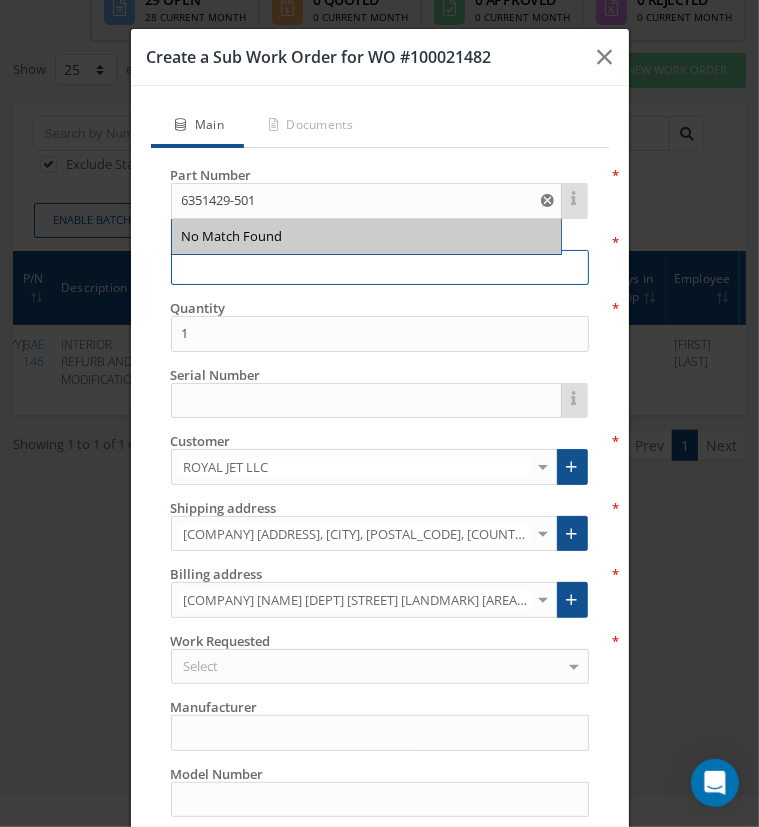 click at bounding box center [380, 268] 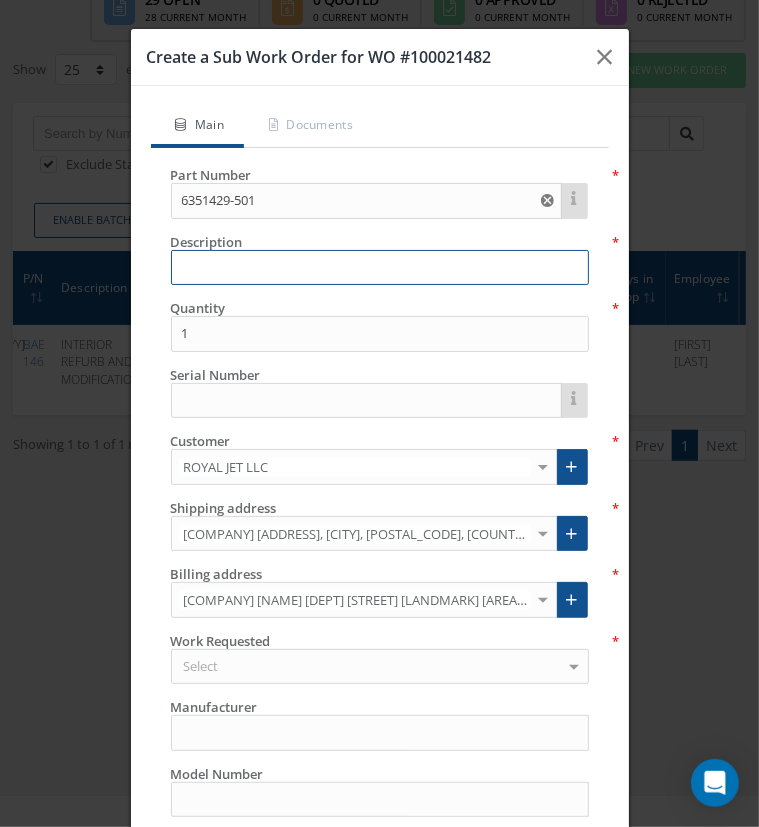 paste on "PANEL NEXT TO PCU L/H 1" 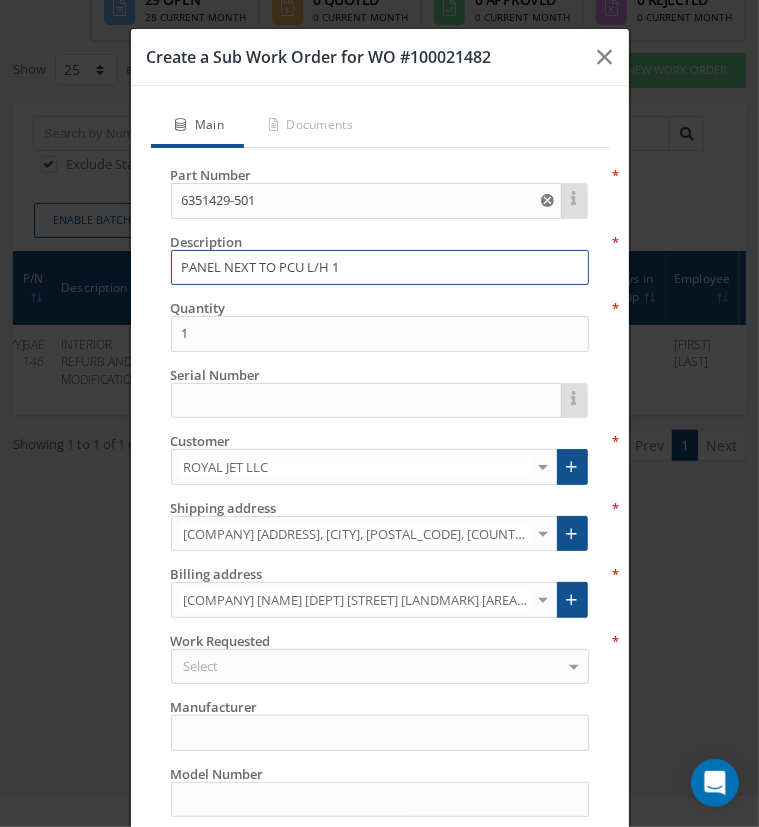 type on "PANEL NEXT TO PCU L/H 1" 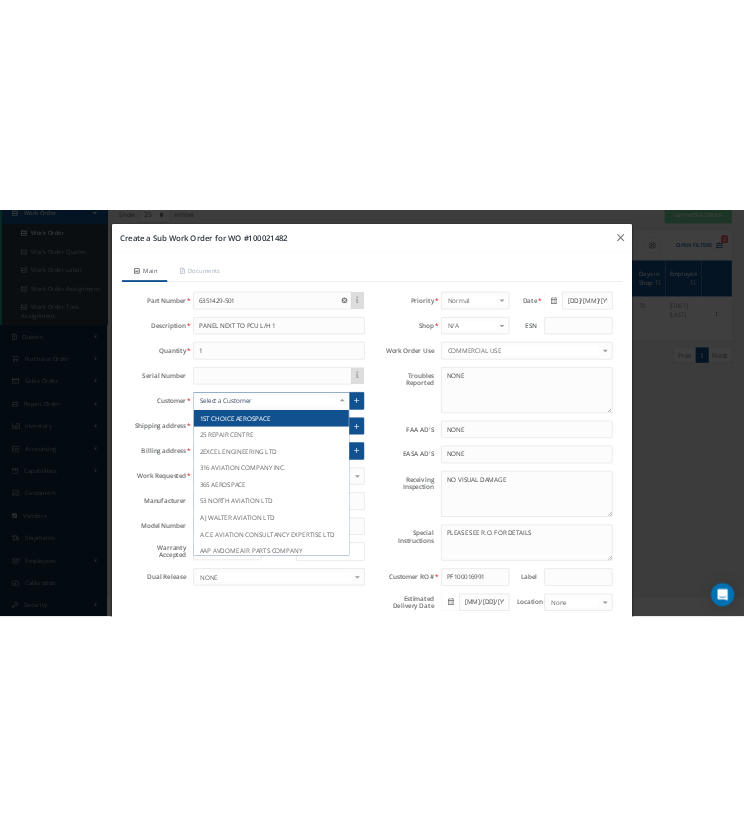 scroll, scrollTop: 0, scrollLeft: 0, axis: both 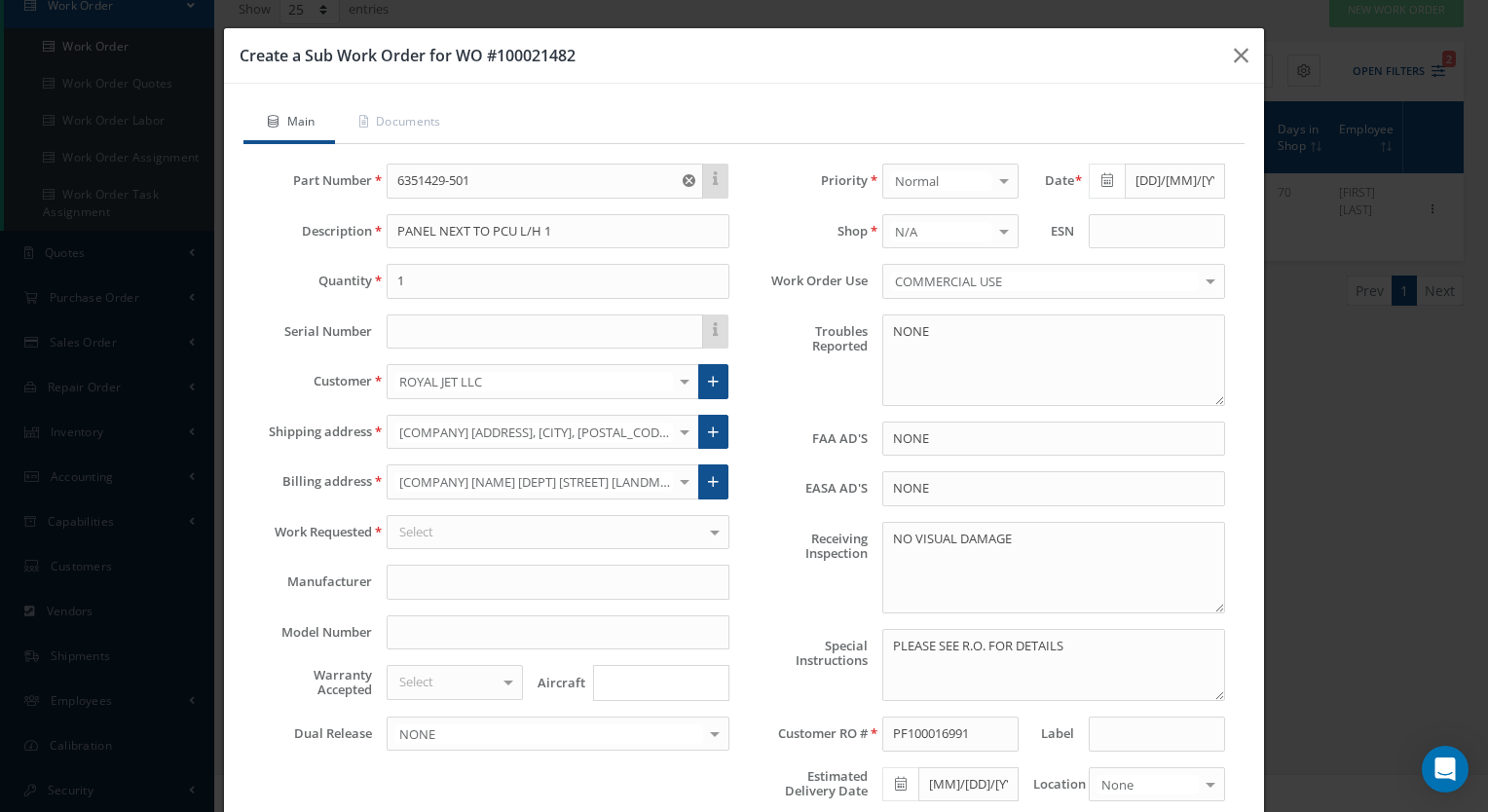 click on "FAA AD'S
NONE" at bounding box center (496, 432) 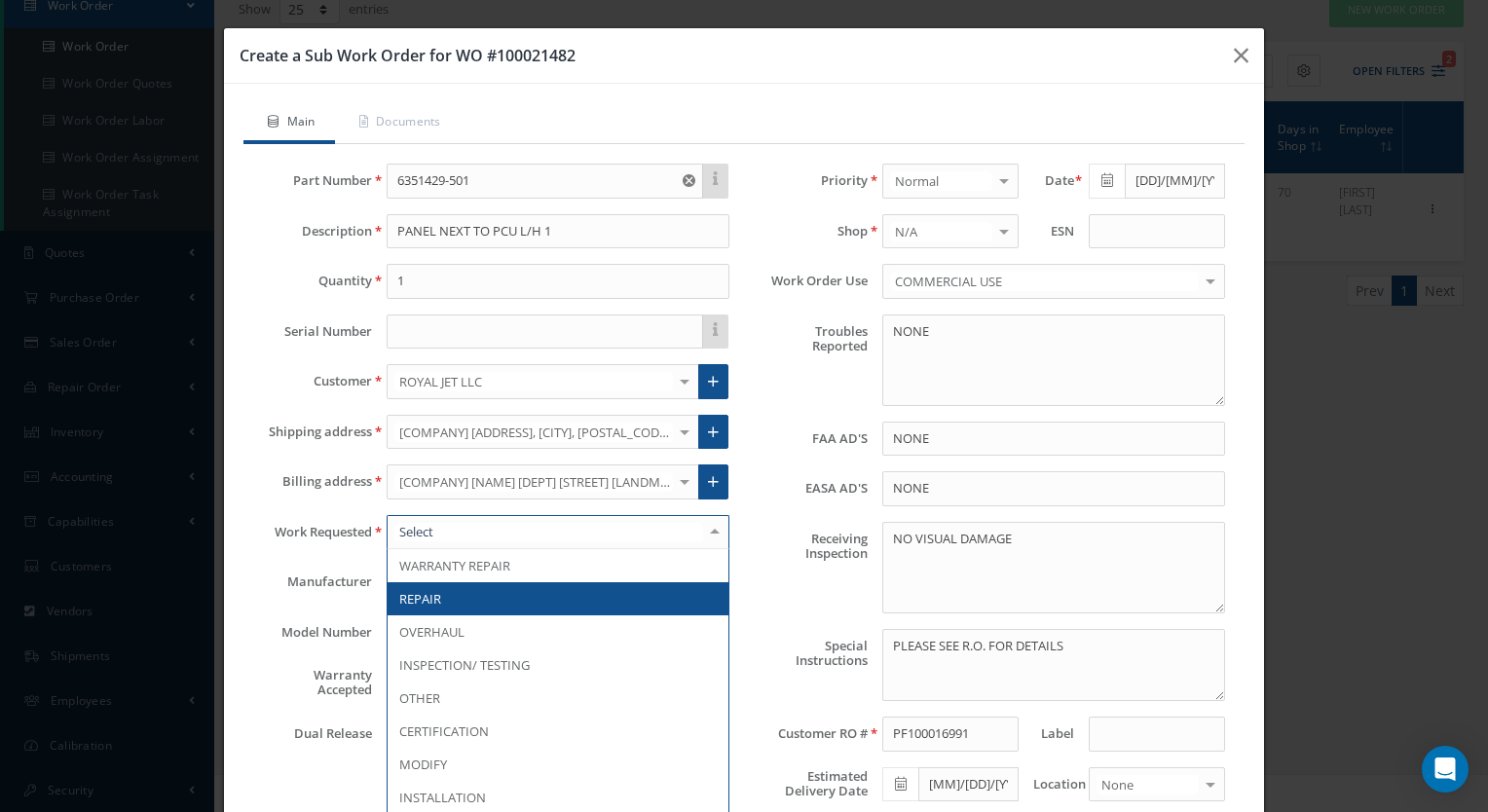 click at bounding box center (558, 533) 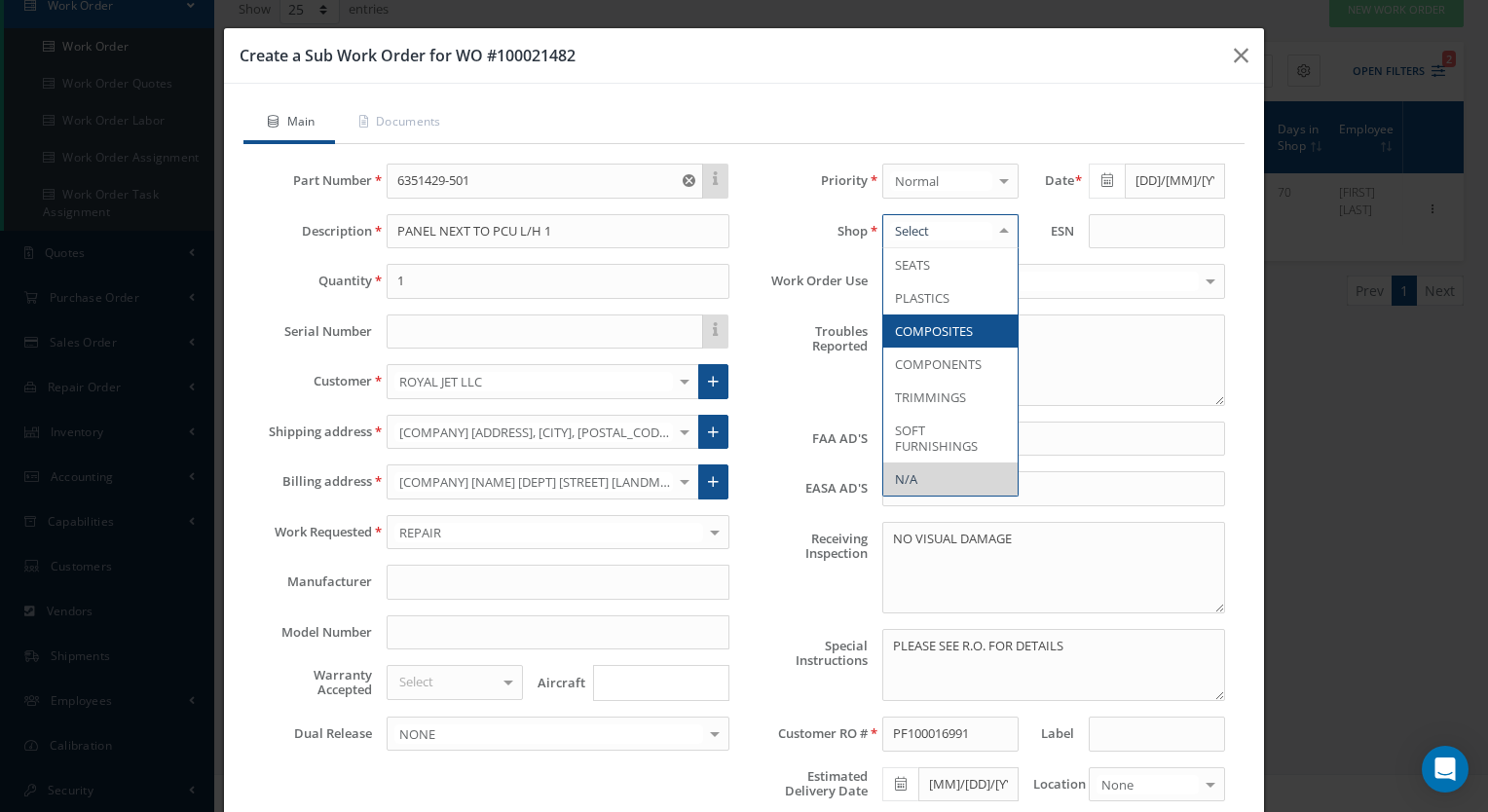 click on "COMPOSITES" at bounding box center [950, 331] 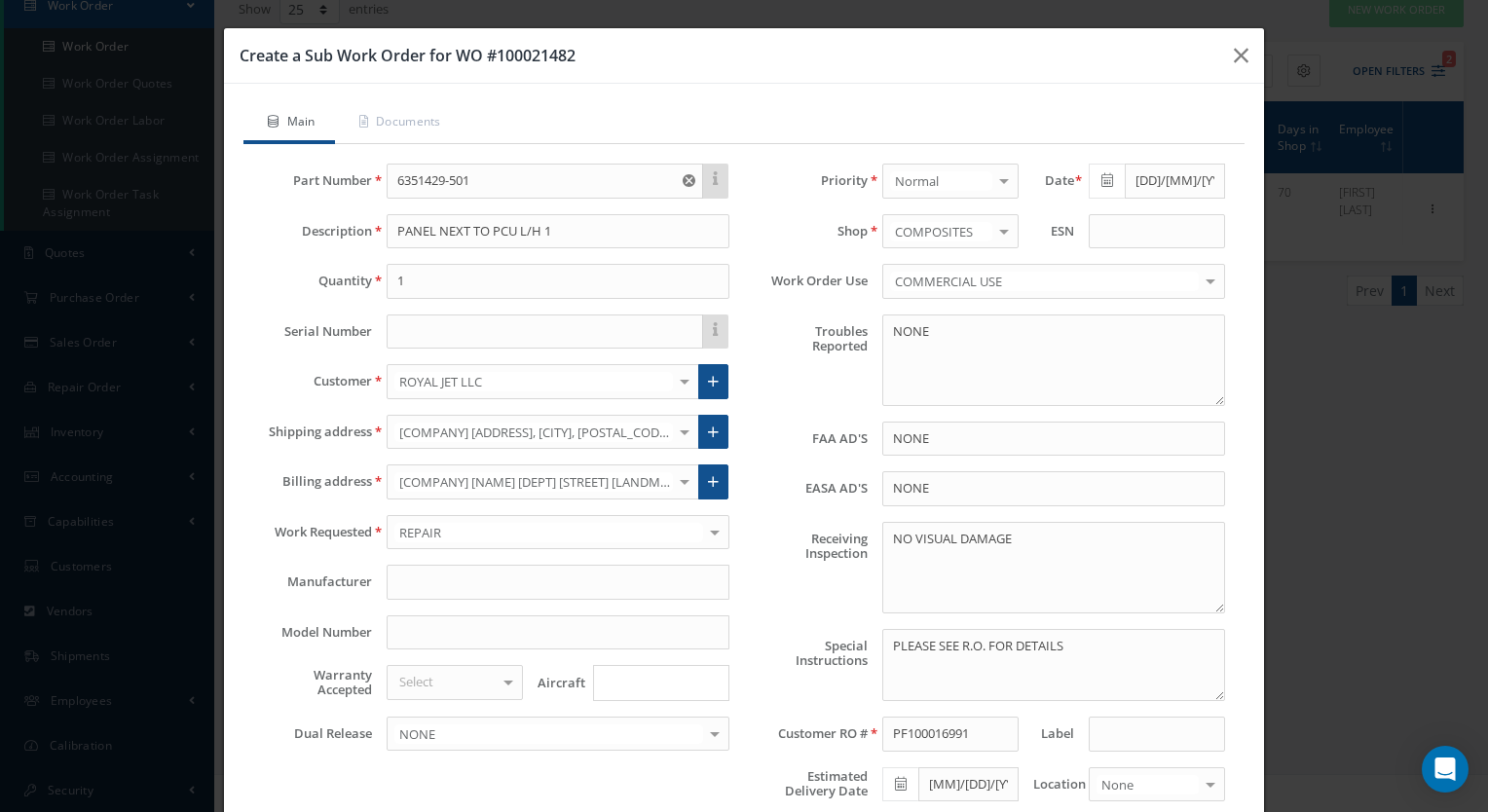 click on "Save" at bounding box center [795, 889] 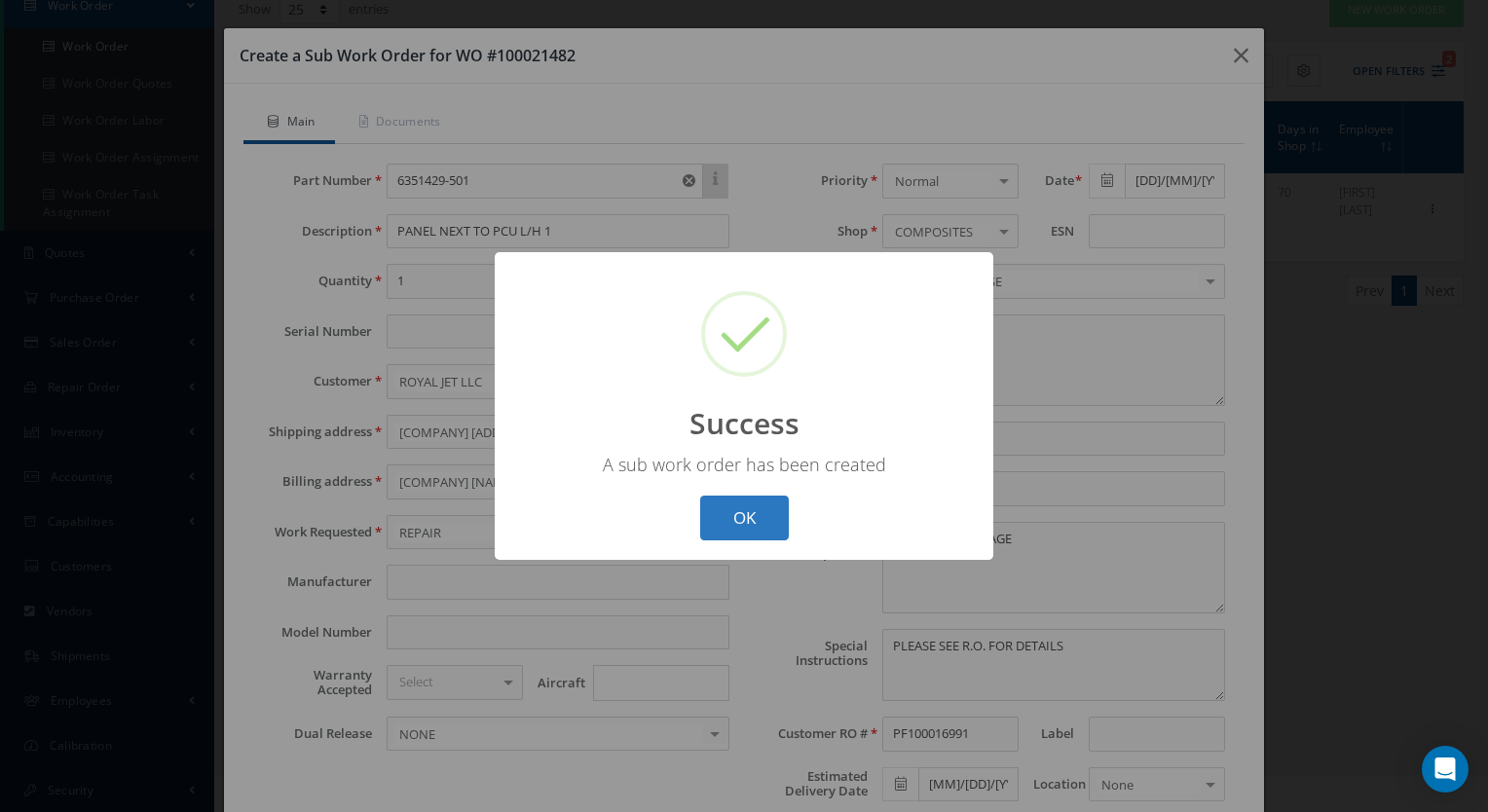 click on "OK" at bounding box center [744, 518] 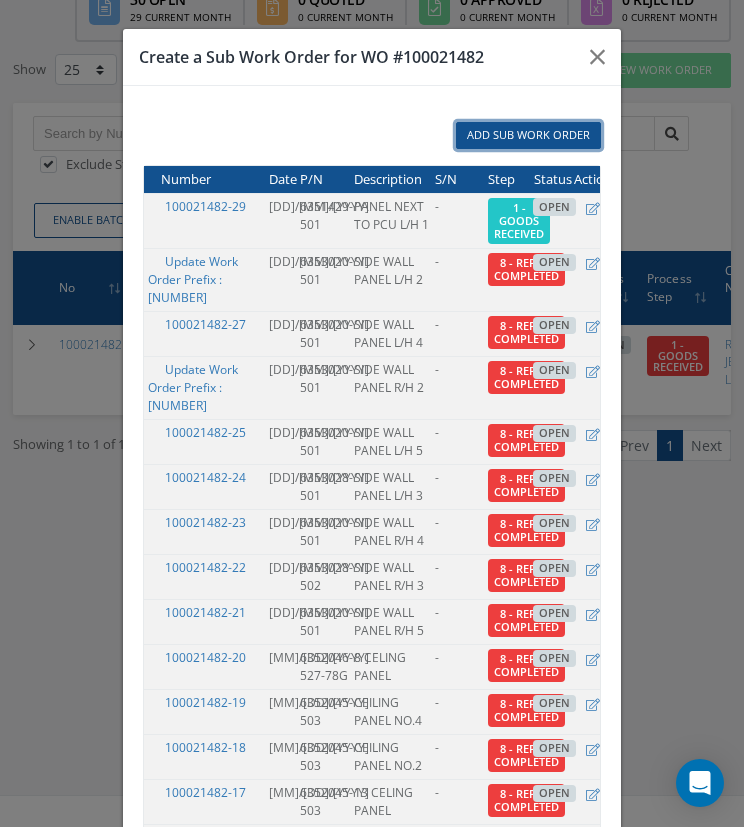 click on "Add Sub Work Order" at bounding box center [528, 135] 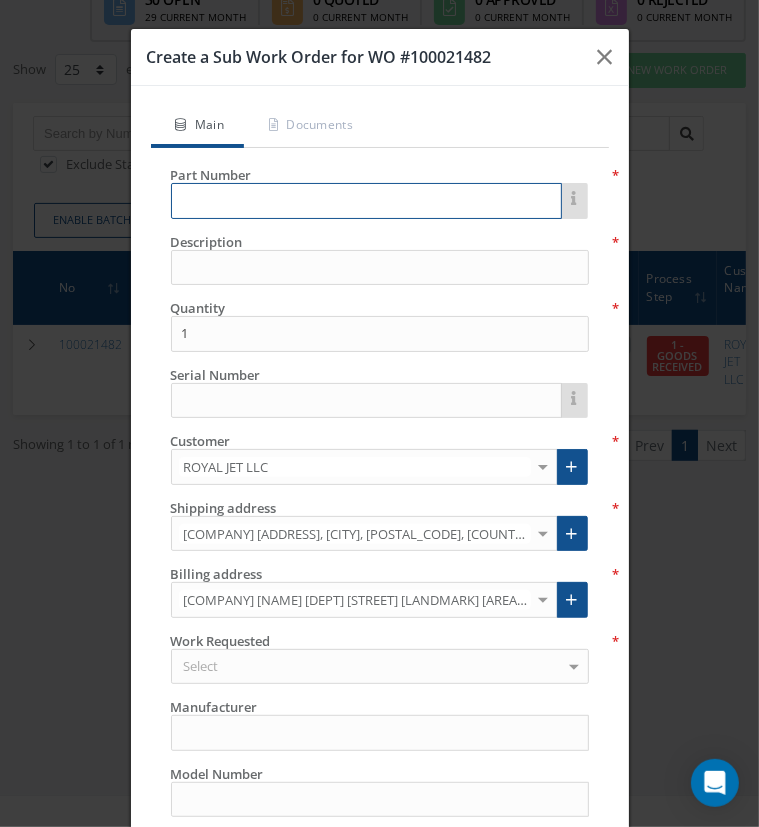 click at bounding box center [366, 201] 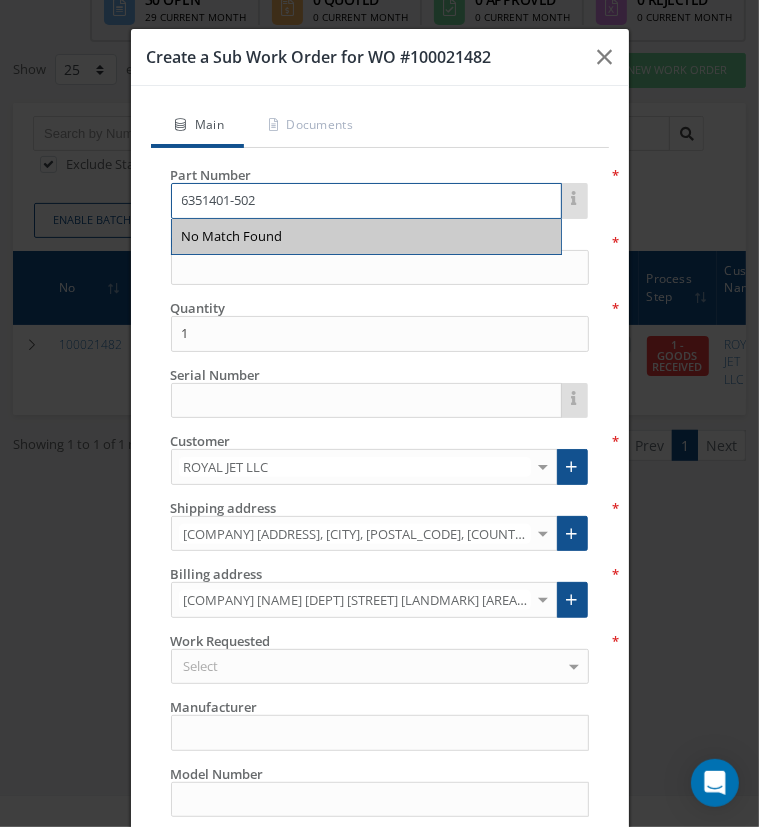 type on "6351401-502" 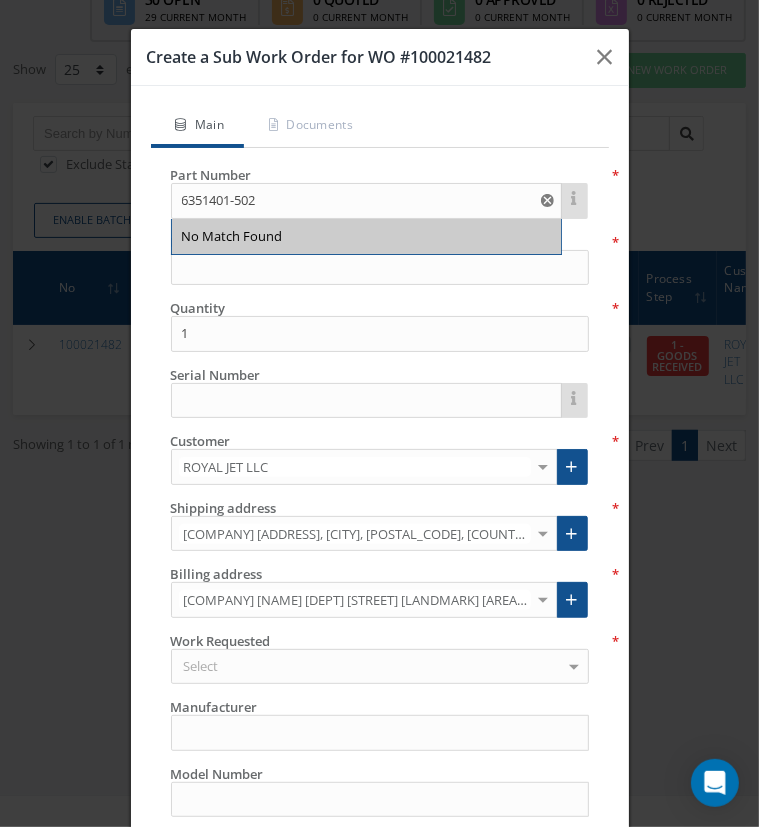 click on "No Match Found" at bounding box center (366, 237) 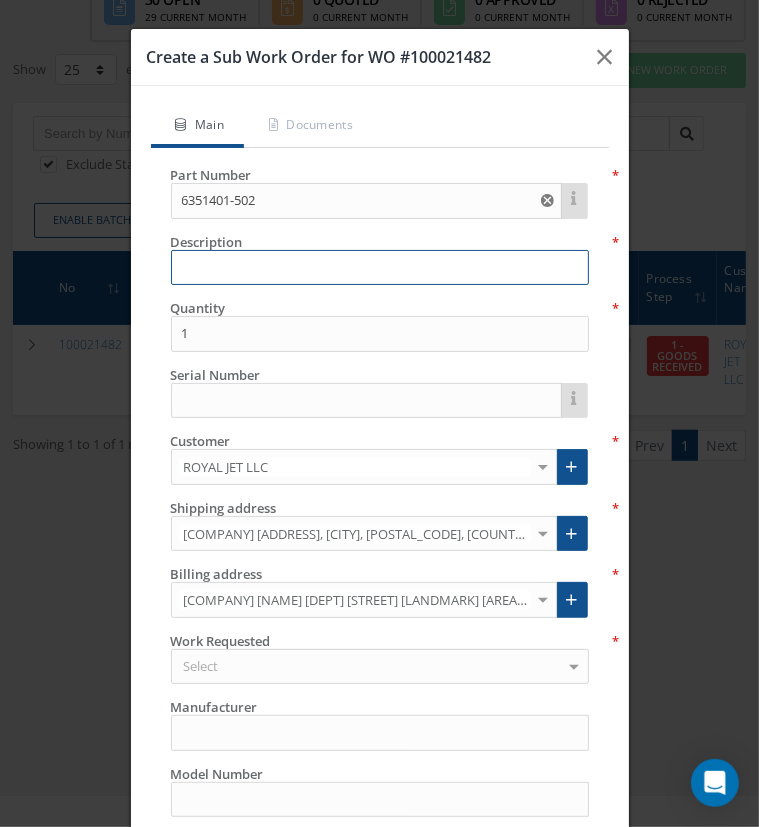 click at bounding box center (380, 268) 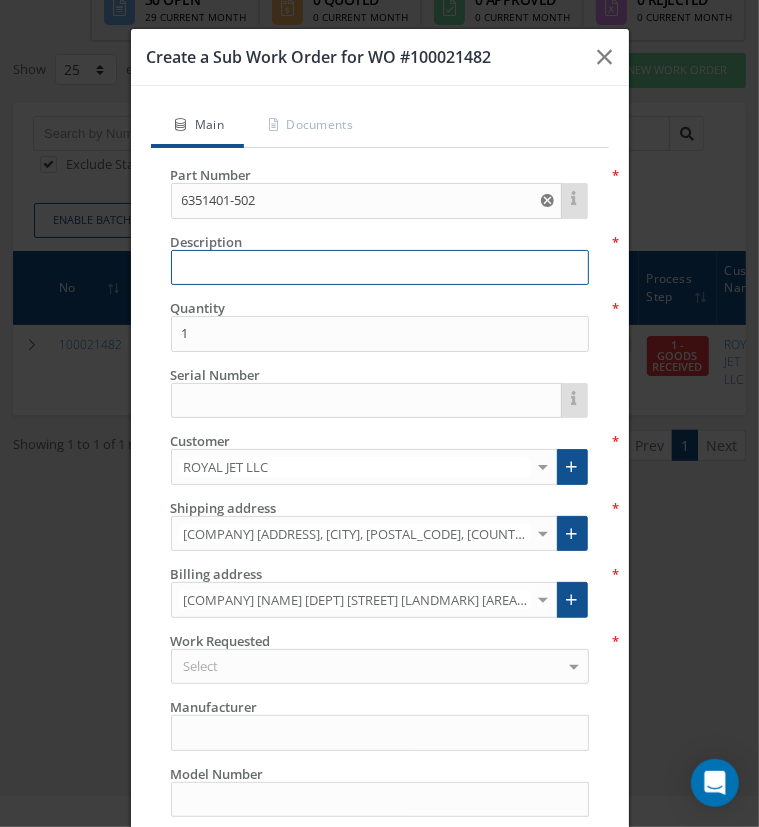 paste on "PANEL NEXT TO PCU R/H 1" 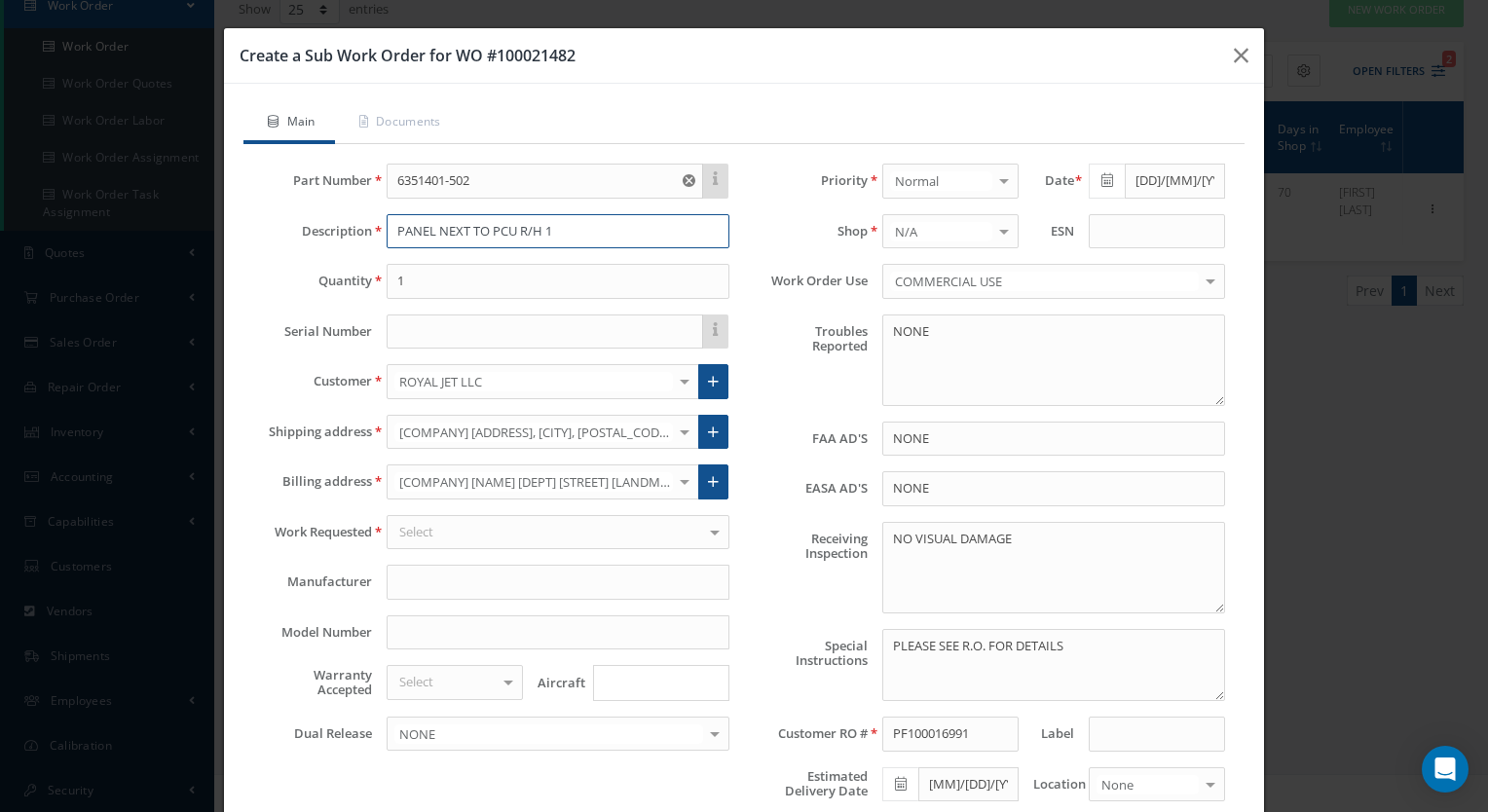 type on "PANEL NEXT TO PCU R/H 1" 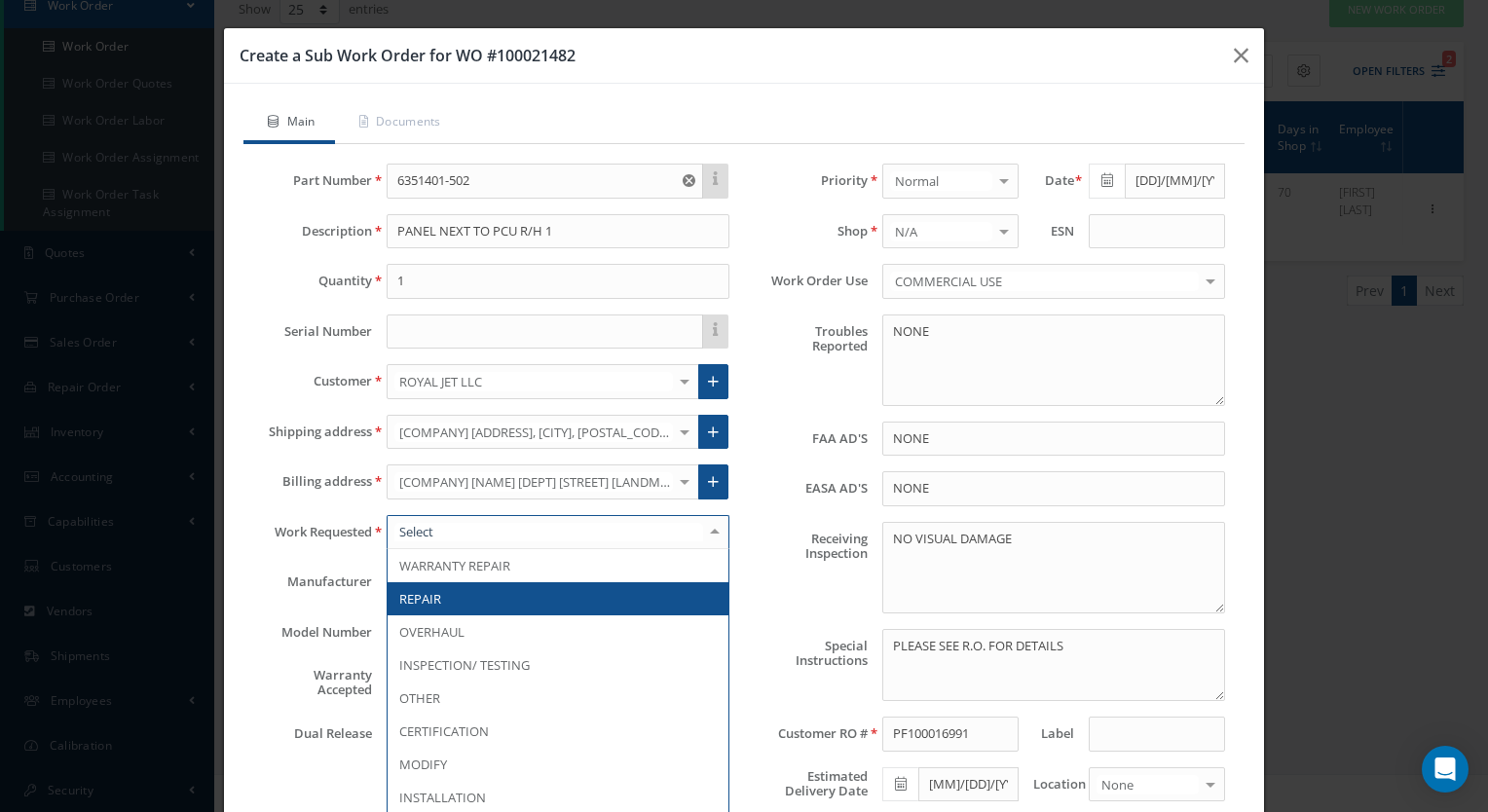 click at bounding box center (558, 533) 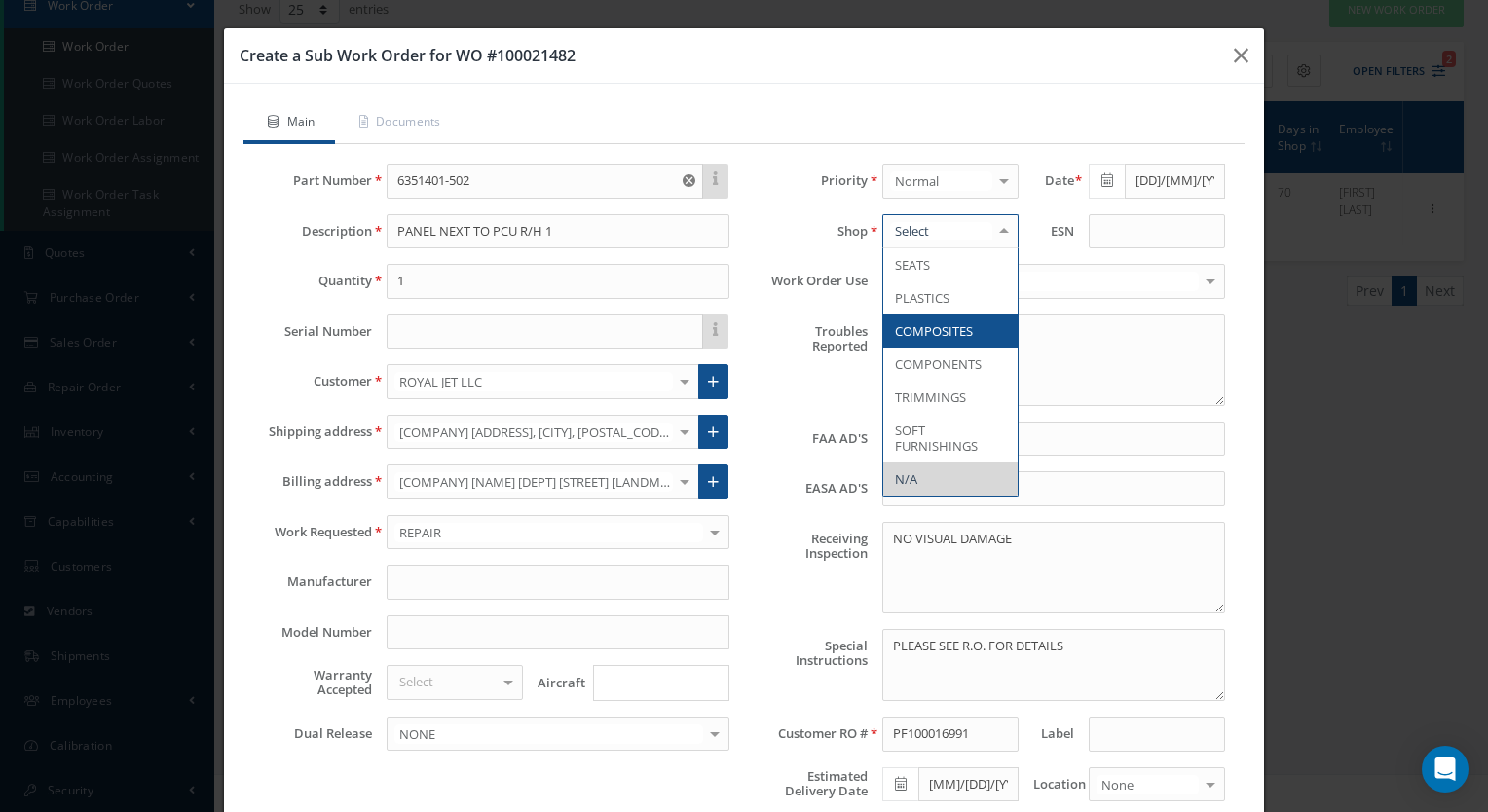 click on "COMPOSITES" at bounding box center [934, 331] 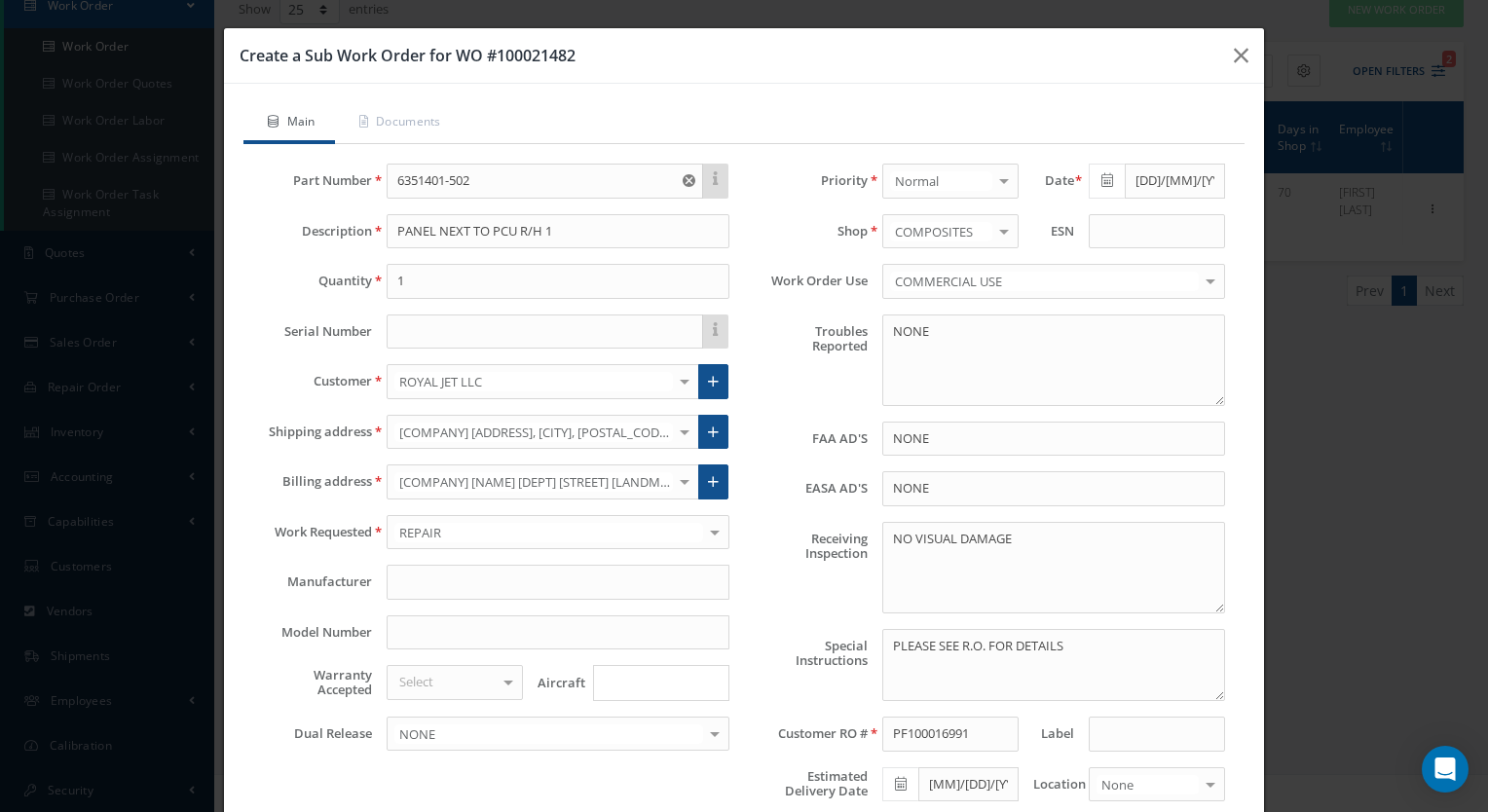 click on "Save" at bounding box center (795, 889) 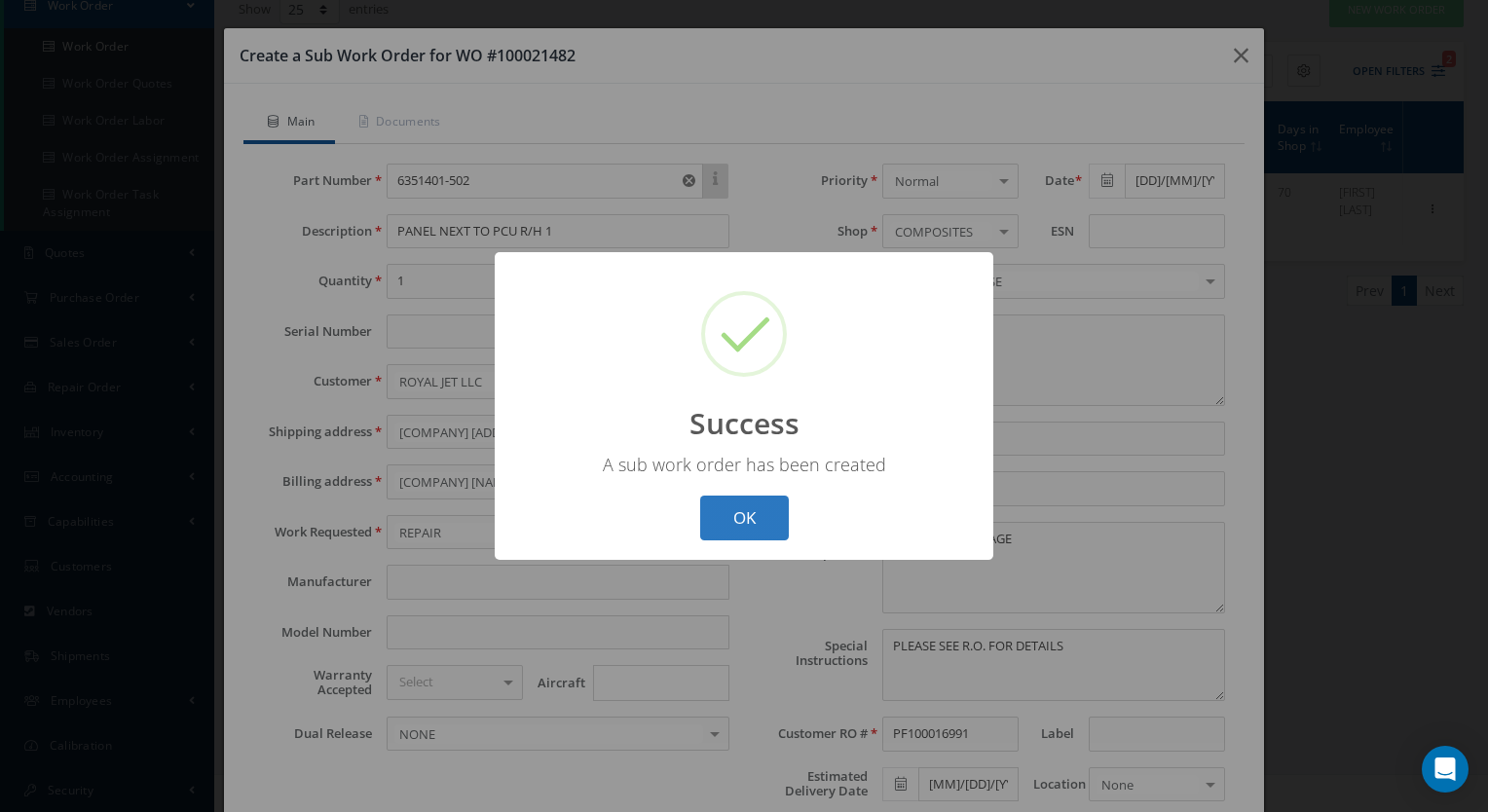 click on "OK" at bounding box center [744, 518] 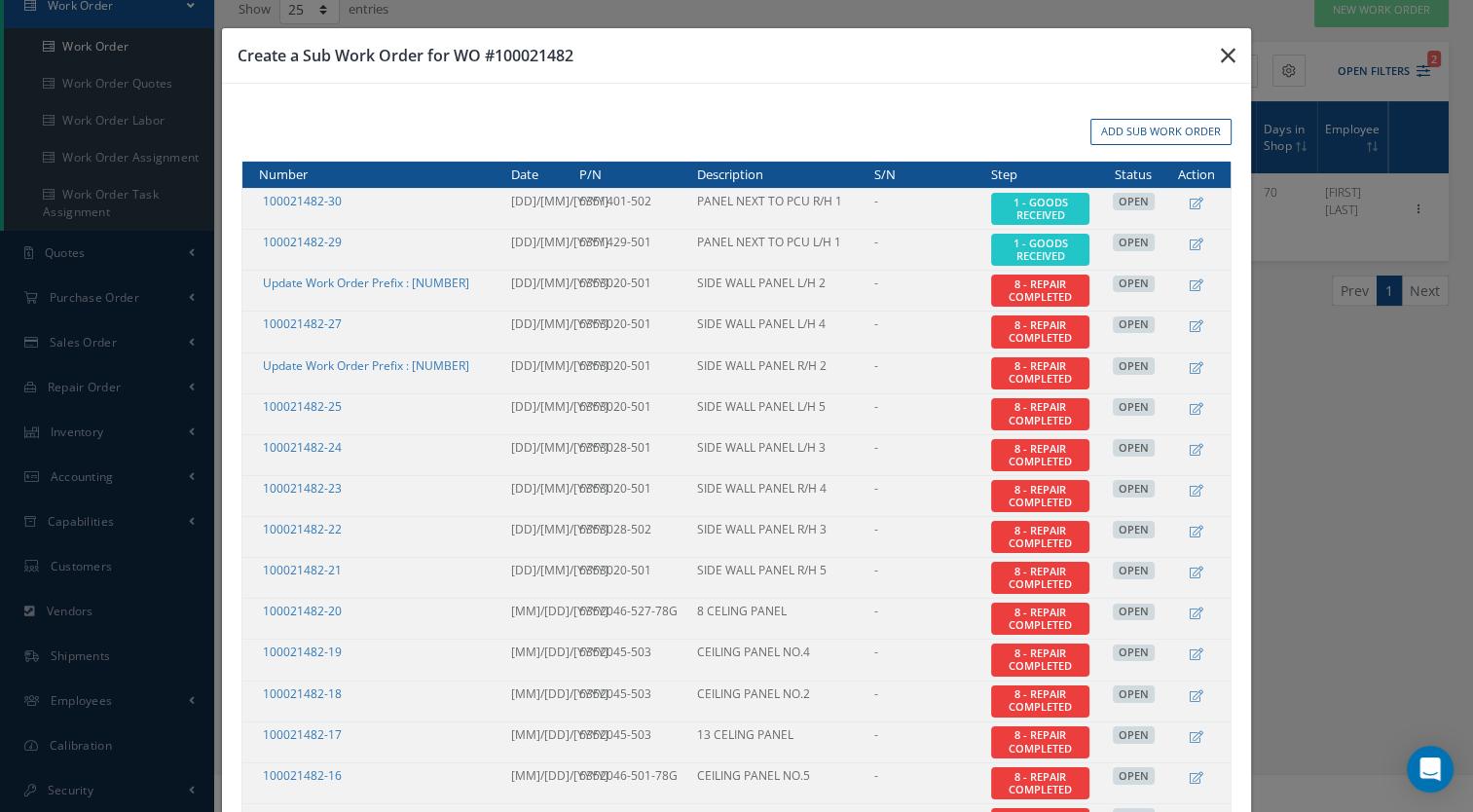 click at bounding box center (1228, 55) 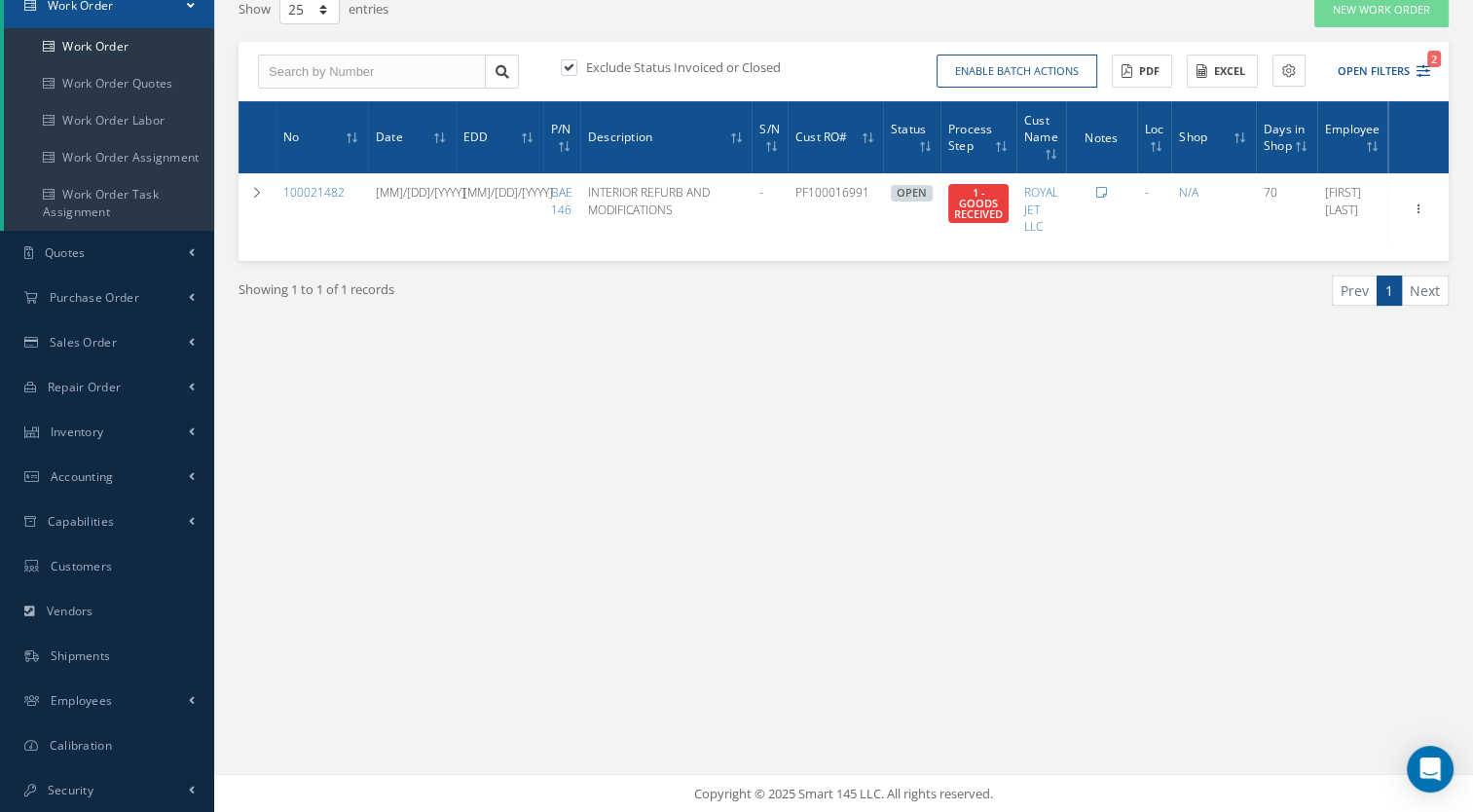 click on "New     New Work Order   New Purchase Order   New Customer
Quote   New Sales Order   New Repair Order
Paul Colbert
Show Tips   My Profile   Logout    What's new on Smart145
Tip Preview
Close
Tips of the Day
Don't show
Close
Previous
Next
Work Orders
31 Open
30 Current Month
0 Quoted
0 Current Month
0 Approved
Filters" at bounding box center (843, 323) 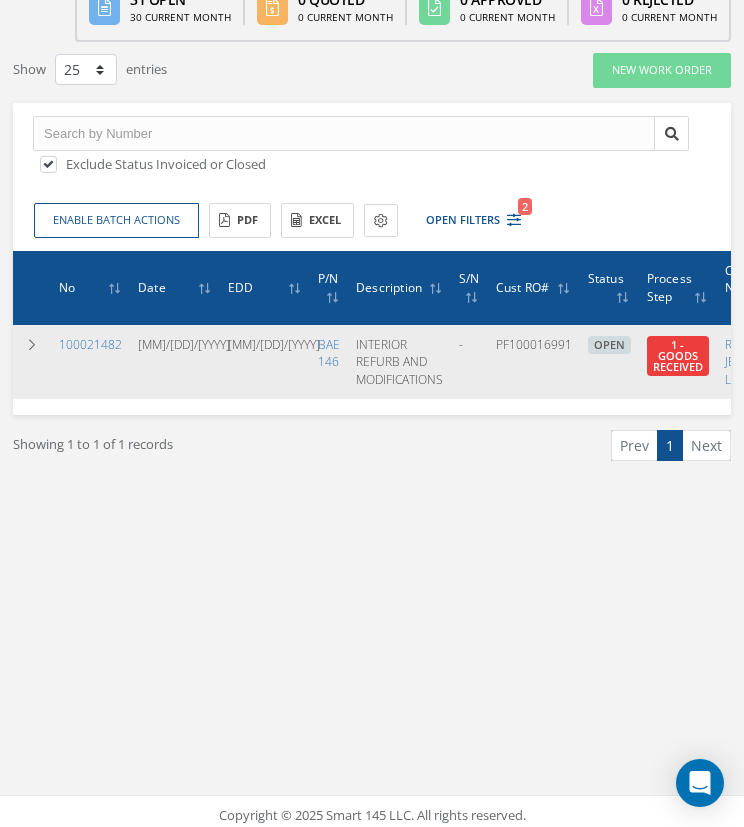 click on "[DATE]" at bounding box center [175, 361] 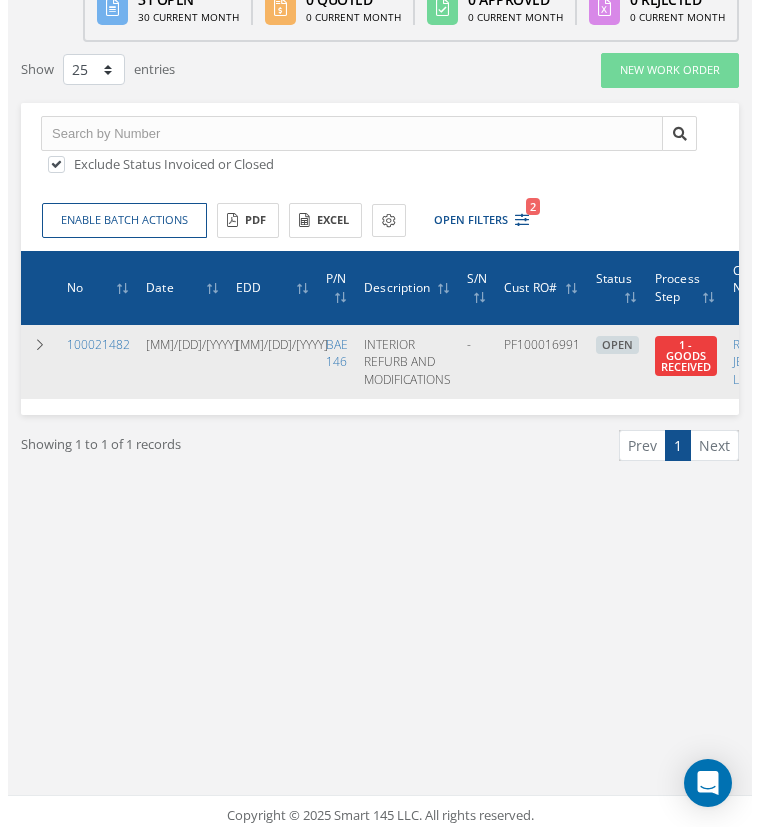 scroll, scrollTop: 0, scrollLeft: 310, axis: horizontal 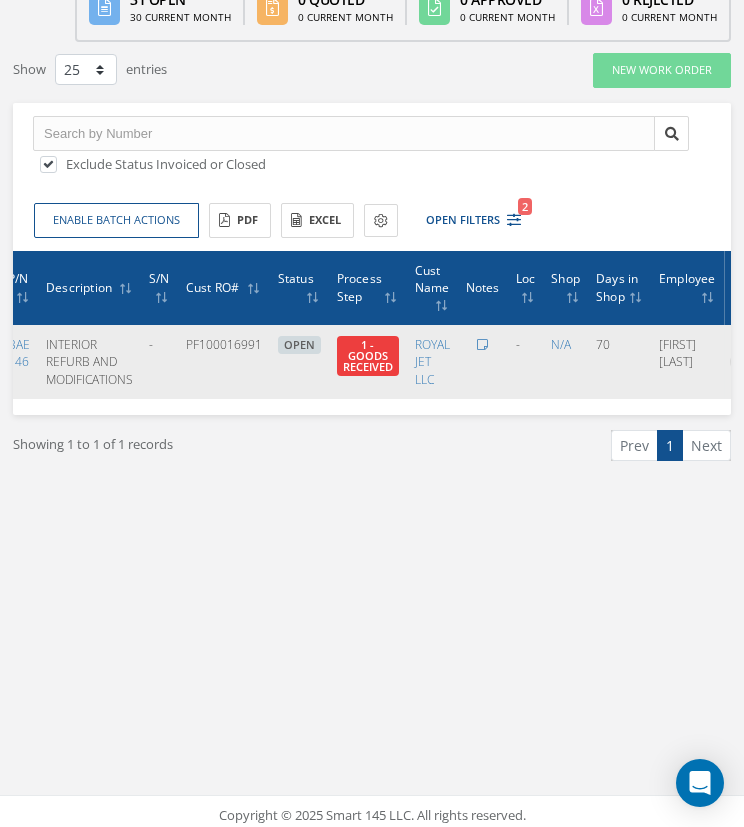 click at bounding box center [740, 360] 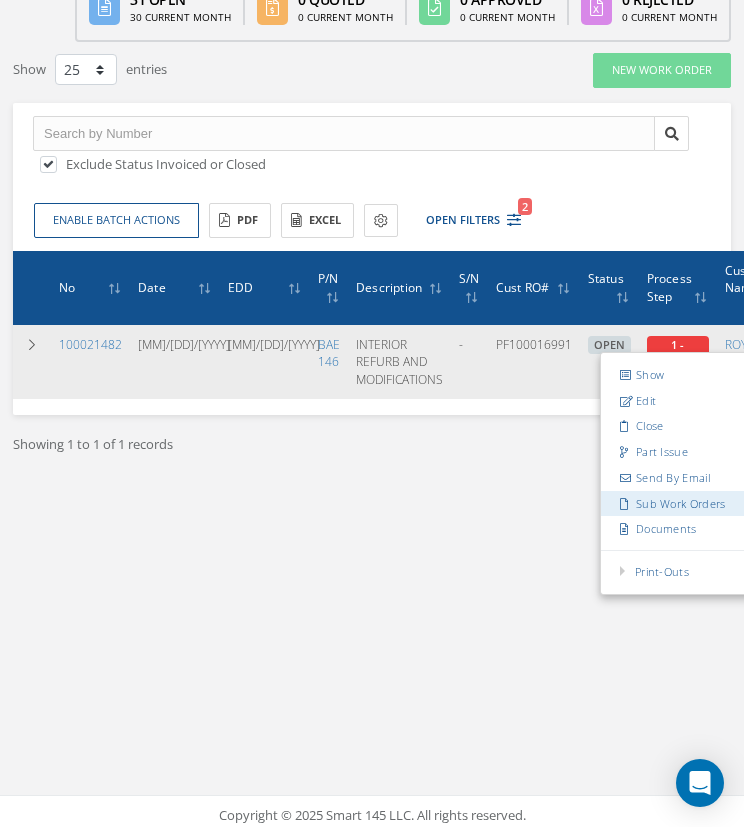 click on "Sub Work Orders" at bounding box center [680, 503] 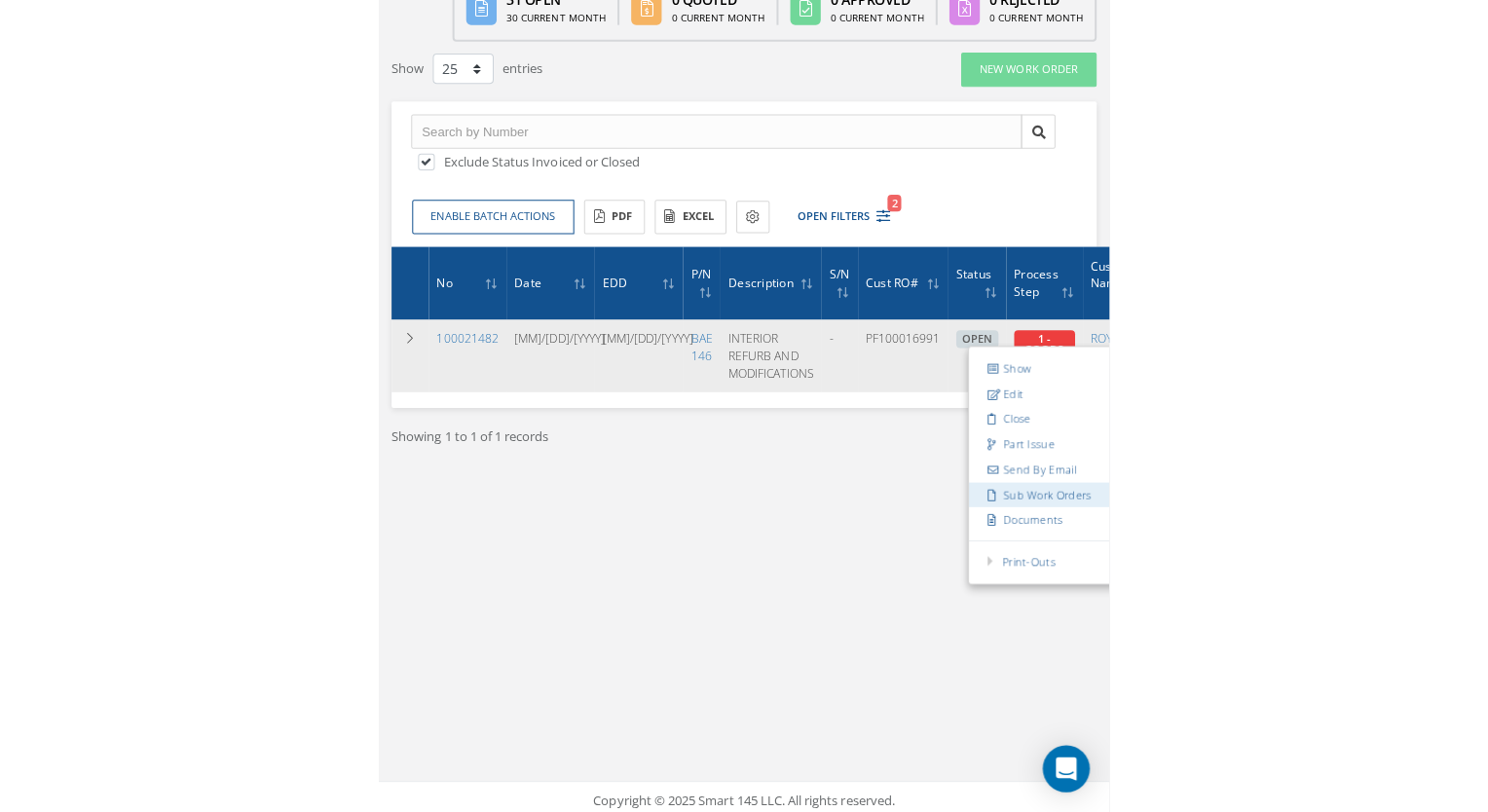 scroll, scrollTop: 0, scrollLeft: 287, axis: horizontal 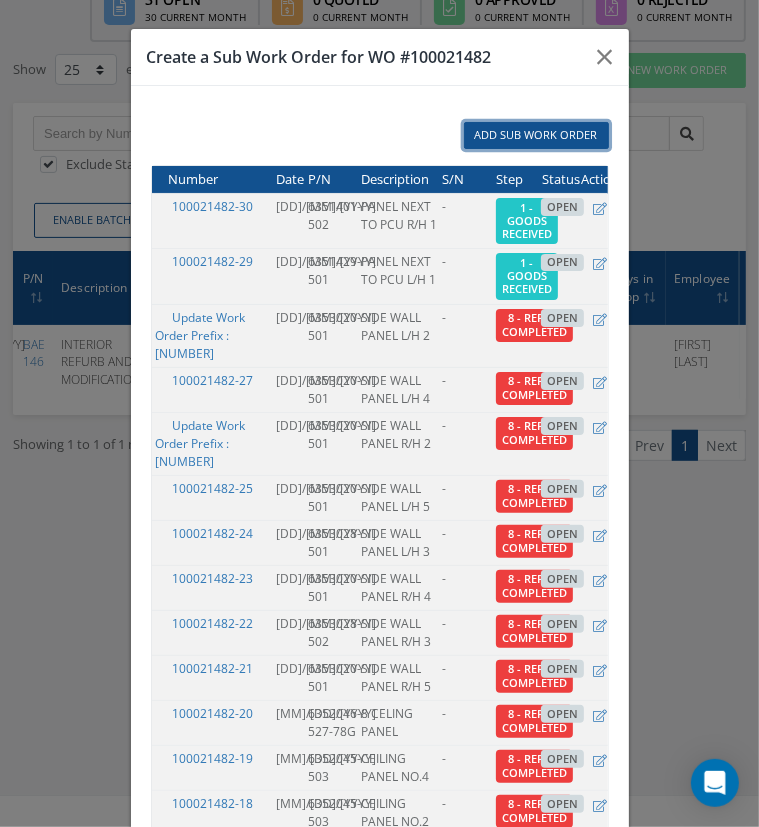 click on "Add Sub Work Order" at bounding box center (536, 135) 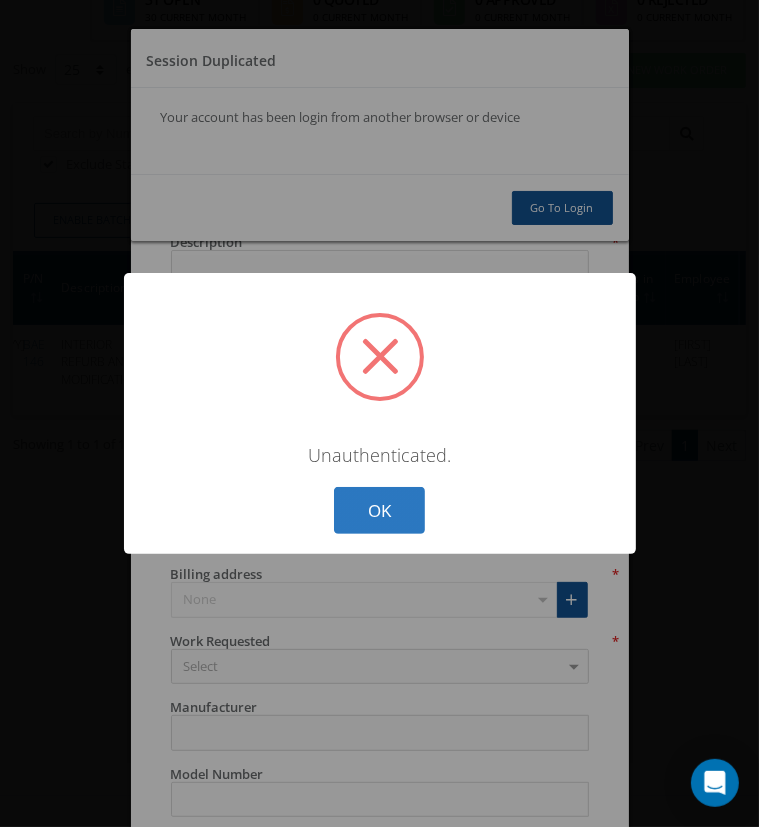 click on "OK" at bounding box center [379, 510] 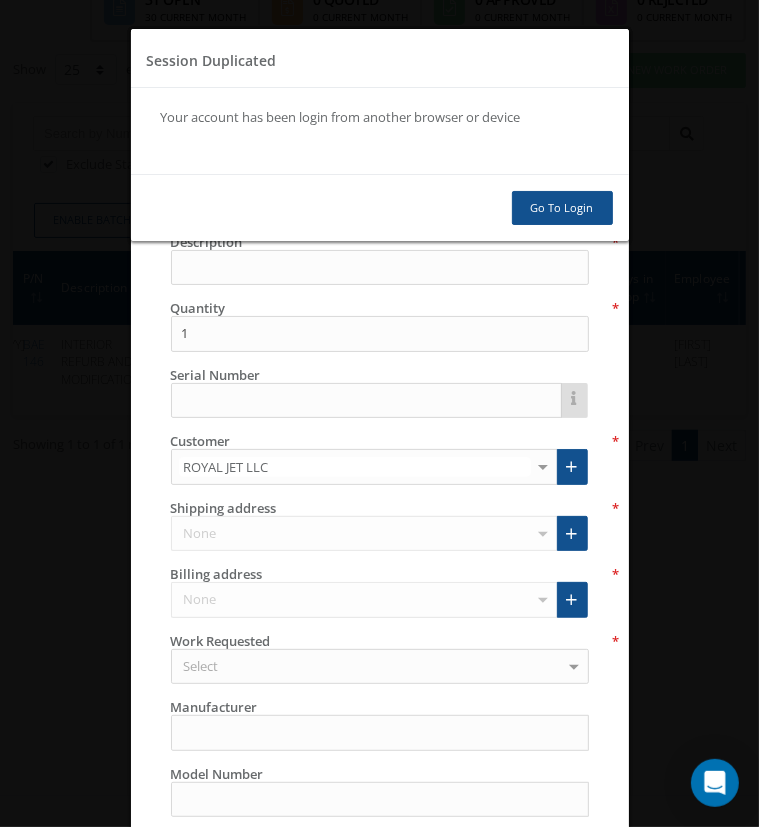 click on "Session Duplicated   Your account has been login from another browser or device   Go To Login" at bounding box center (379, 413) 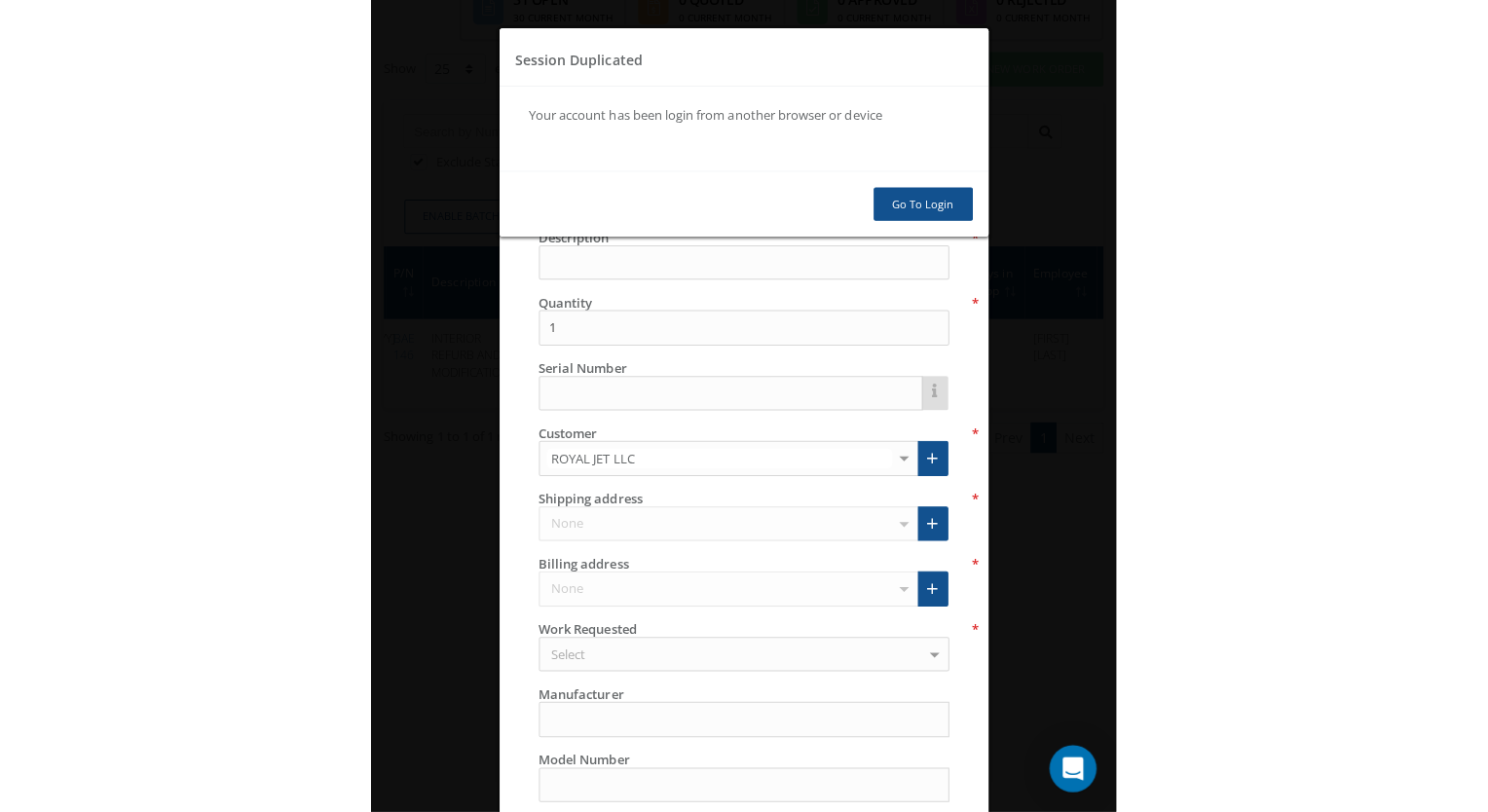 scroll, scrollTop: 0, scrollLeft: 0, axis: both 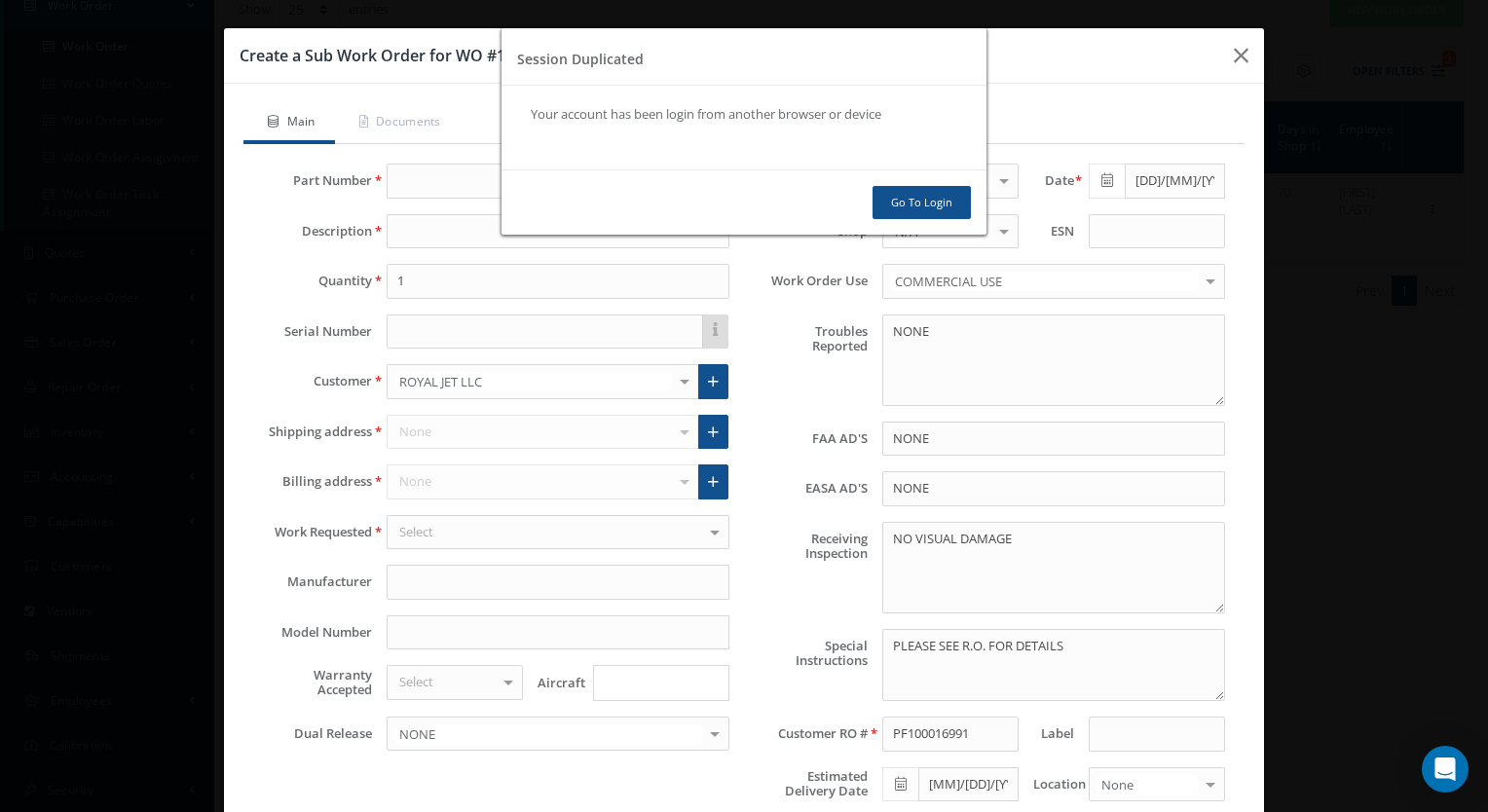 click on "Go To Login" at bounding box center (921, 203) 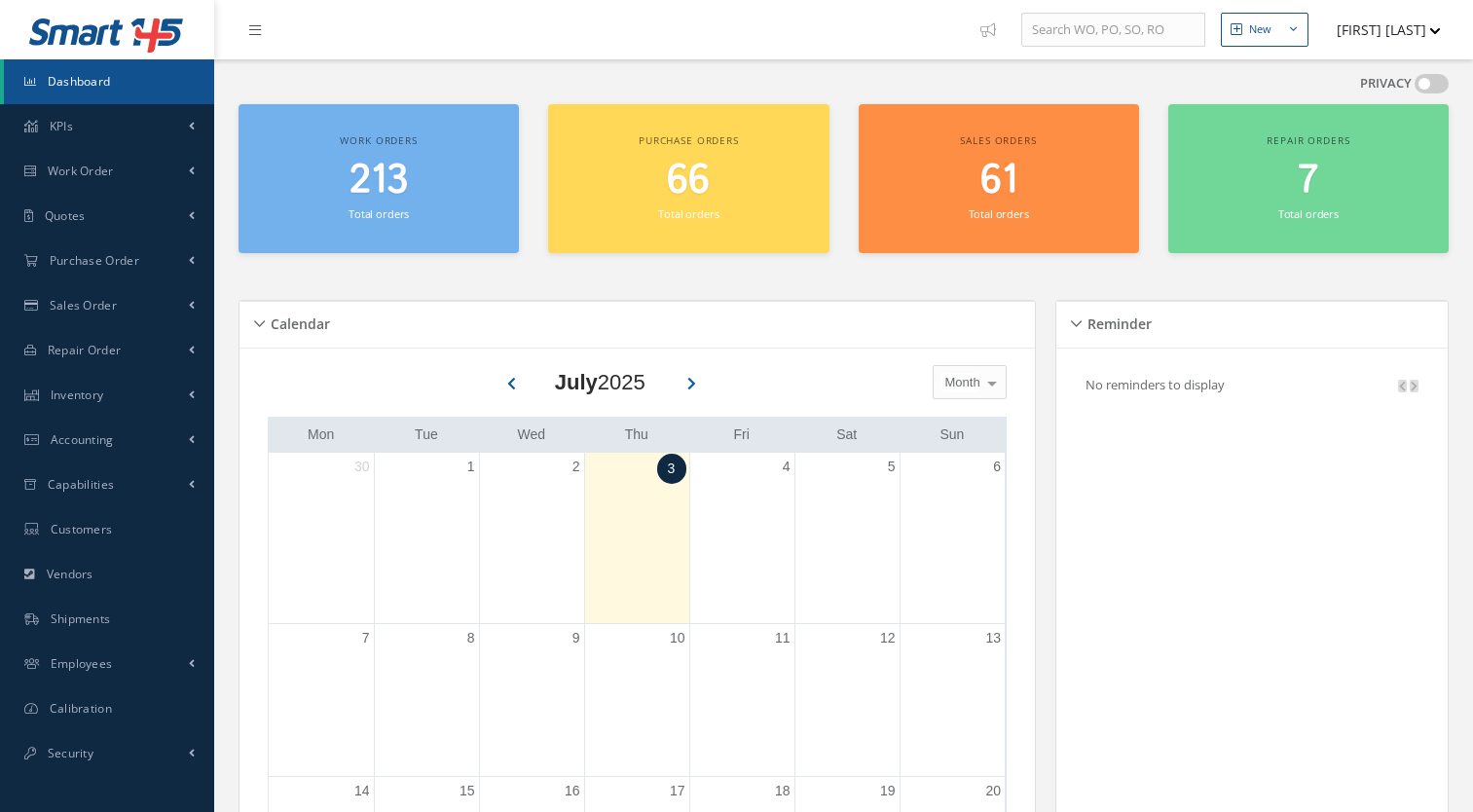 scroll, scrollTop: 0, scrollLeft: 0, axis: both 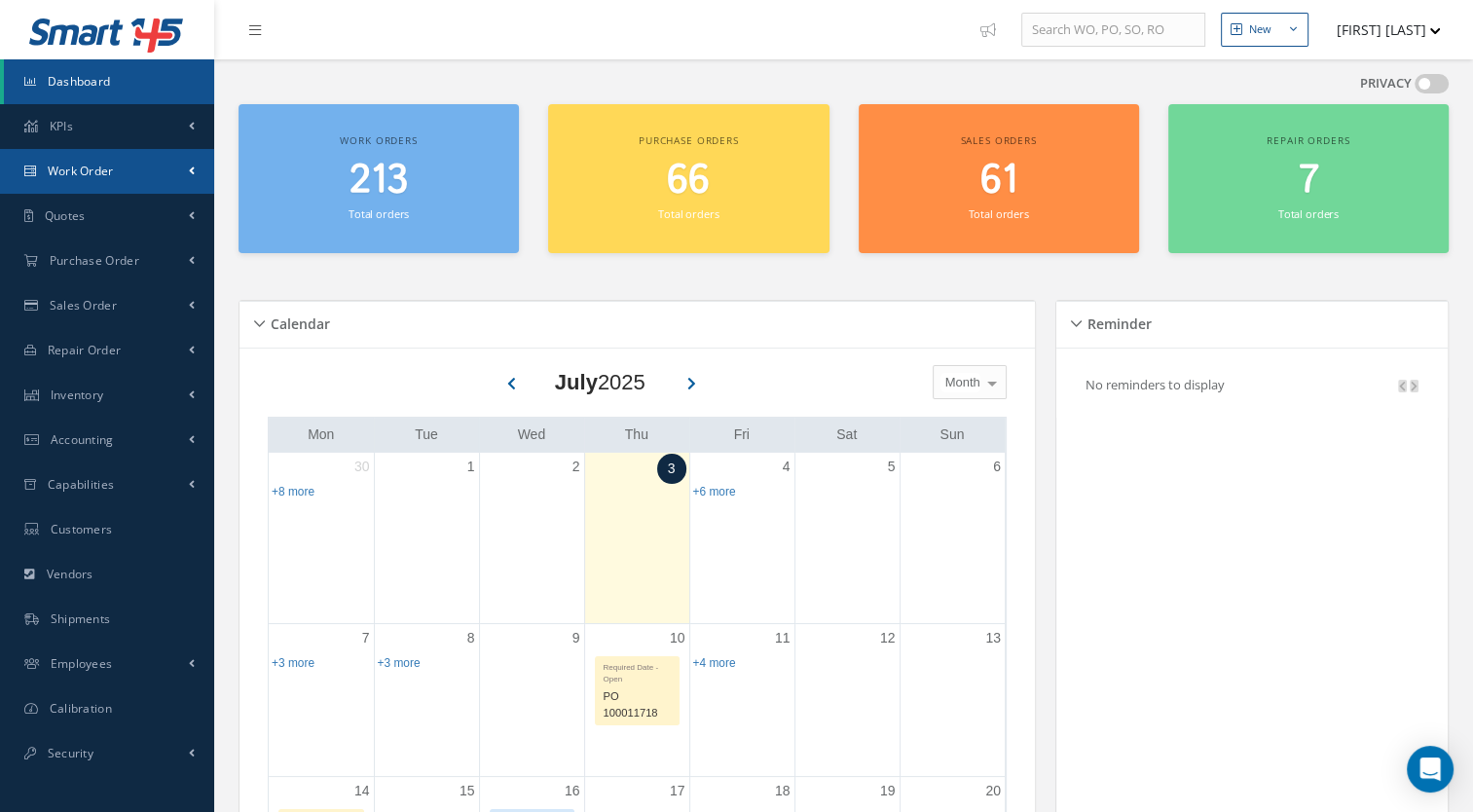 click on "Work Order" at bounding box center [107, 127] 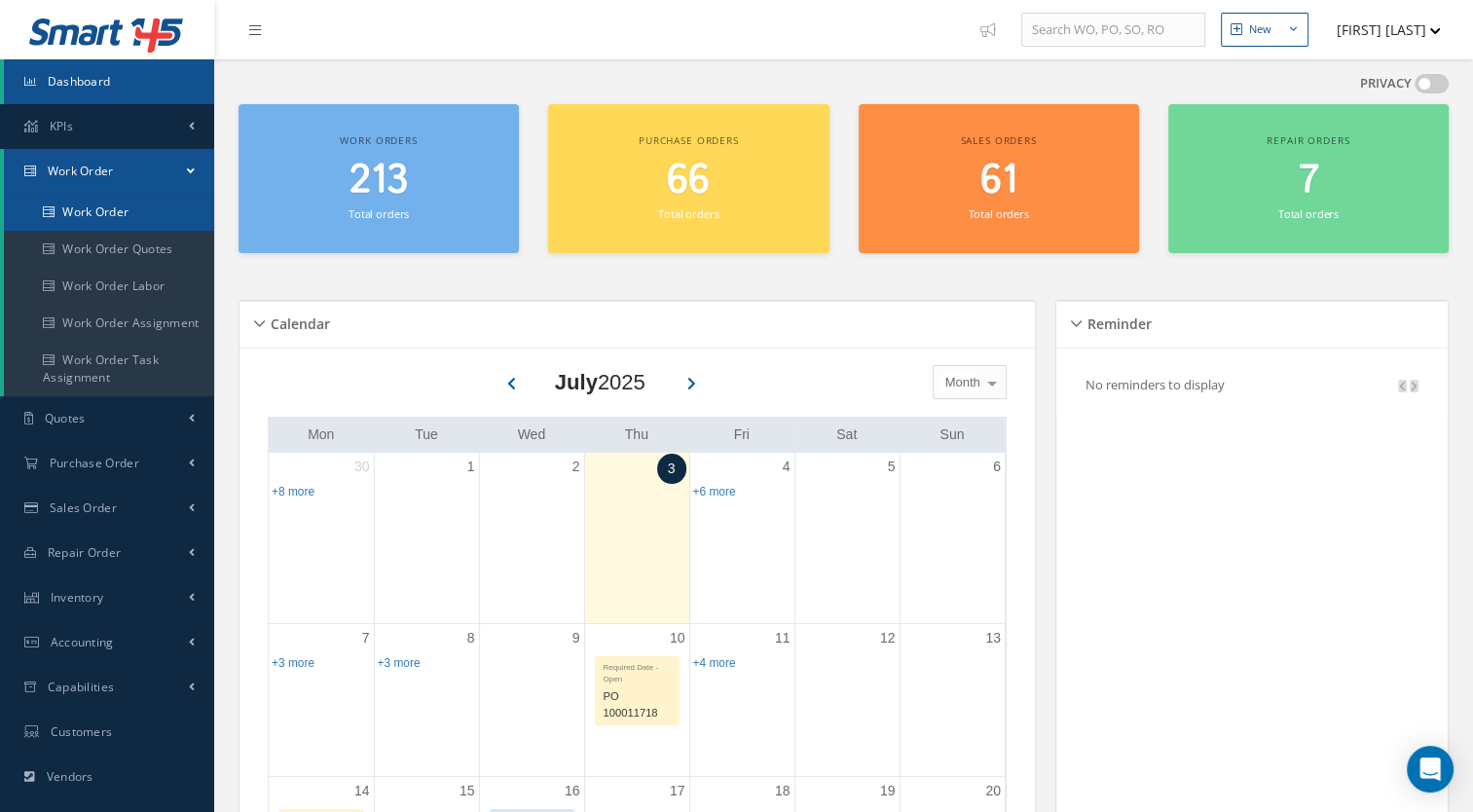 click on "Work Order" at bounding box center (109, 212) 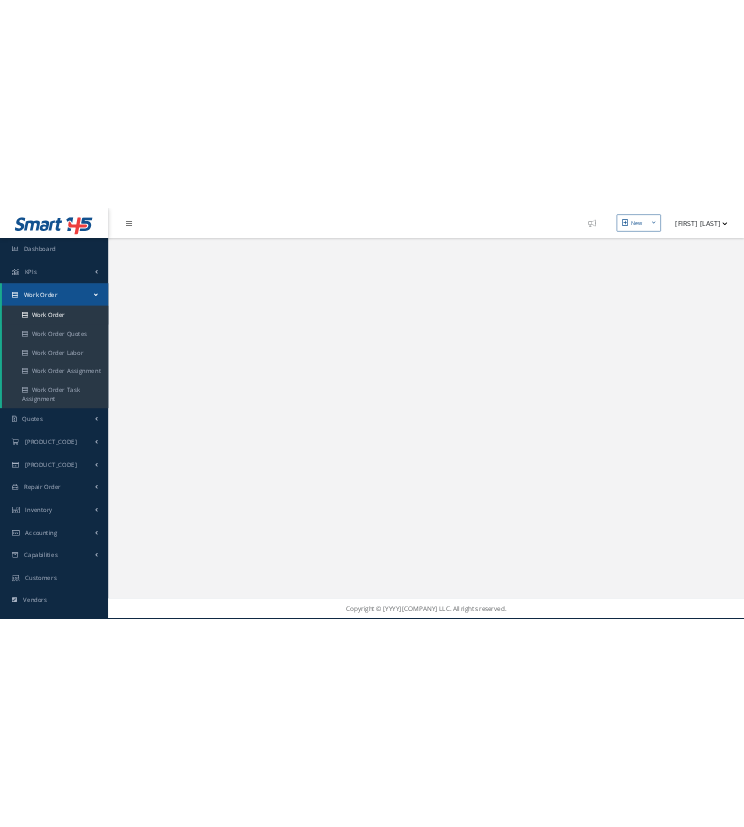 scroll, scrollTop: 0, scrollLeft: 0, axis: both 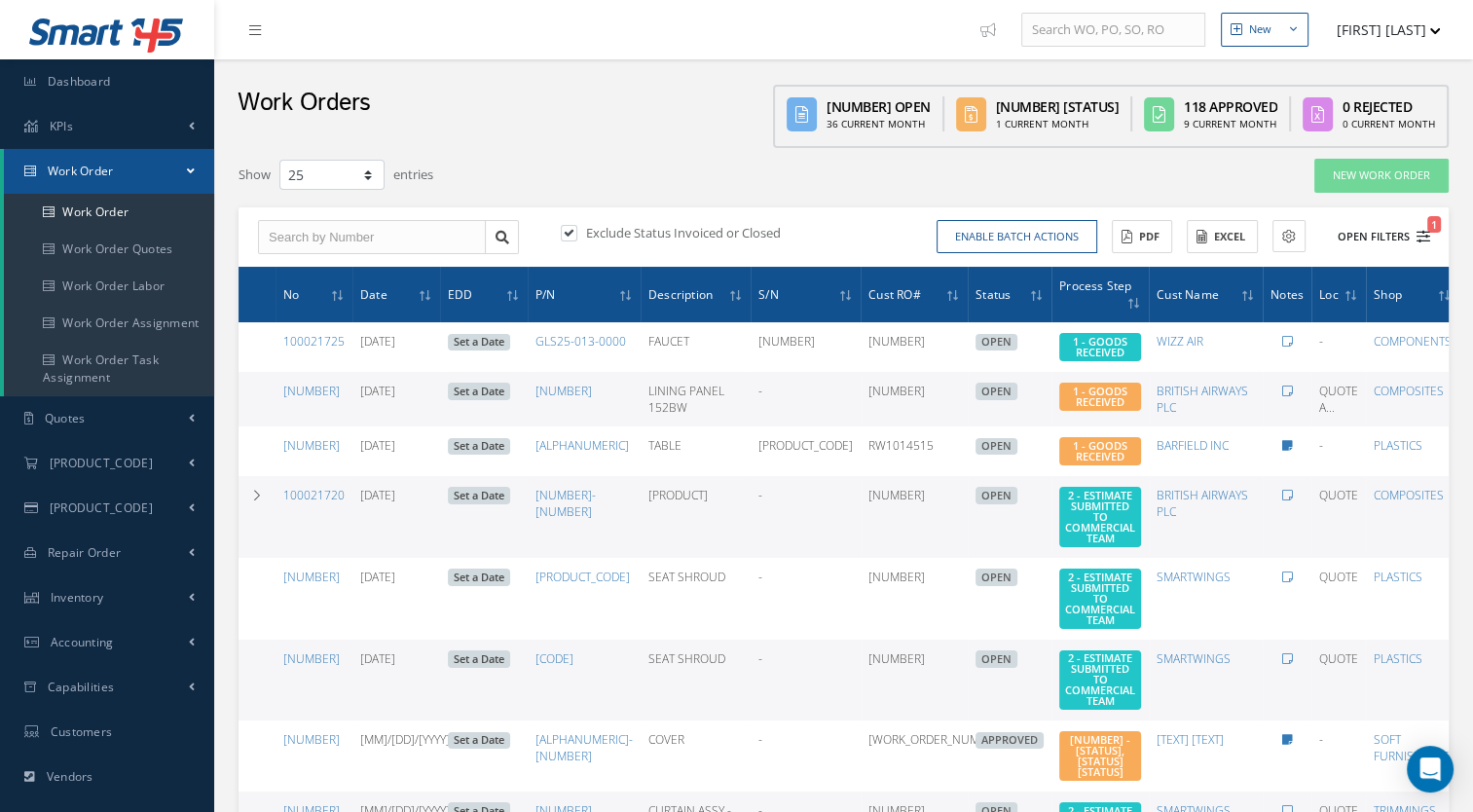 click on "1" at bounding box center [1423, 237] 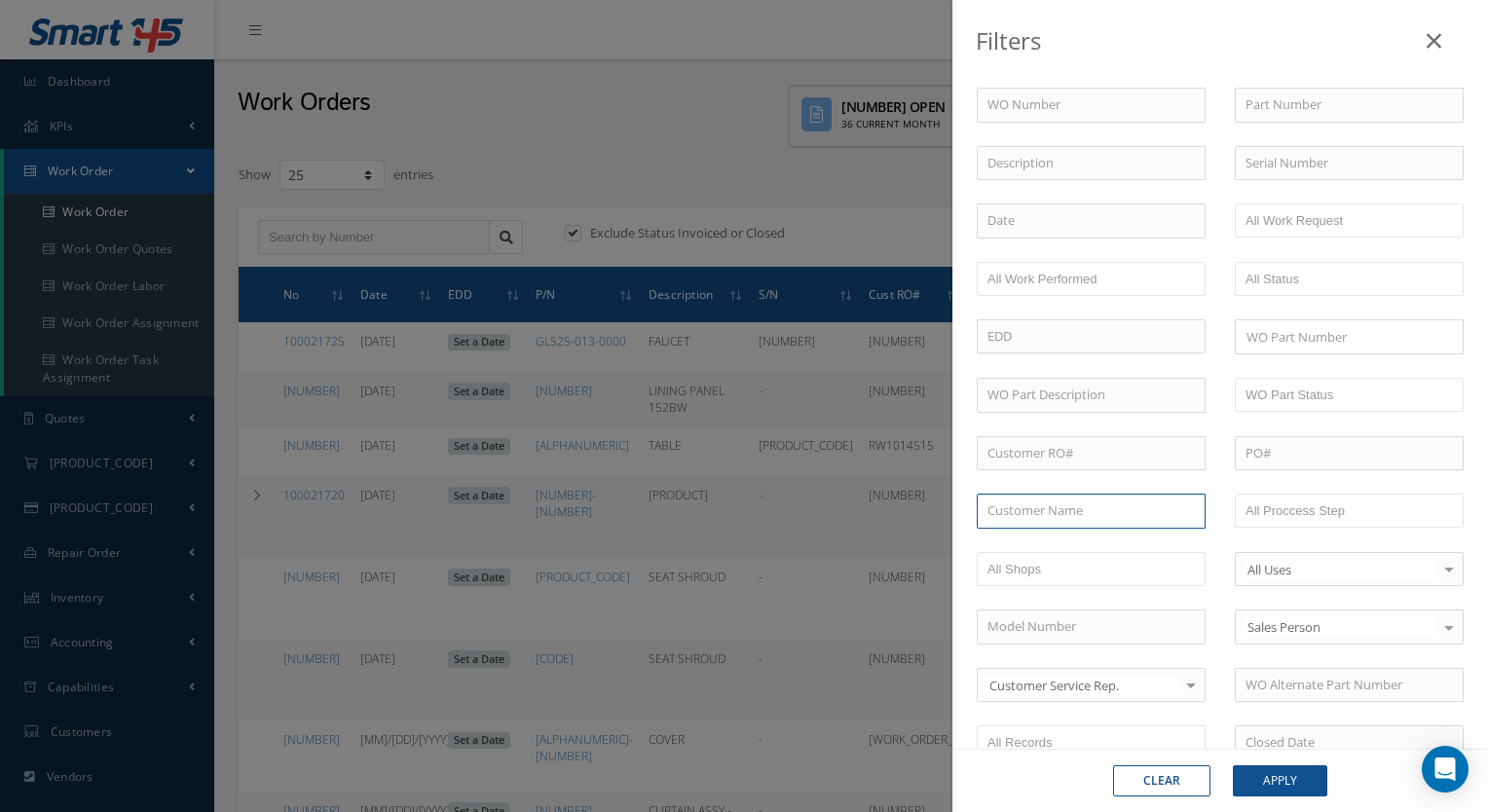 click at bounding box center [1091, 511] 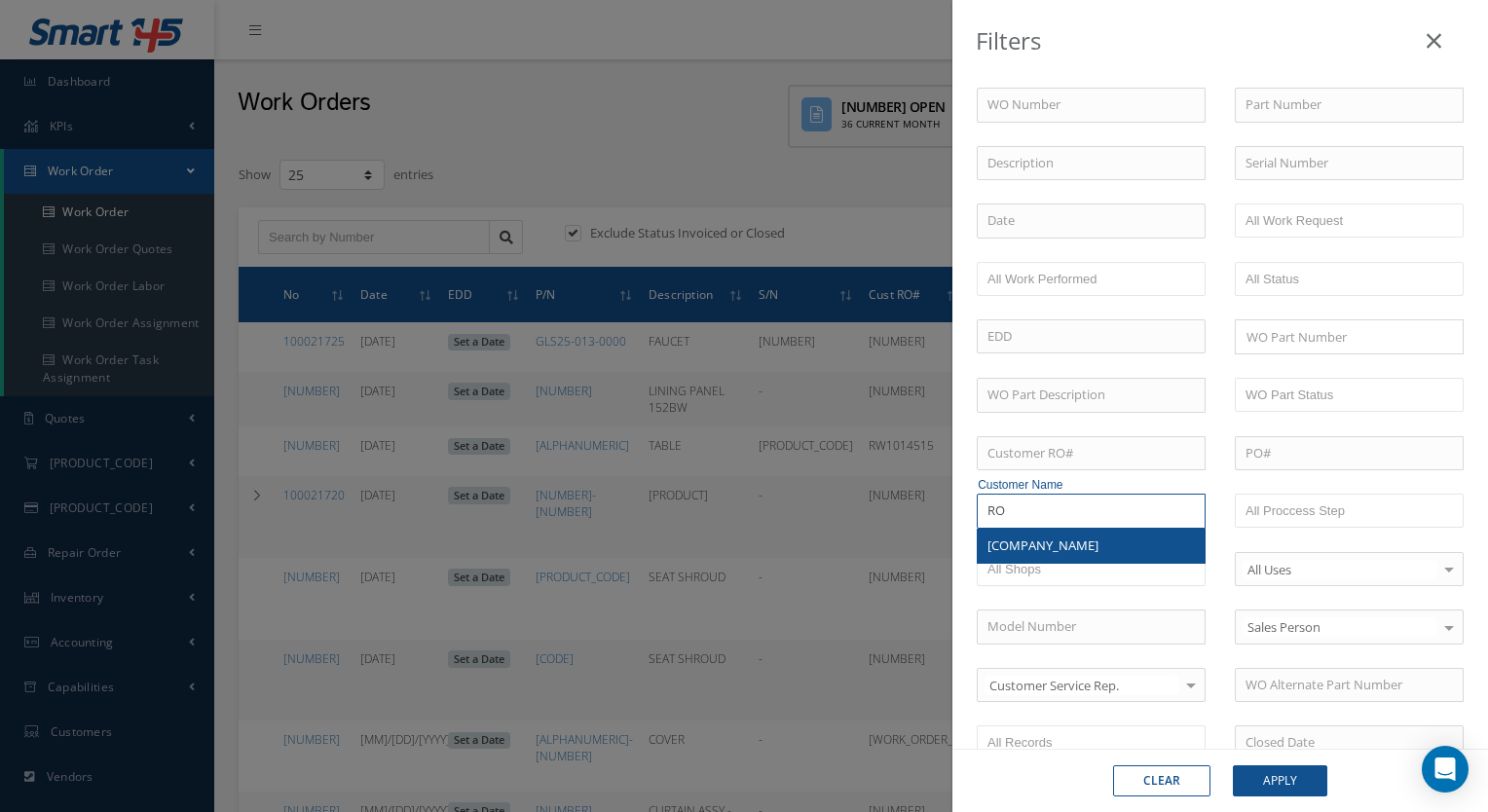 type on "RO" 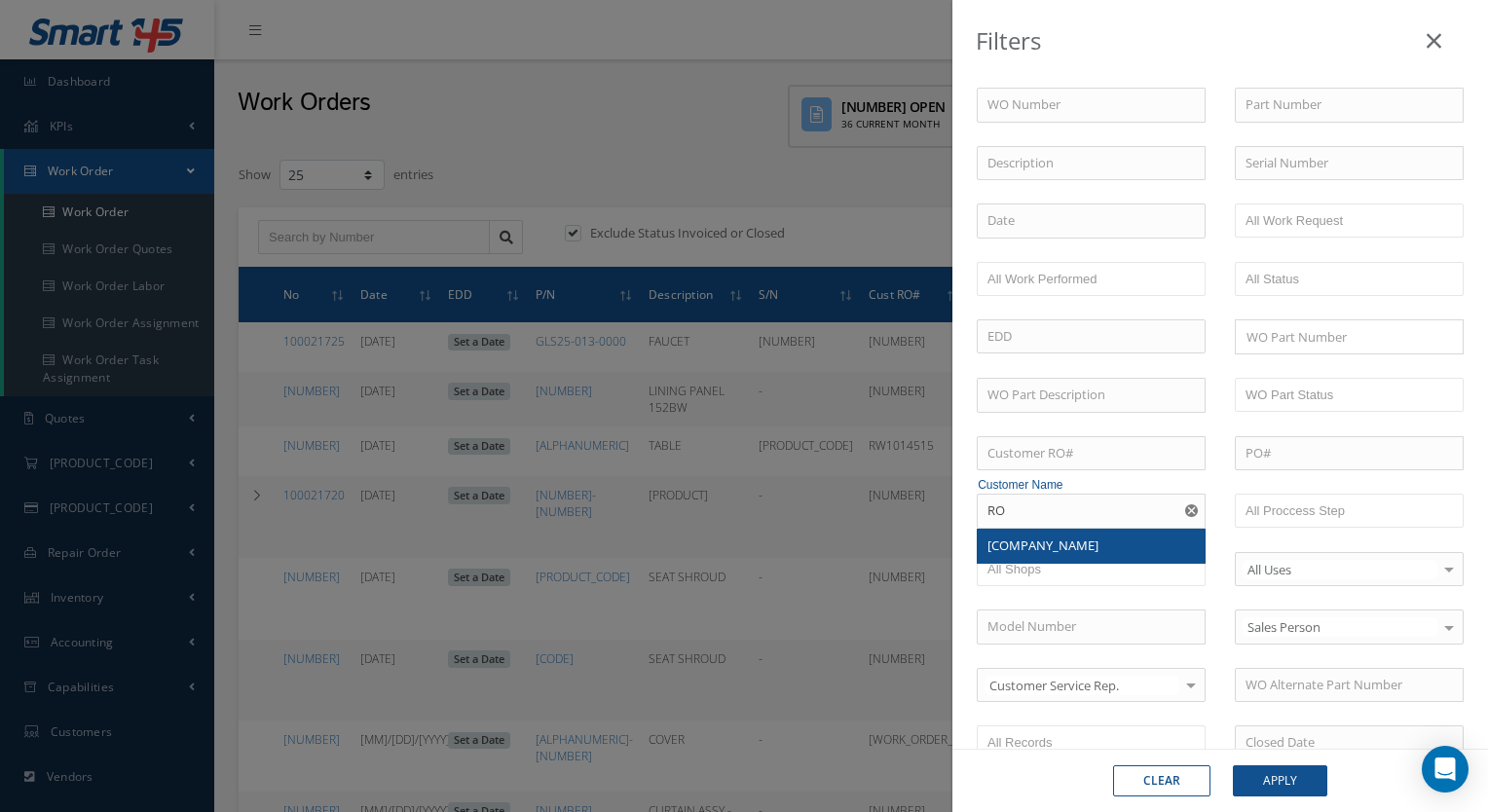 click on "WO Number
Part Number
Description
Serial Number
-
BER
CERTIFICATION
FILE ONLY DUPLICATE
INSPECT/ TEST
INSTALL
KIT
MODIFY
NEW
OTHER
OVERHAUL
RECERTIFY
RELIABLE
REPAIR
ROBBERY
WARRANTY REPAIR
WARRANTY REPLACE
WARRANTY RETURN
All Work Request
-
BER
CERTIFICATION
FILE ONLY DUPLICATE
INSPECT/ TEST
INSTALL
KIT
MODIFY
NEW
OTHER
OVERHAUL
RECERTIFY
RELIABLE
REPAIR
ROBBERY
WARRANTY REPAIR
WARRANTY REPLACE
WARRANTY RETURN
NEW" at bounding box center (1220, 635) 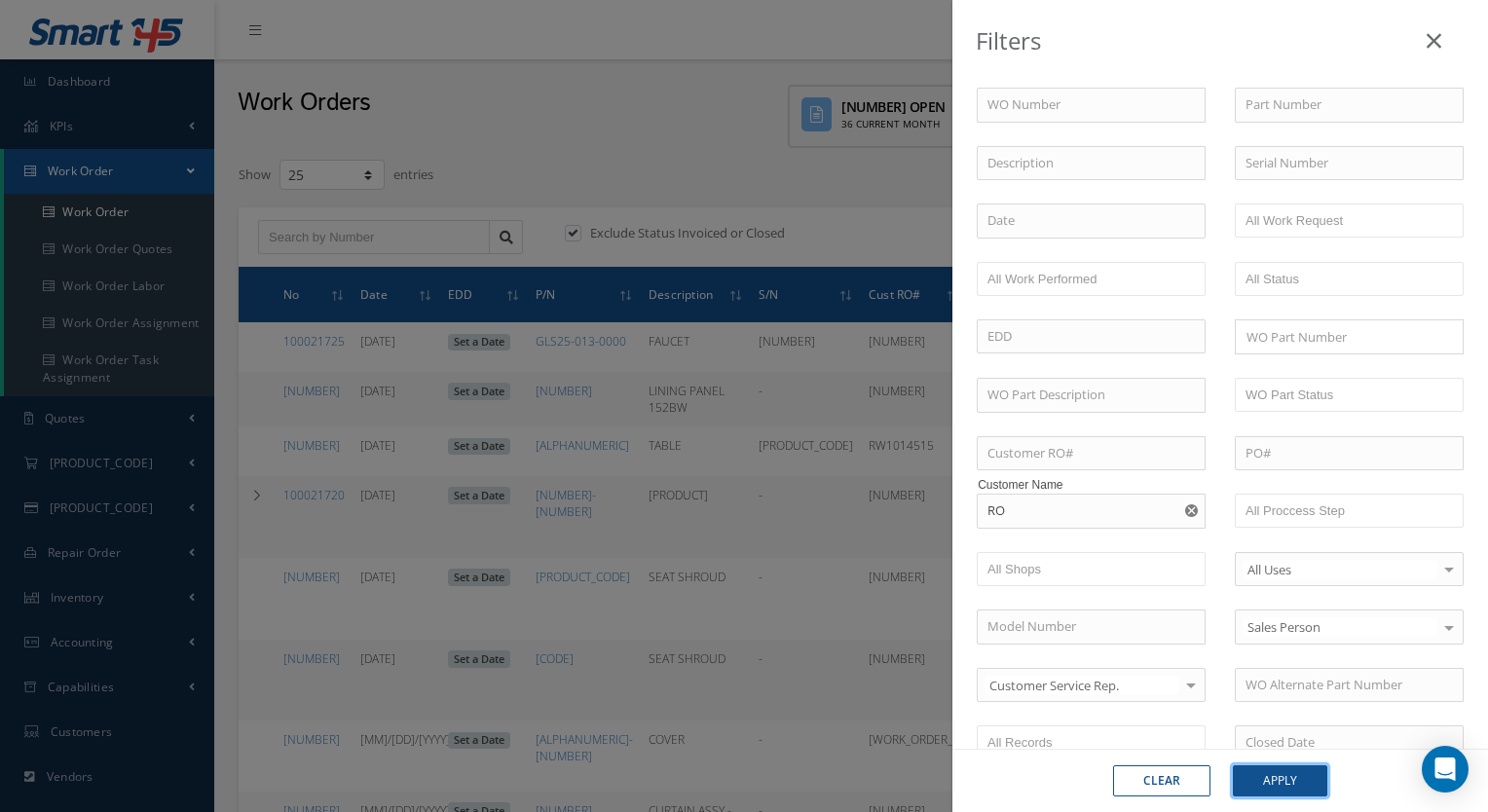 click on "Apply" at bounding box center [1280, 781] 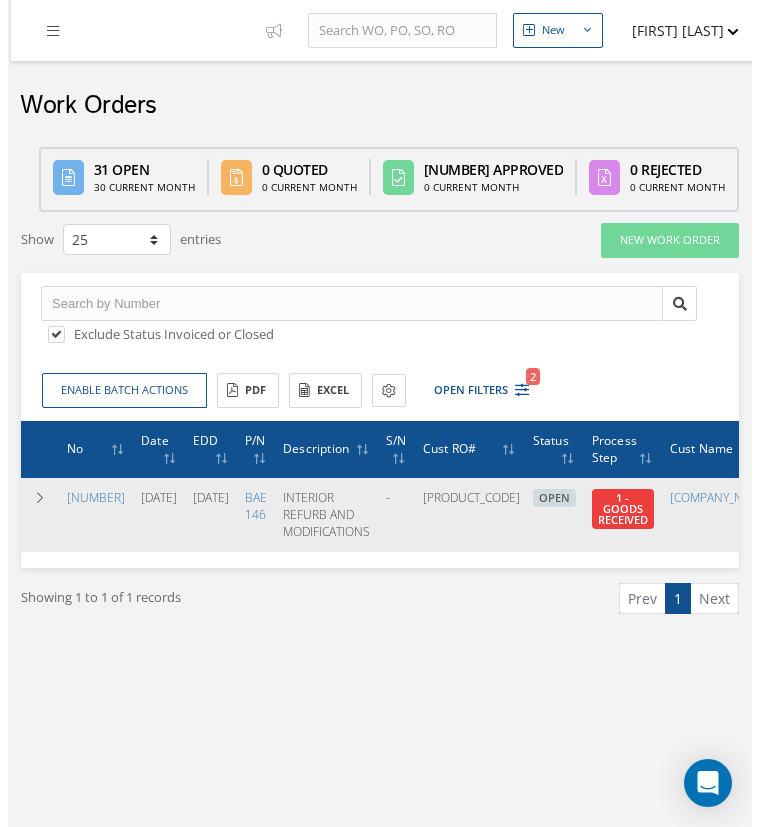 scroll, scrollTop: 0, scrollLeft: 310, axis: horizontal 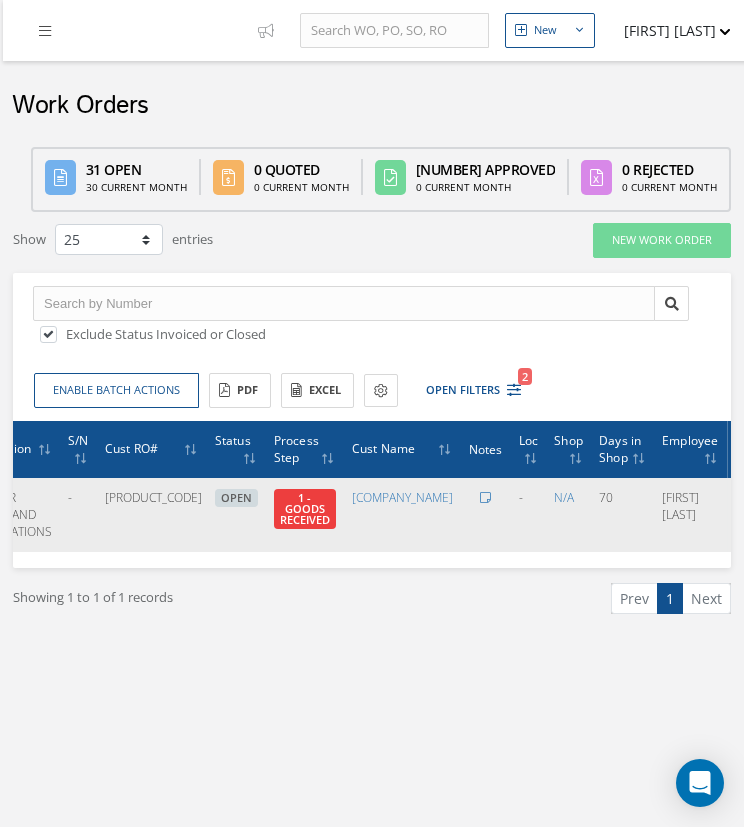 click at bounding box center [743, 513] 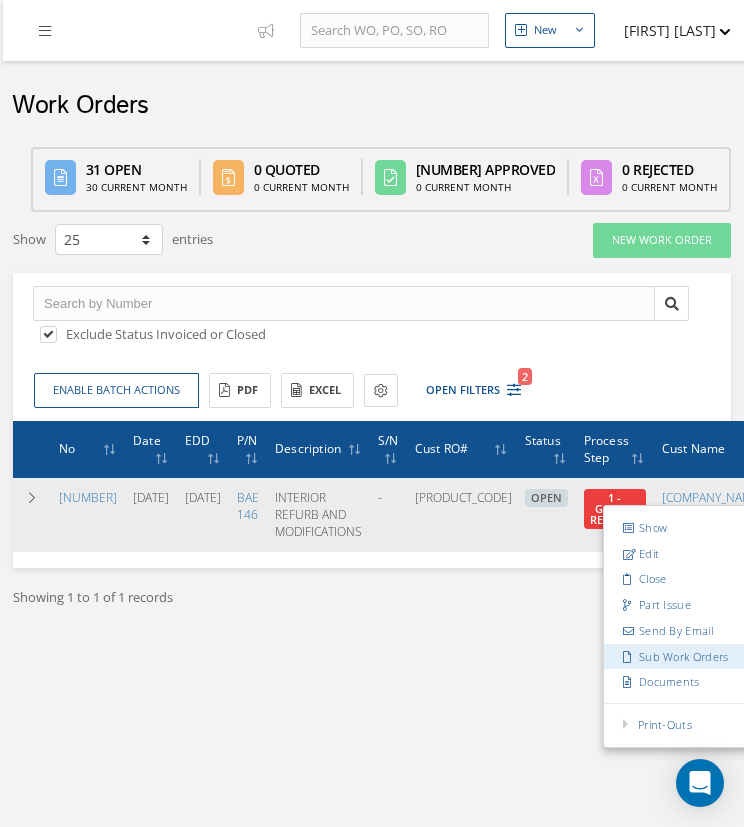 click on "Sub Work Orders" at bounding box center (683, 656) 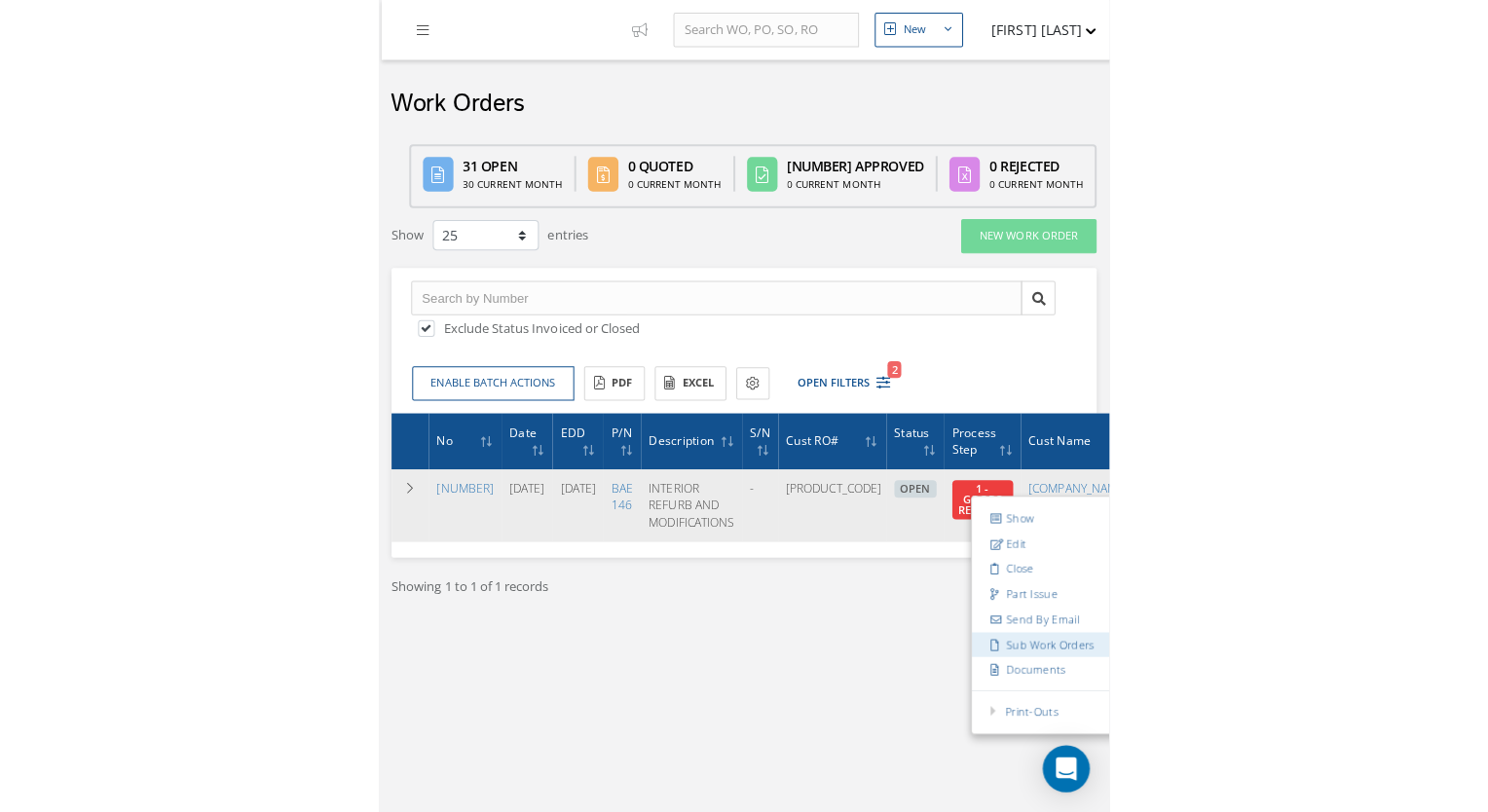 scroll, scrollTop: 0, scrollLeft: 287, axis: horizontal 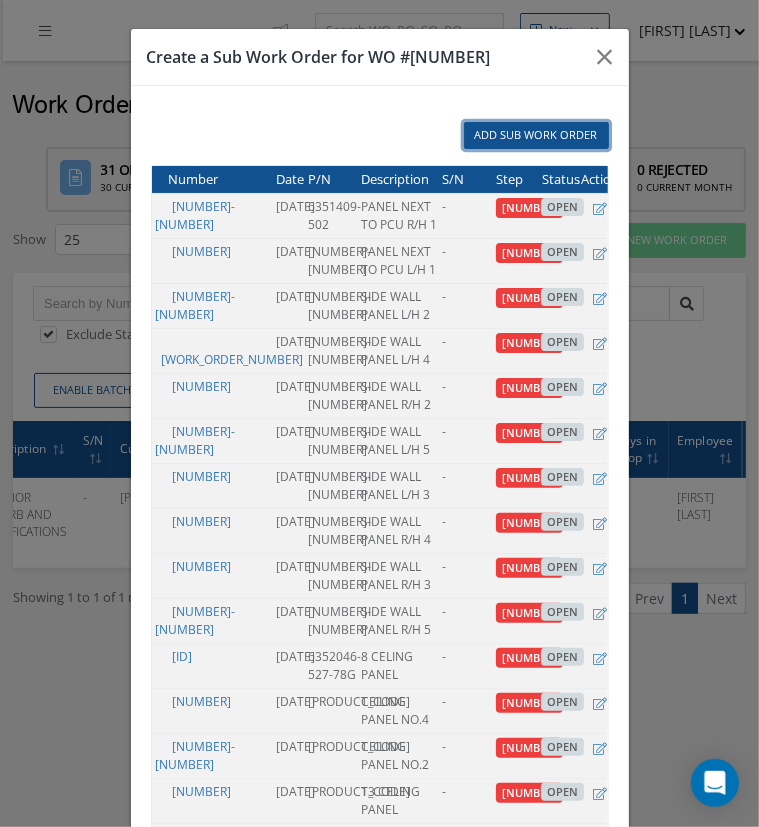 click on "Add Sub Work Order" at bounding box center [536, 135] 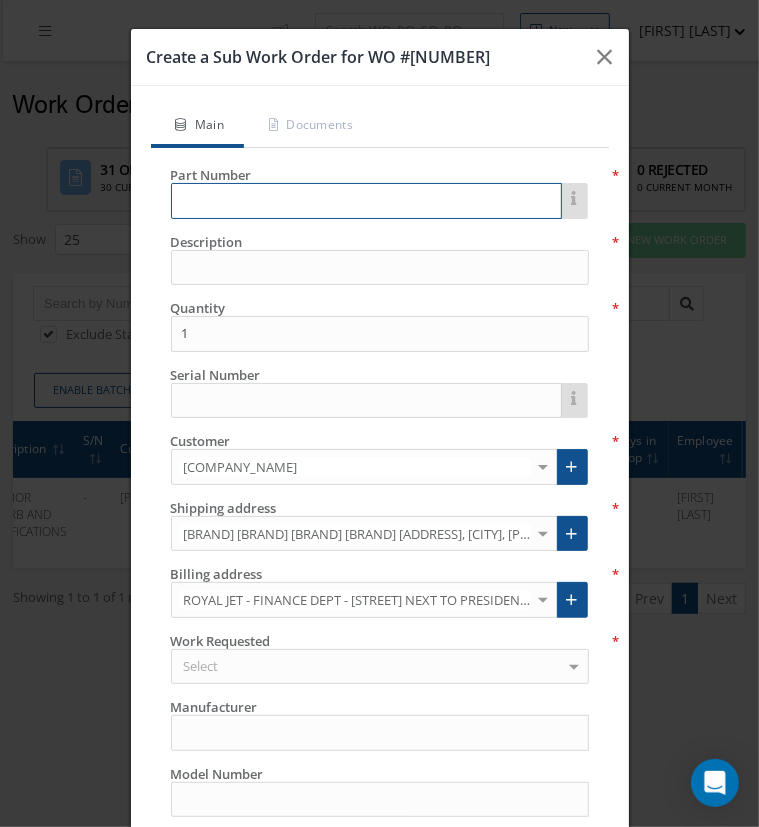 click at bounding box center (366, 201) 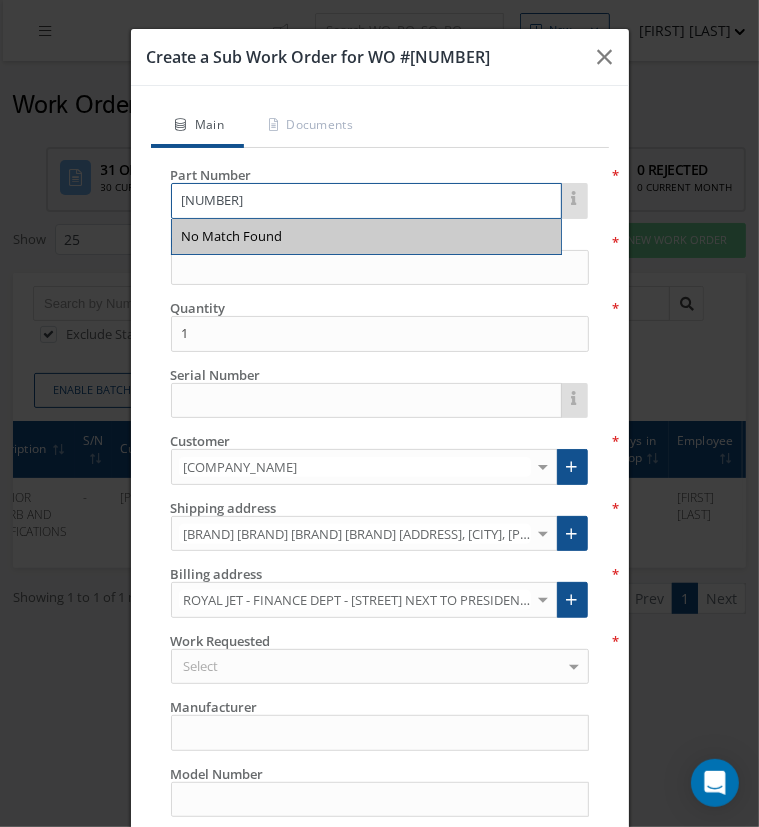type on "[NUMBER]" 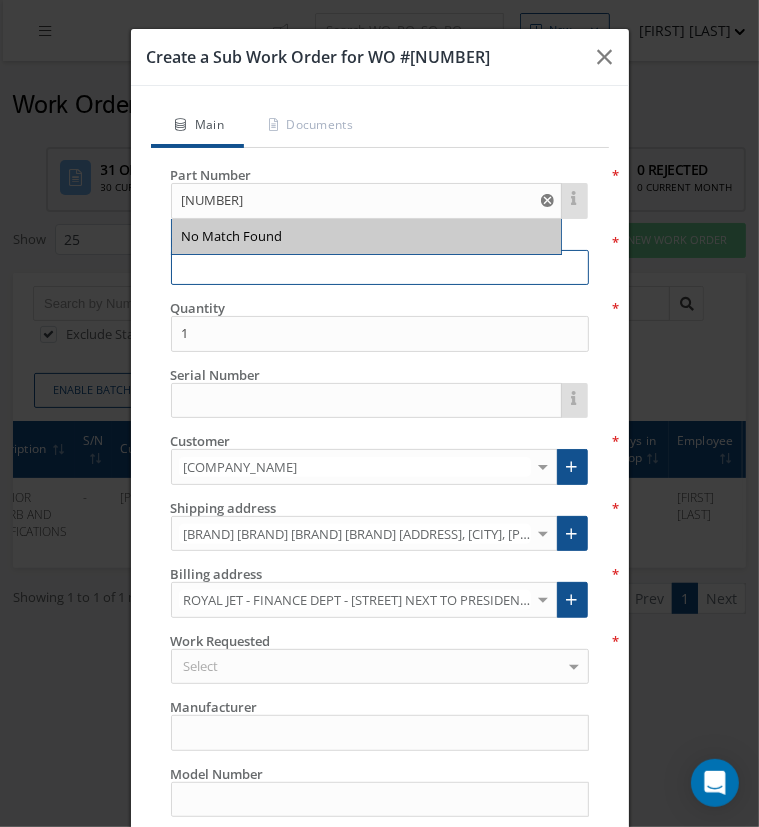 click at bounding box center (380, 268) 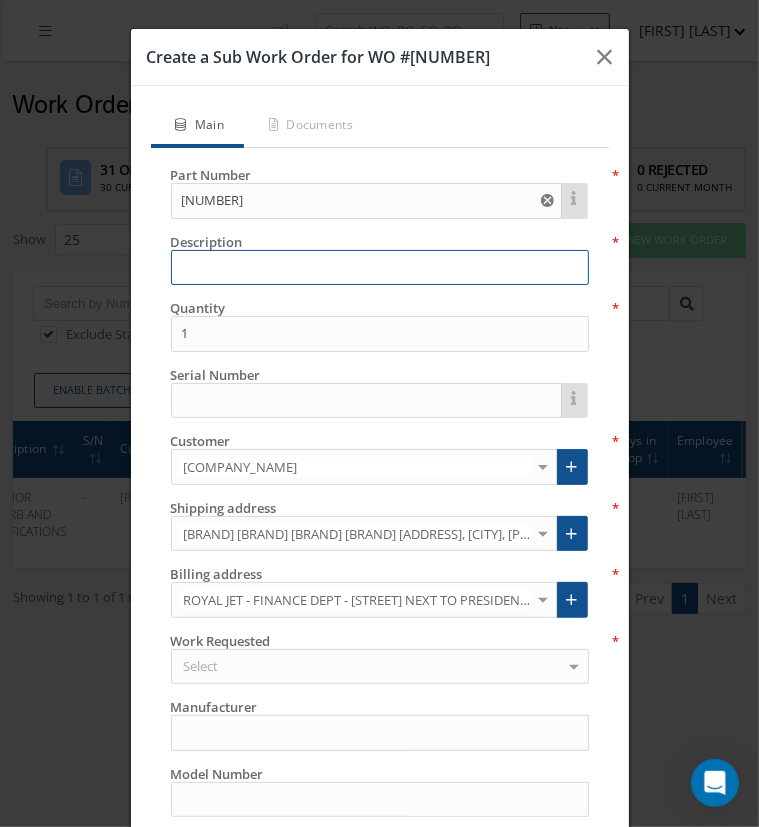 paste on "L/H 2 CLOSURE PANEL" 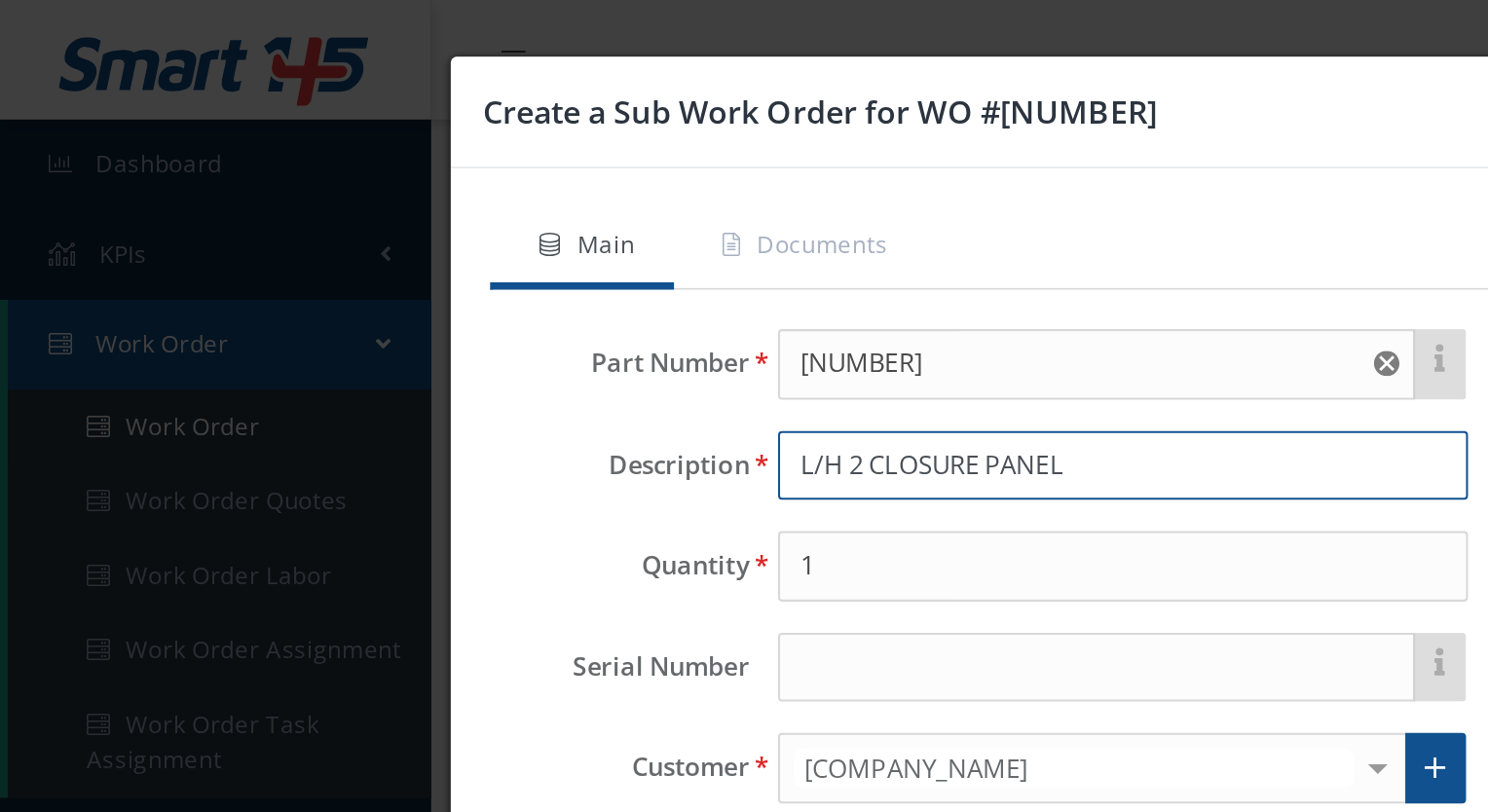 scroll, scrollTop: 0, scrollLeft: 0, axis: both 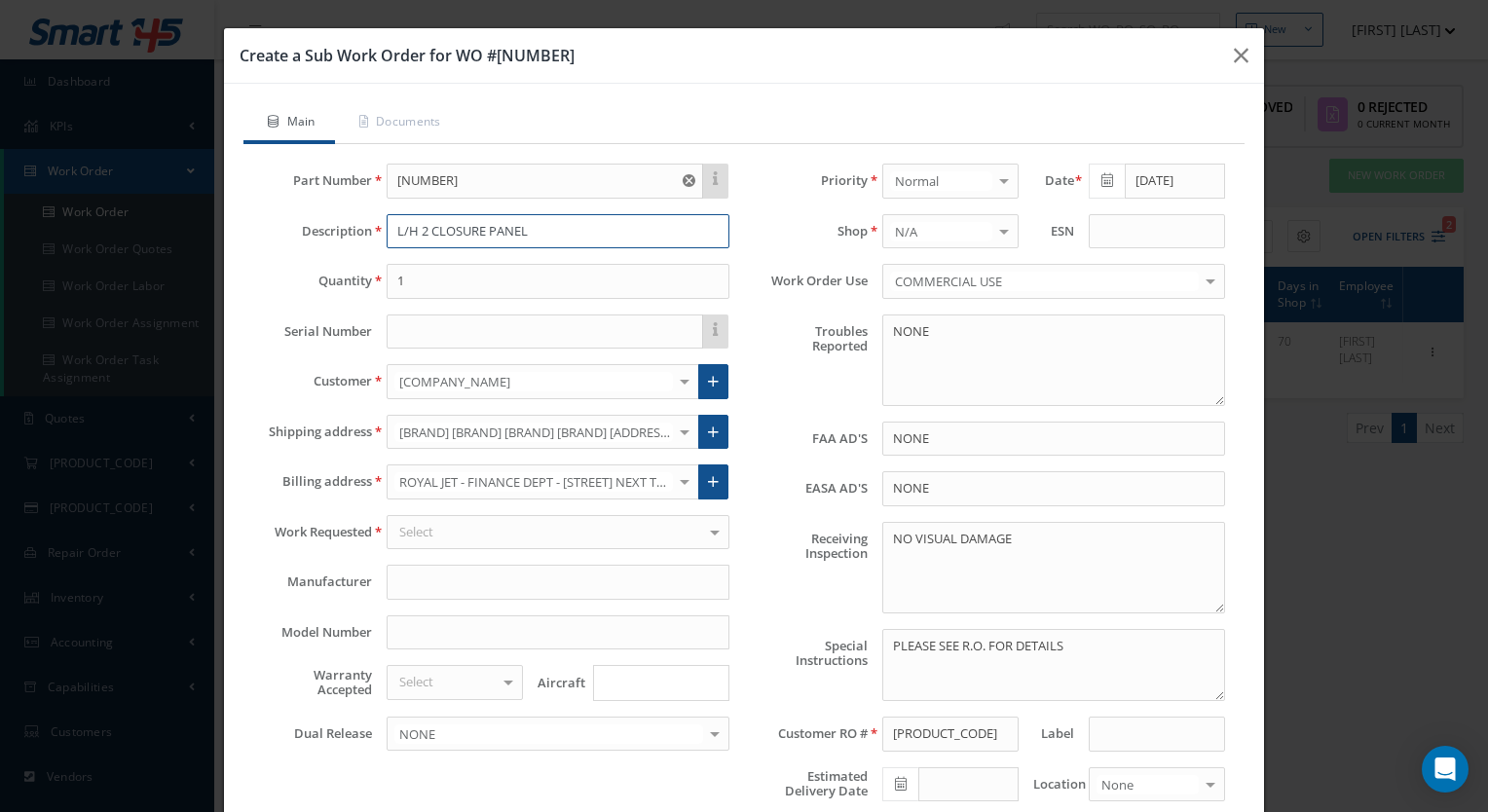 type on "L/H 2 CLOSURE PANEL" 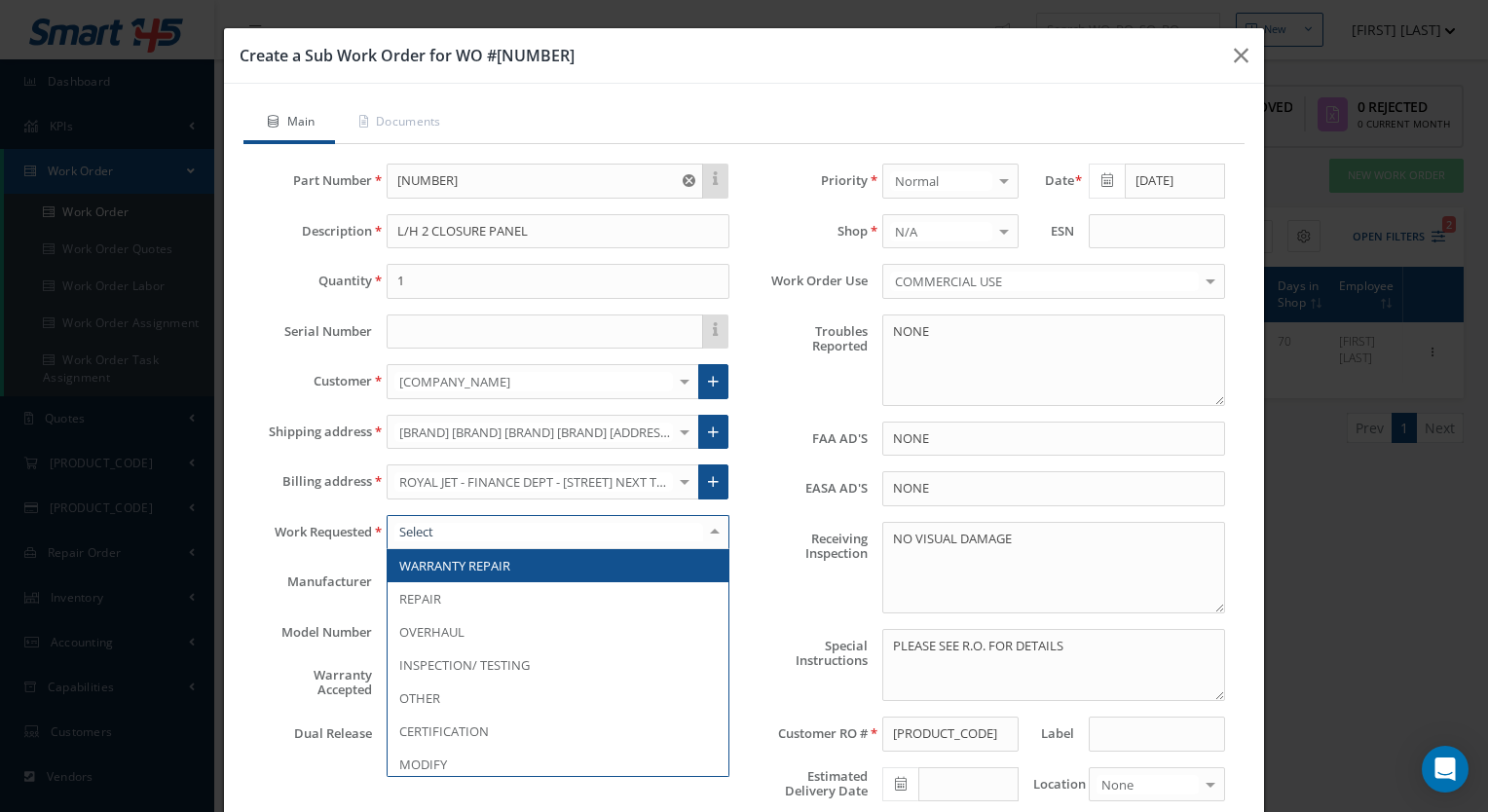 click at bounding box center (558, 533) 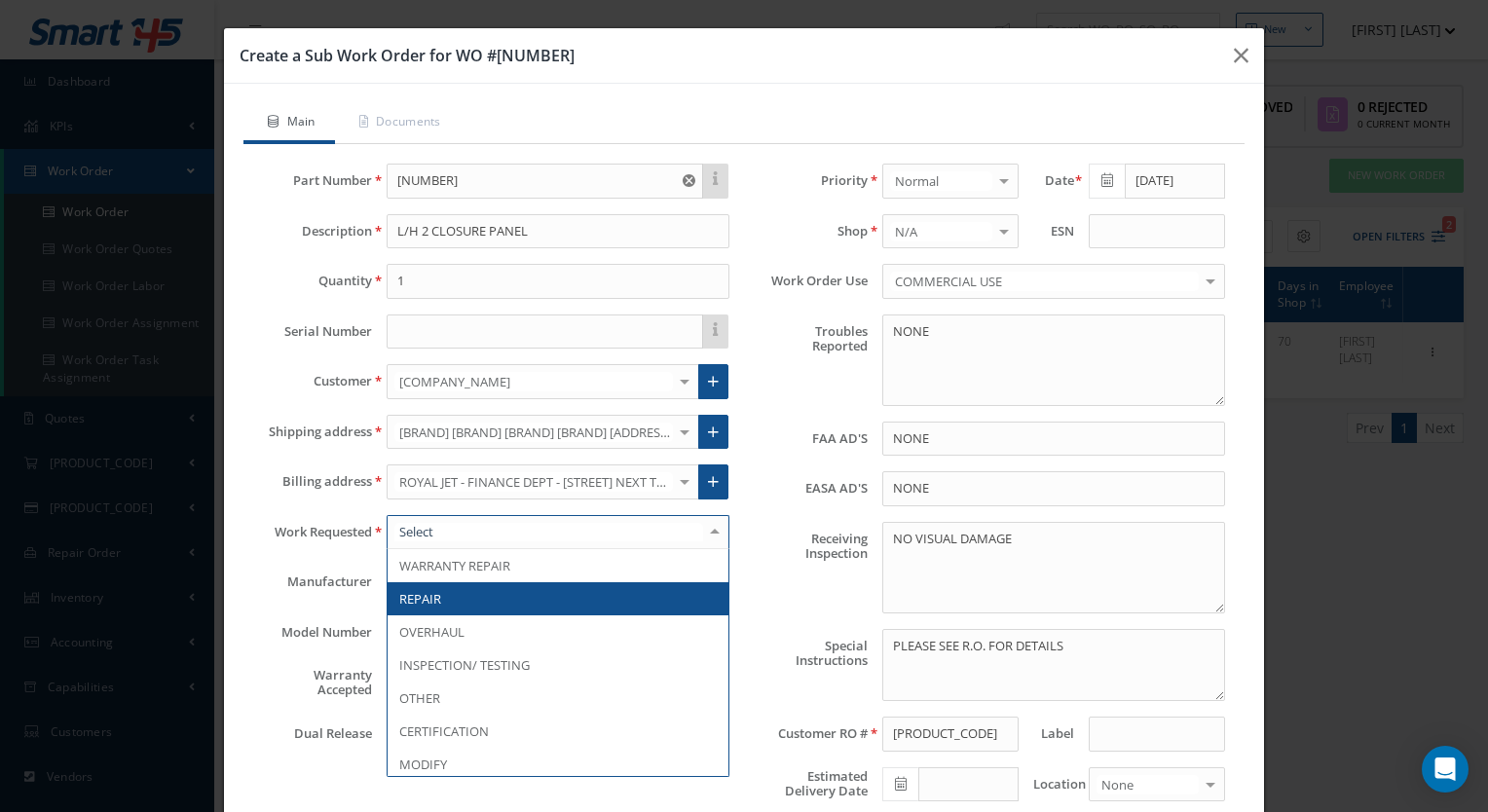 click on "REPAIR" at bounding box center [420, 599] 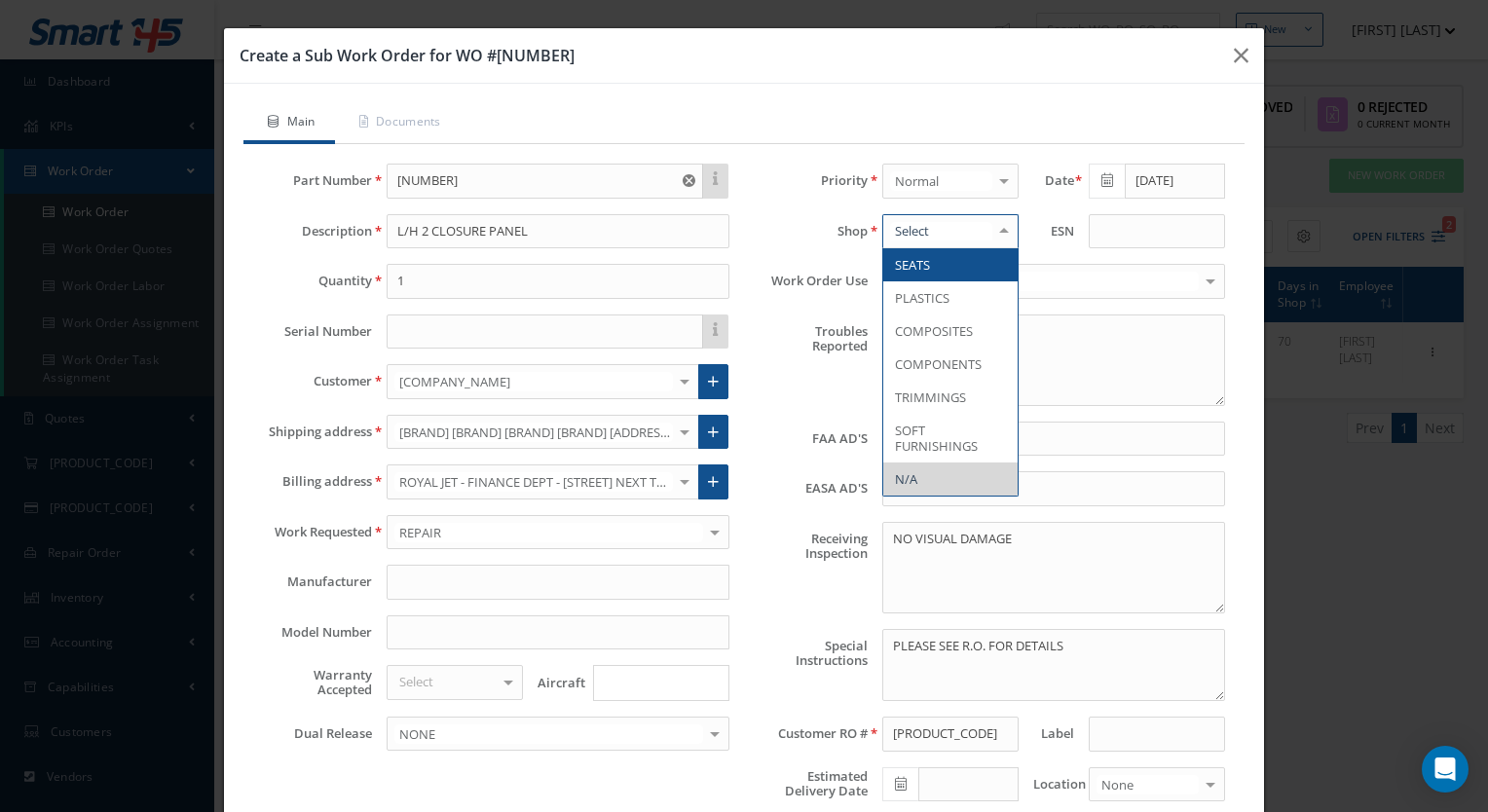 click at bounding box center [950, 232] 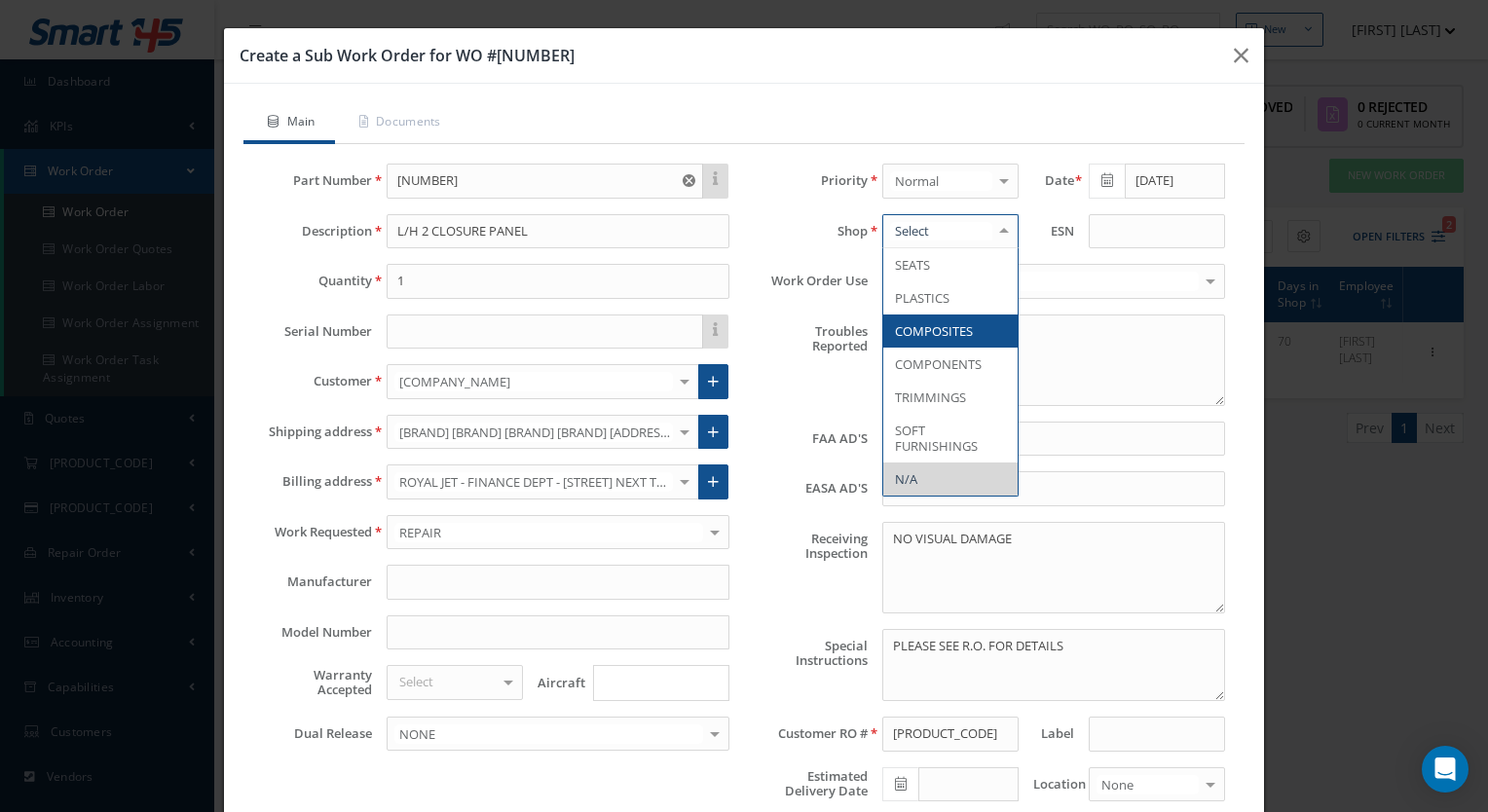 click on "COMPOSITES" at bounding box center [934, 331] 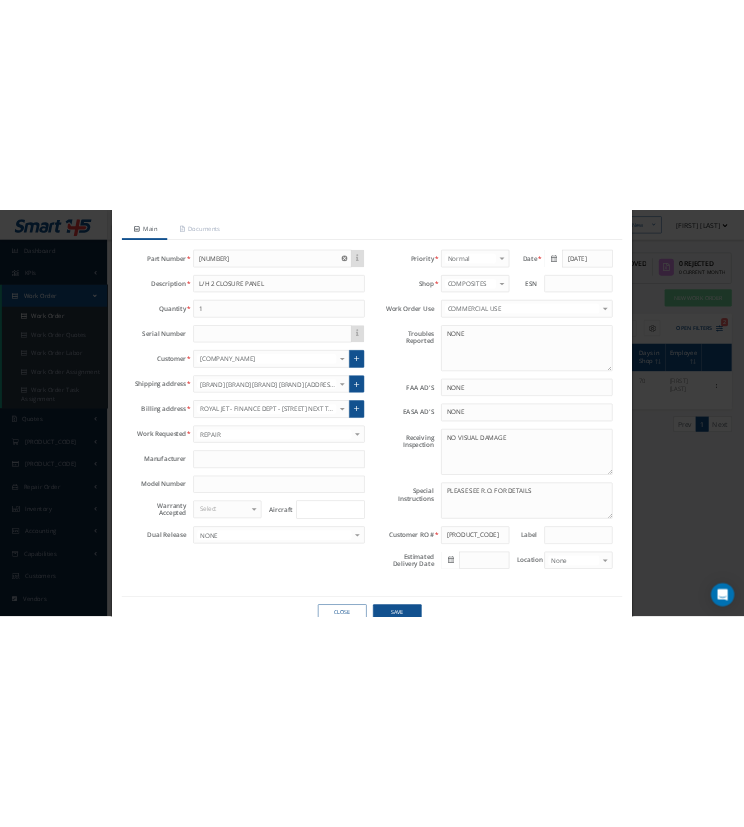 scroll, scrollTop: 140, scrollLeft: 0, axis: vertical 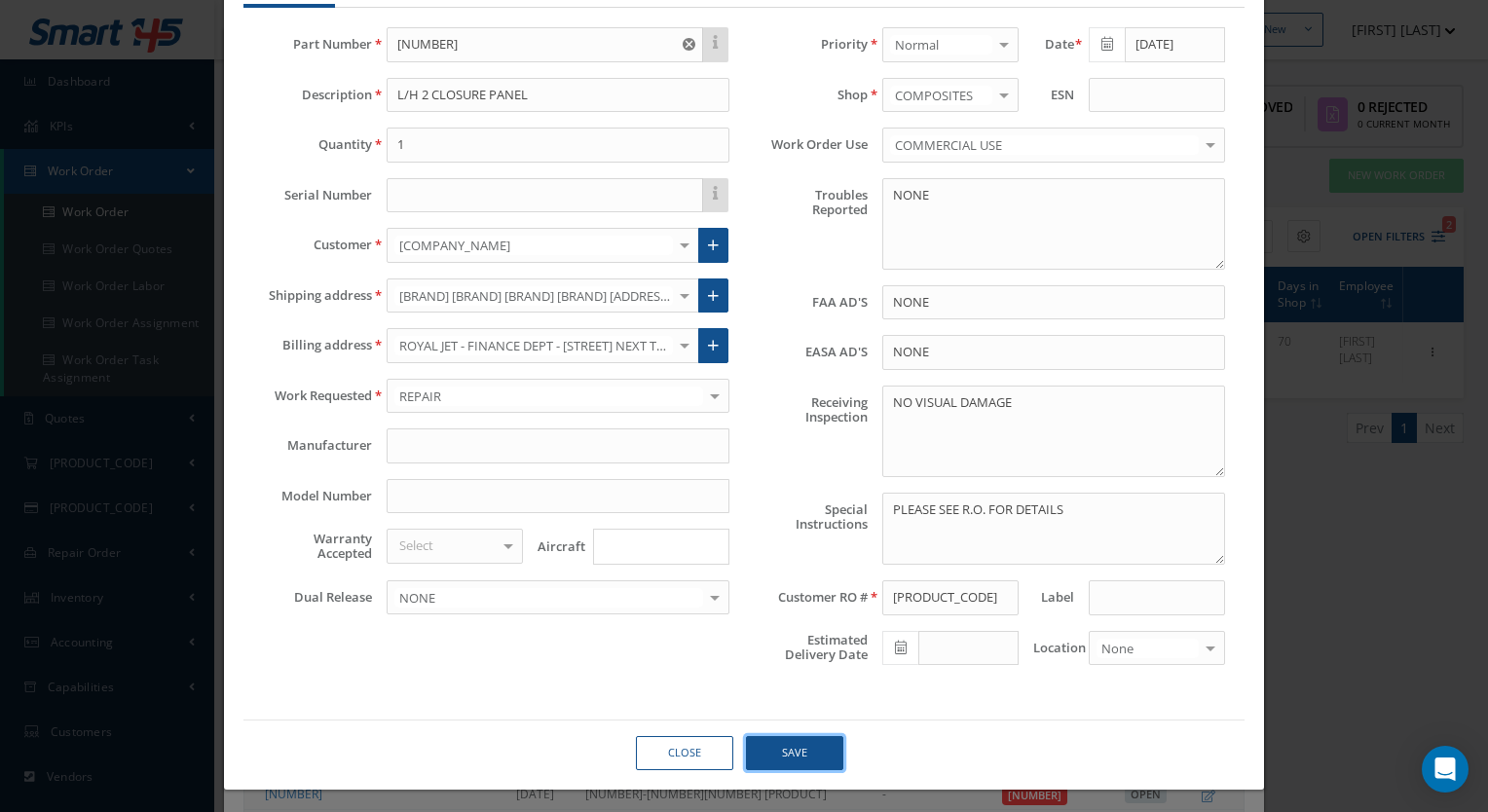 click on "Save" at bounding box center [795, 753] 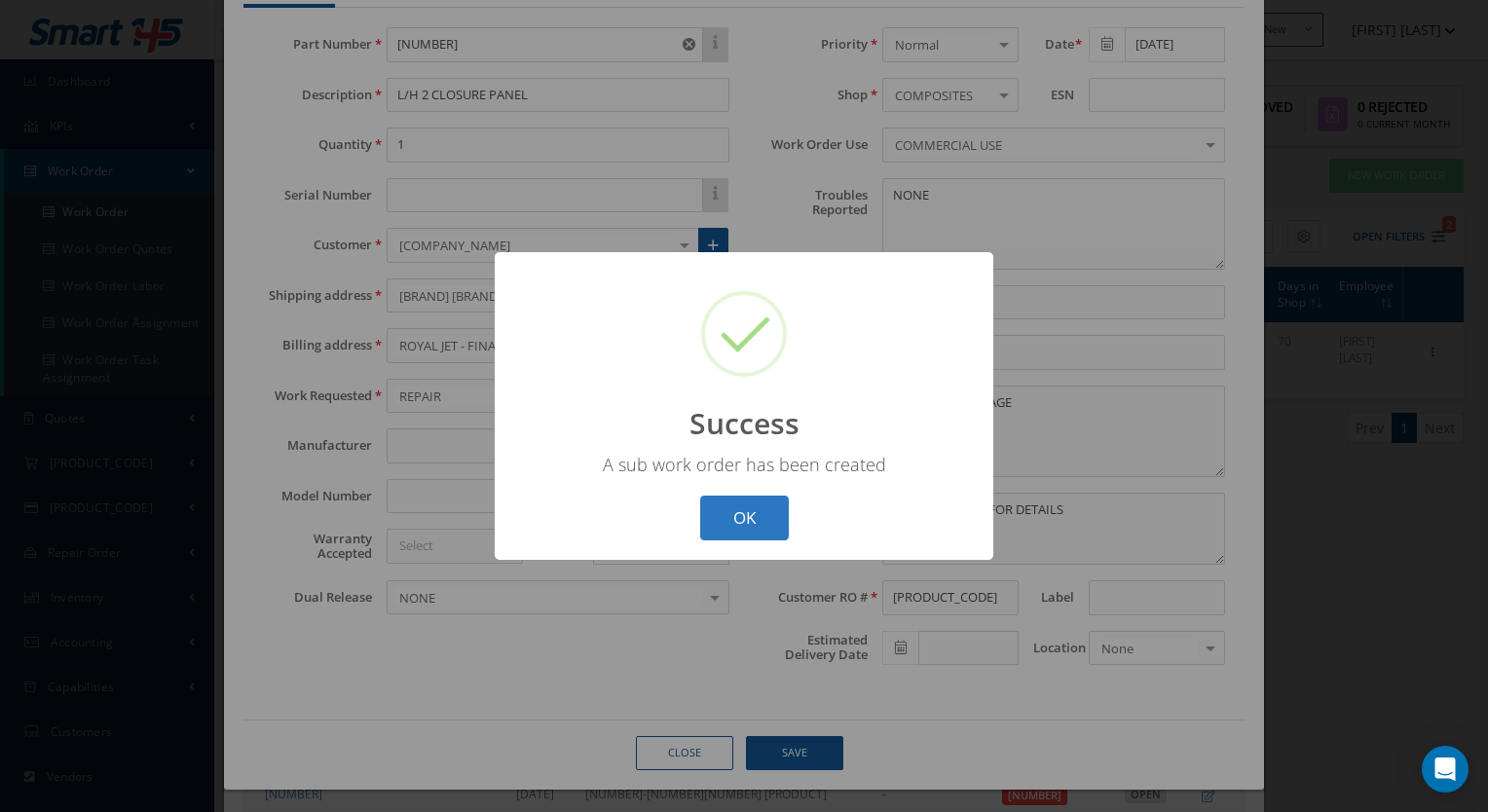 click on "OK" at bounding box center (744, 518) 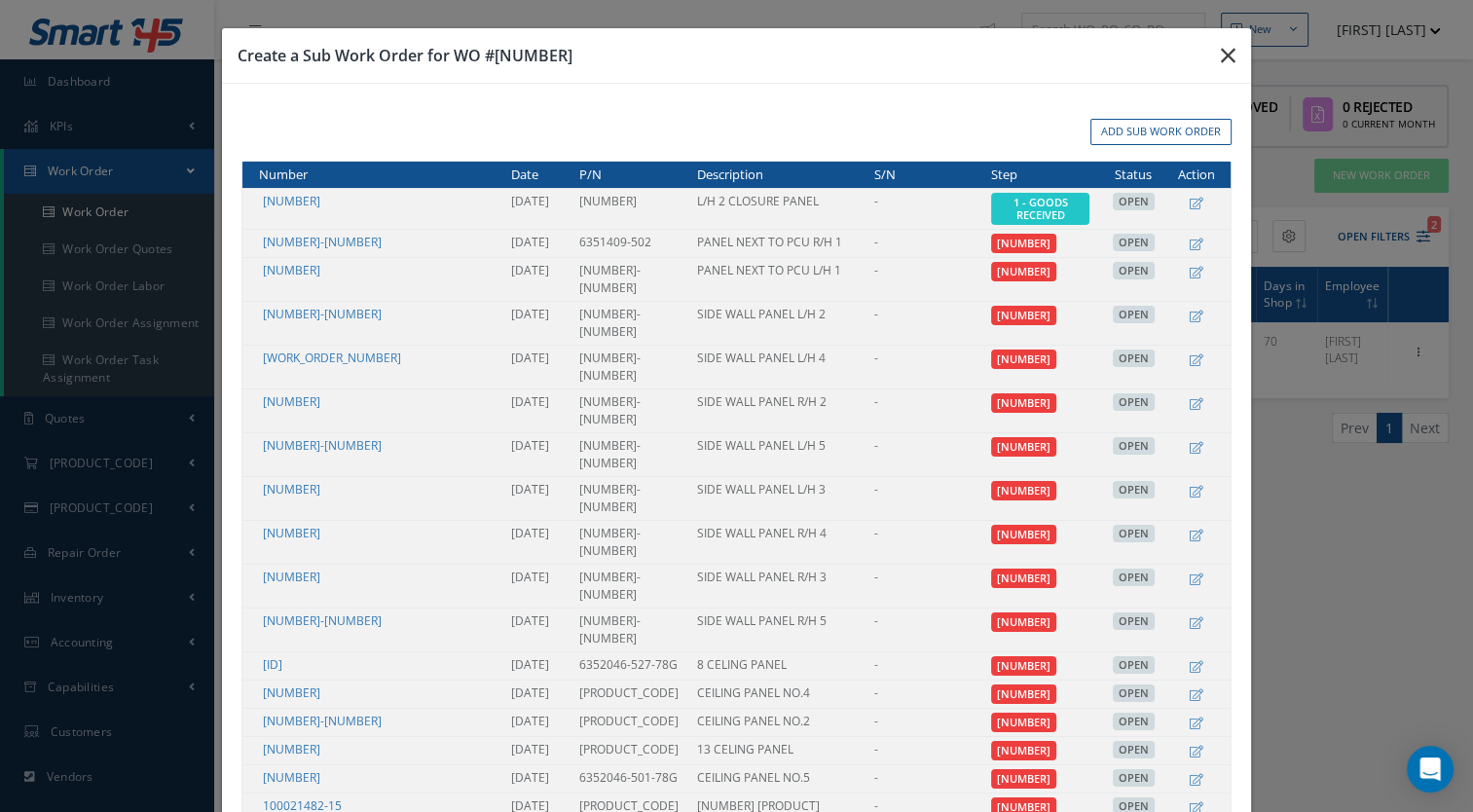 click at bounding box center (1228, 55) 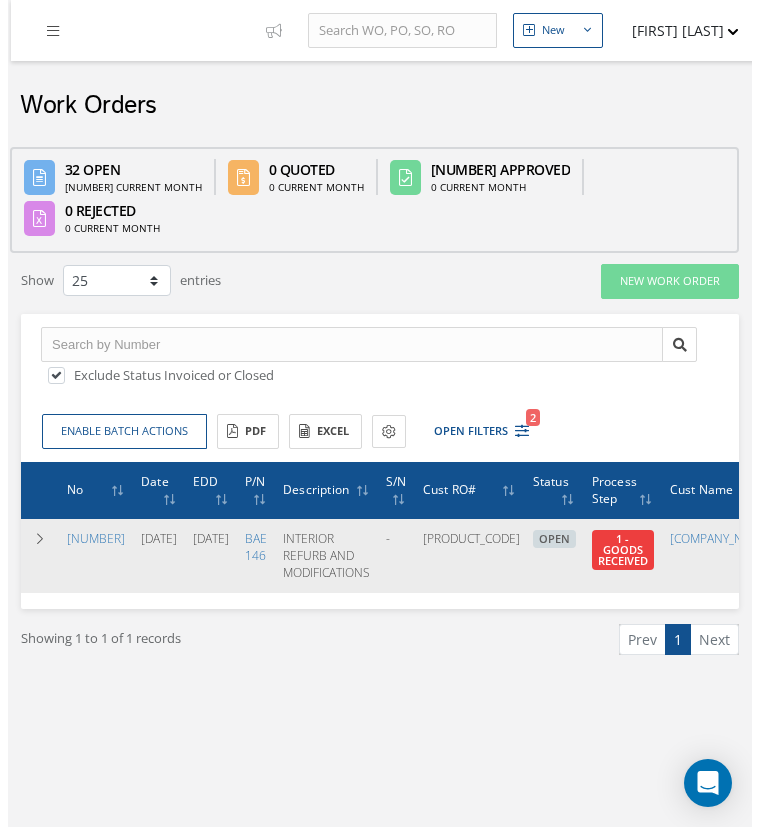 scroll, scrollTop: 0, scrollLeft: 310, axis: horizontal 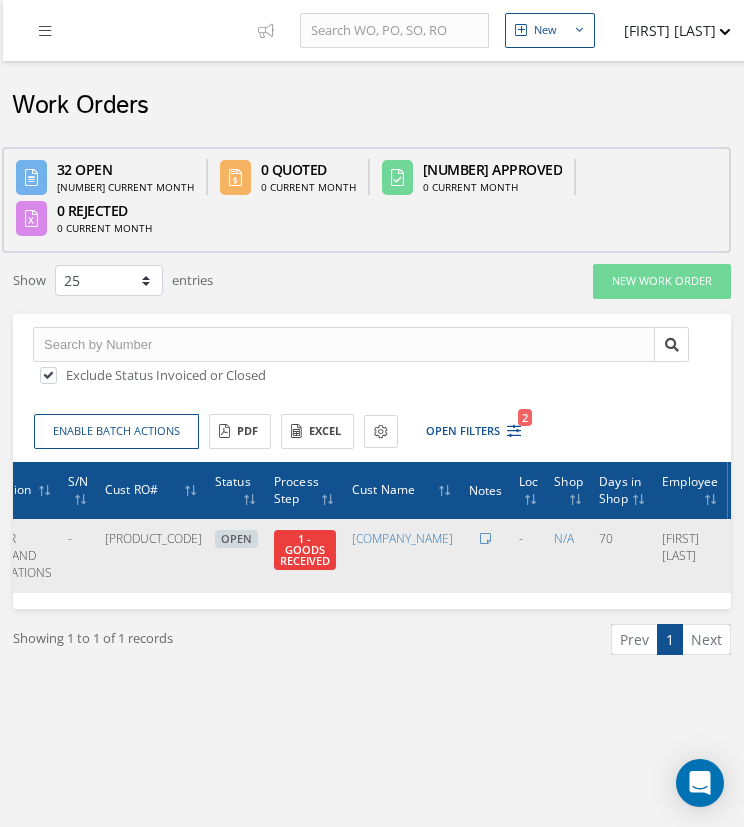 click at bounding box center [743, 554] 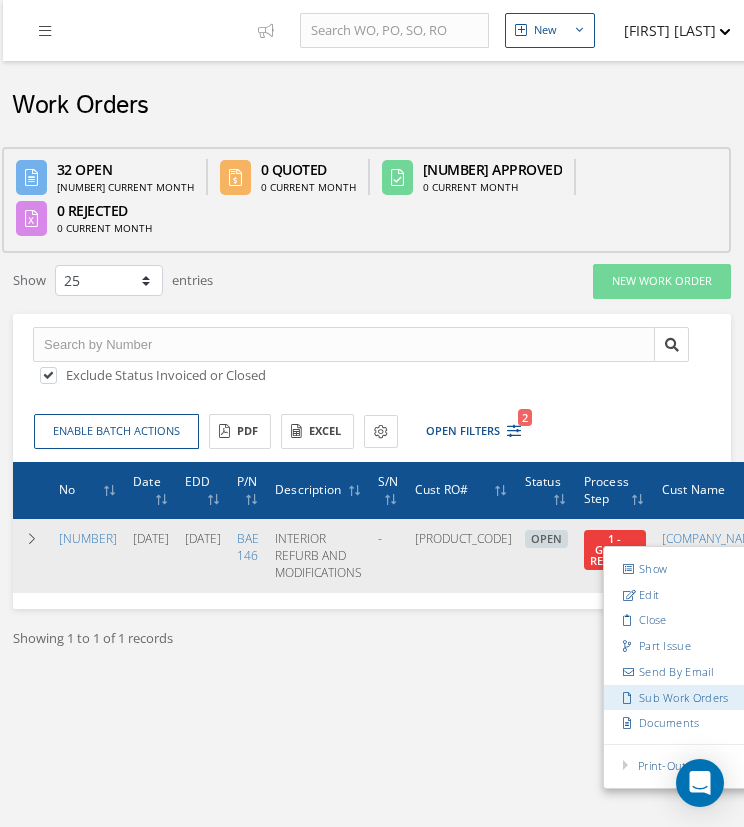 click on "Sub Work Orders" at bounding box center (683, 697) 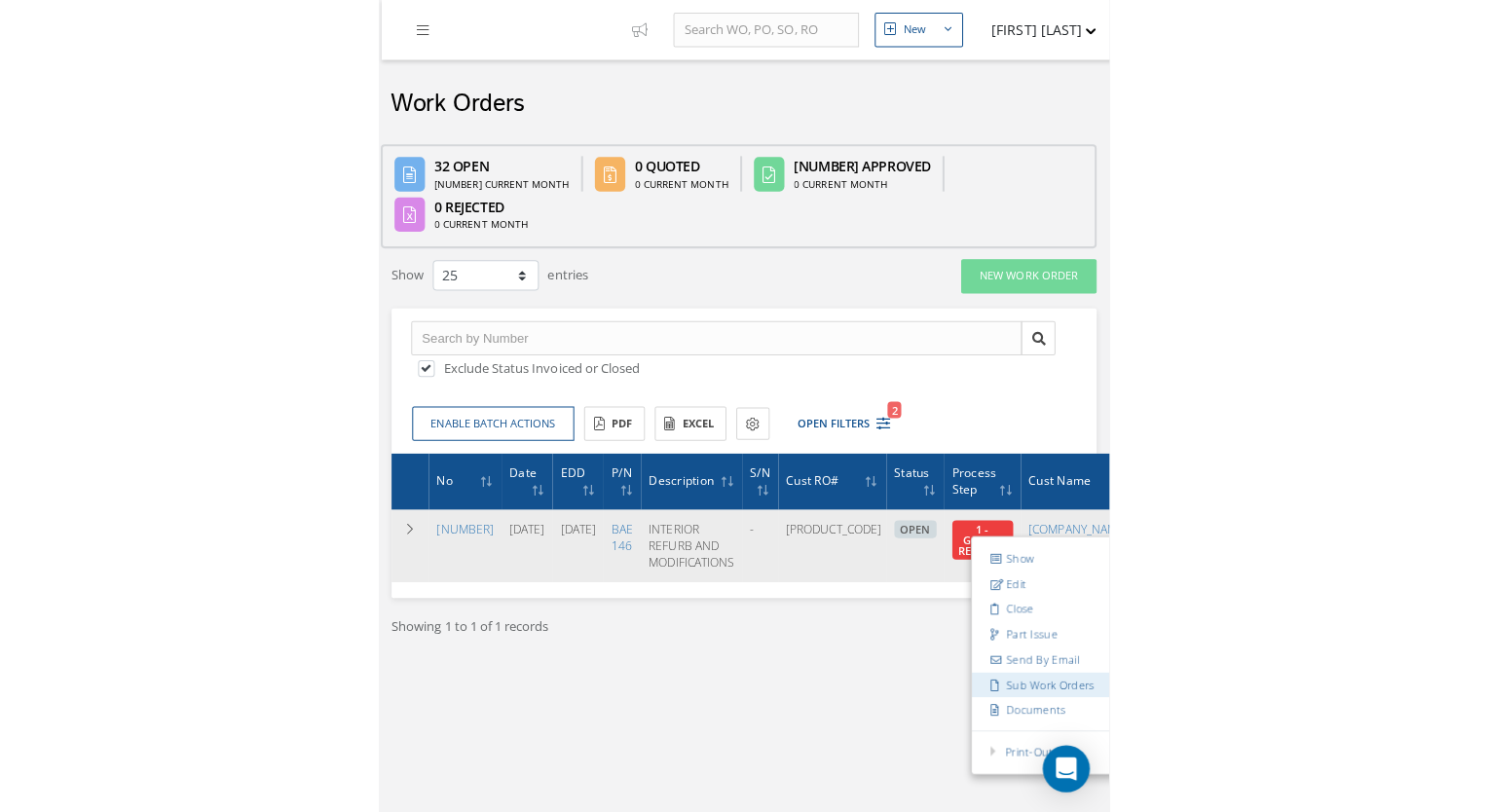scroll, scrollTop: 0, scrollLeft: 287, axis: horizontal 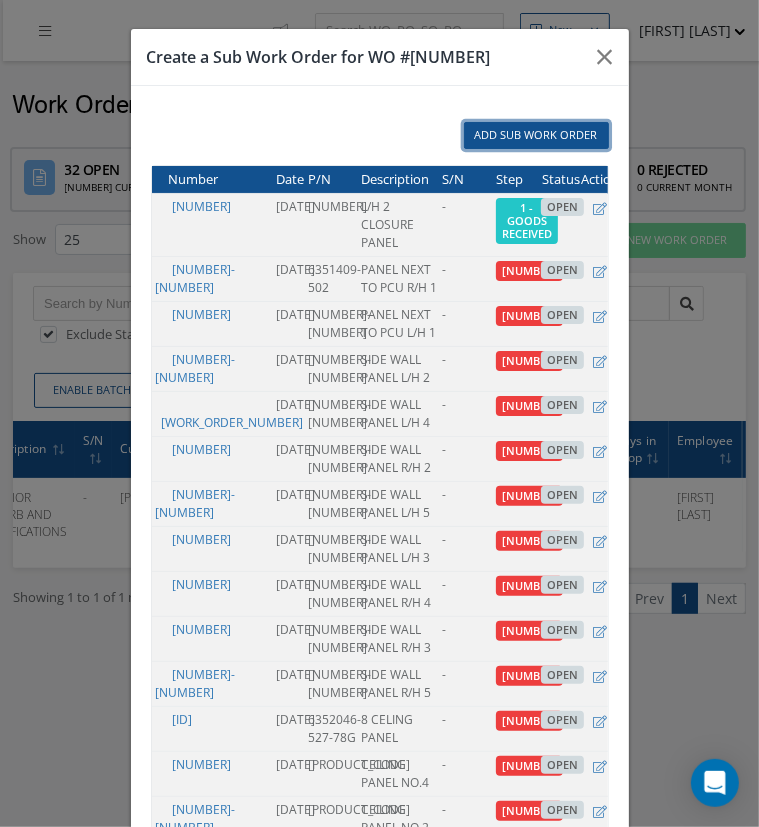 click on "Add Sub Work Order" at bounding box center [536, 135] 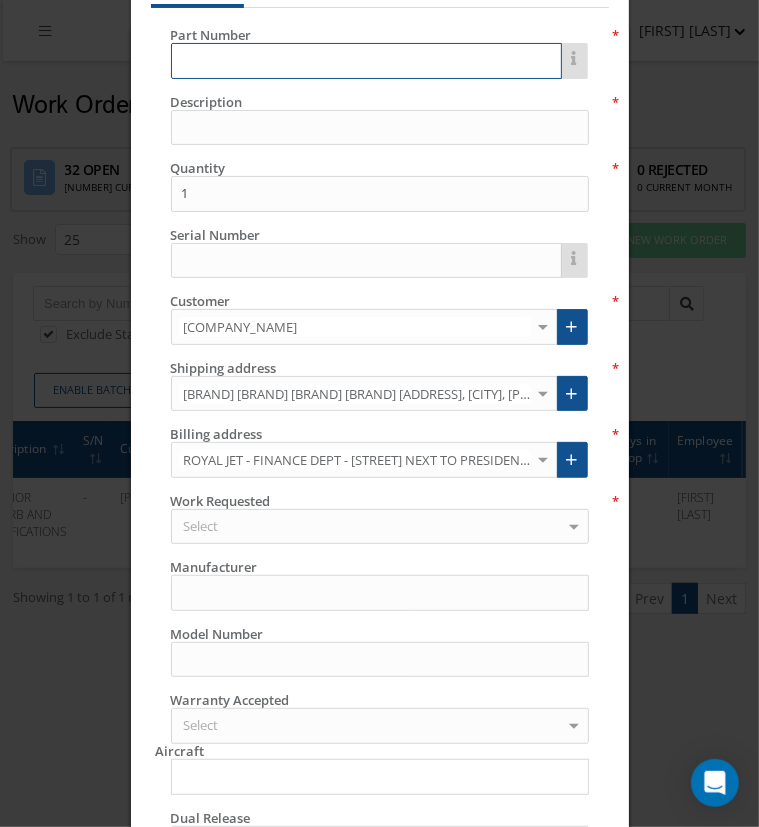 click at bounding box center (366, 61) 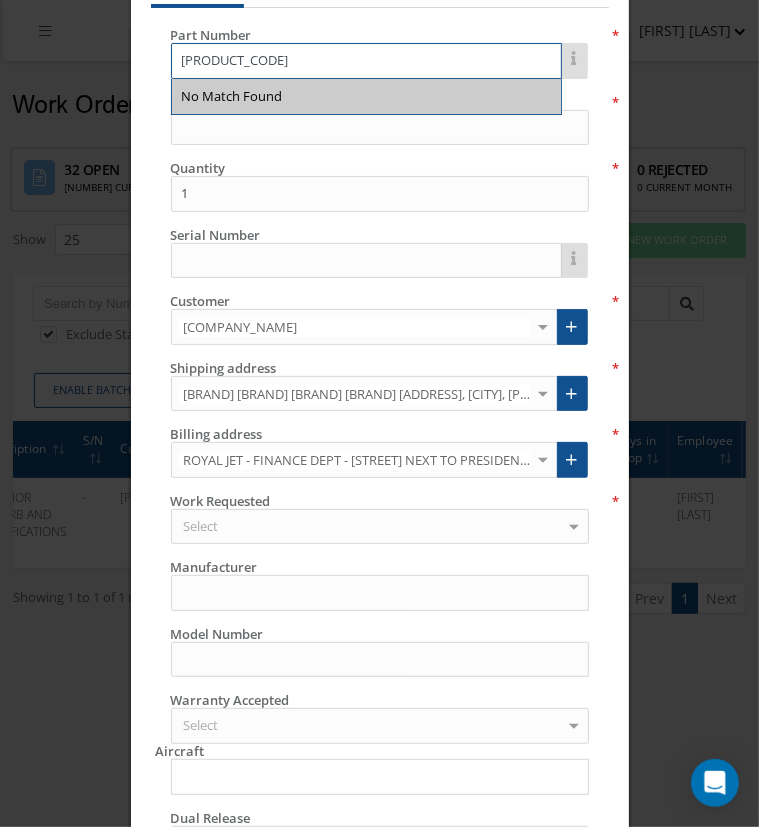 type on "[PRODUCT_CODE]" 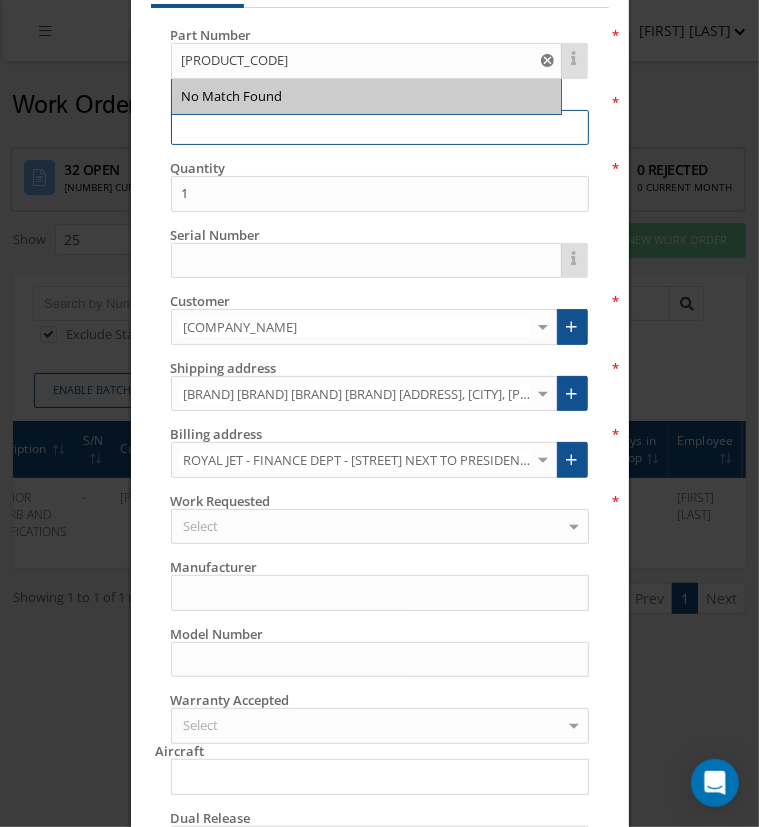 click at bounding box center (380, 128) 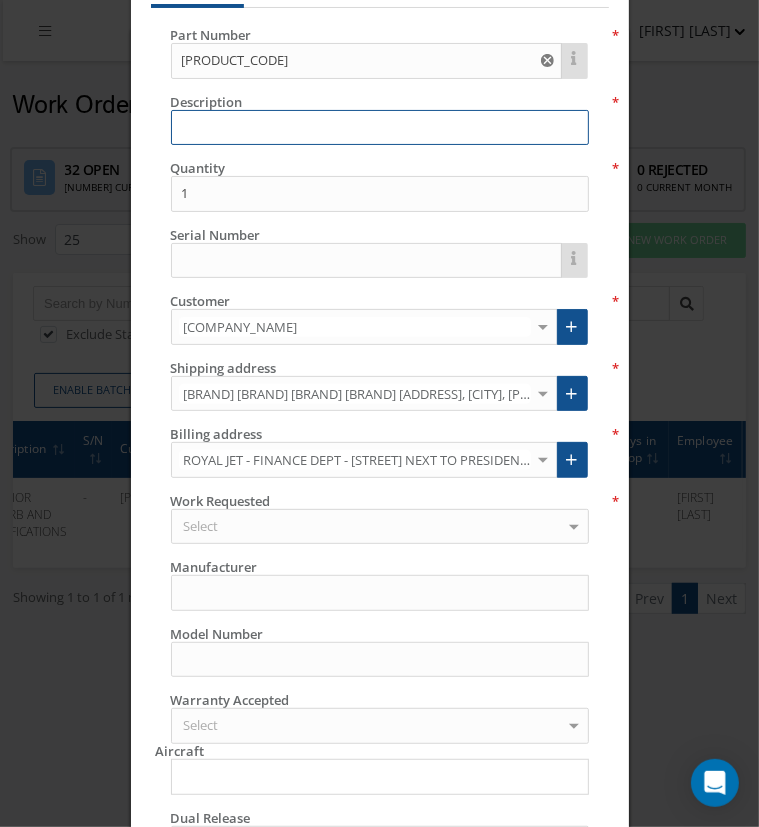 paste on "R/H 2 CLOSURE PANEL" 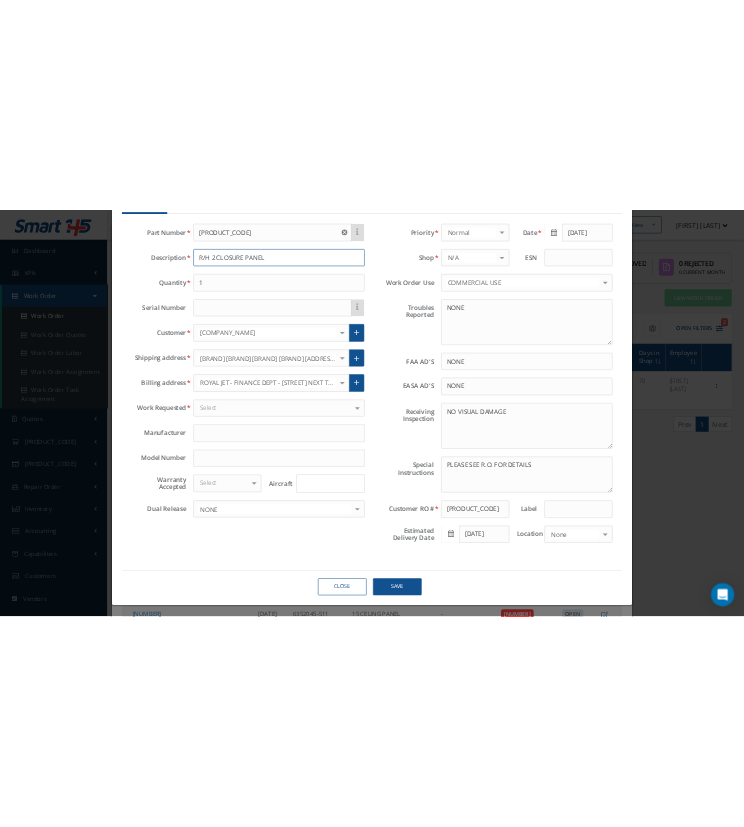 scroll, scrollTop: 0, scrollLeft: 0, axis: both 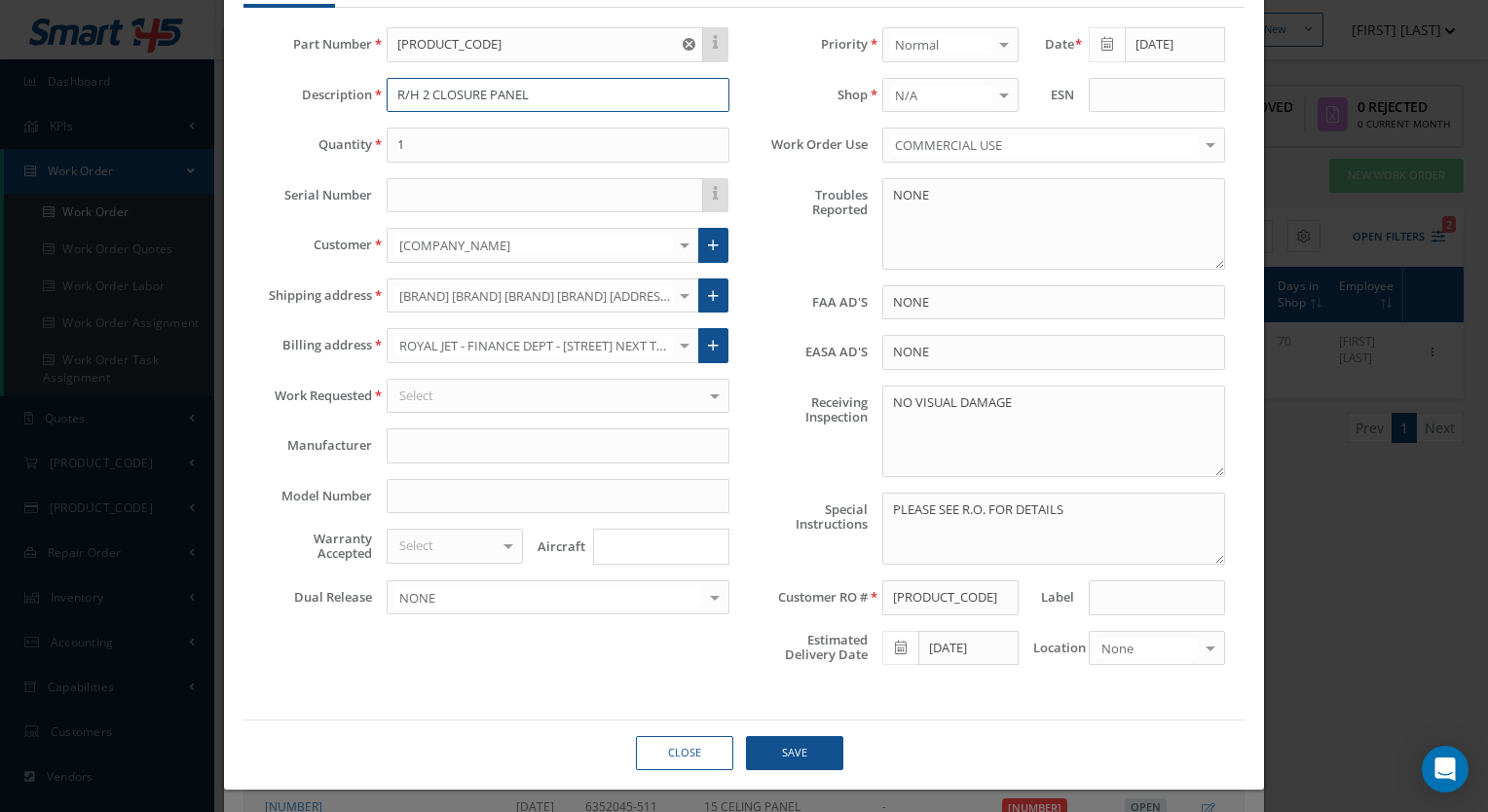 type on "R/H 2 CLOSURE PANEL" 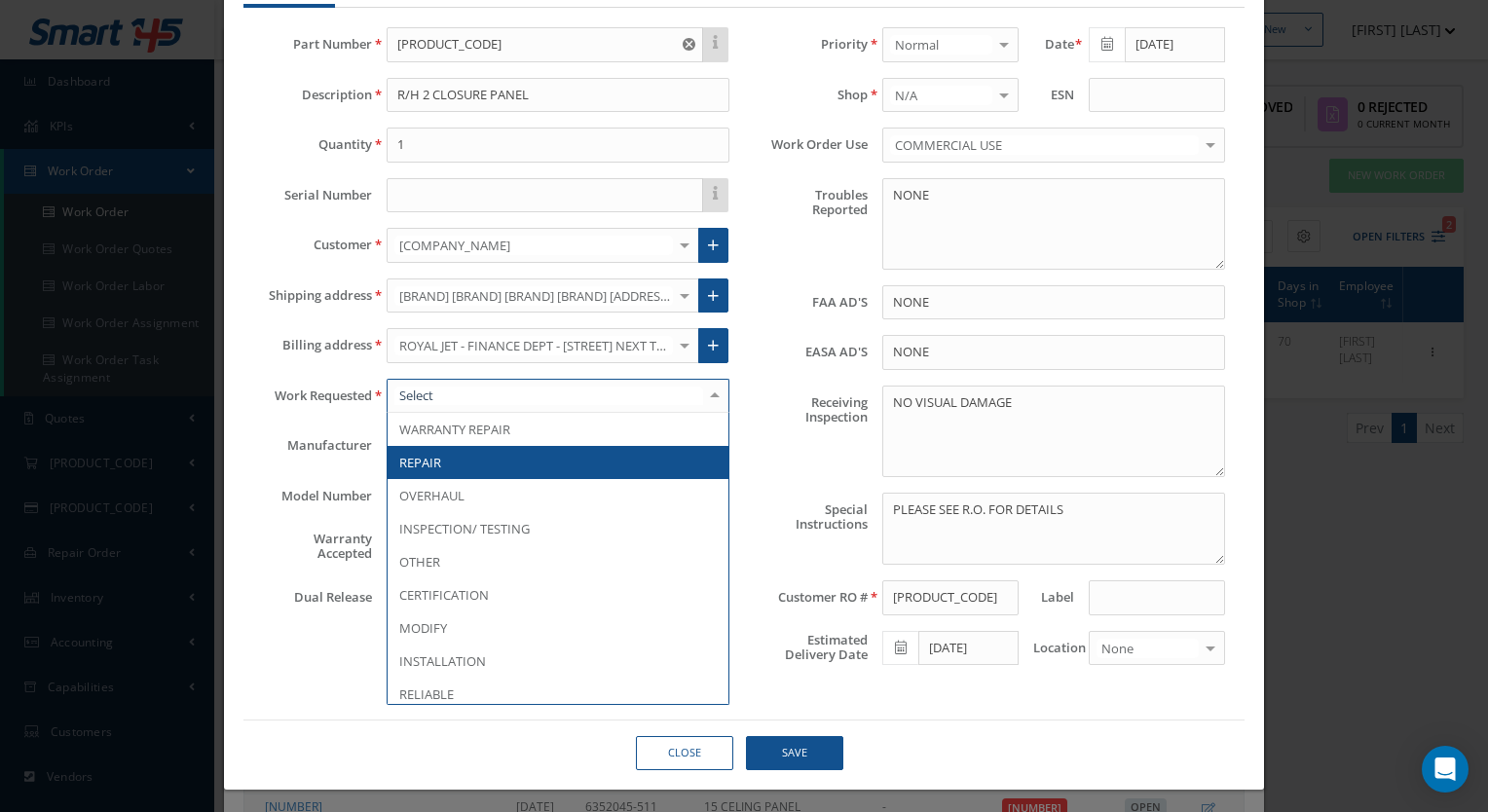 click at bounding box center [558, 396] 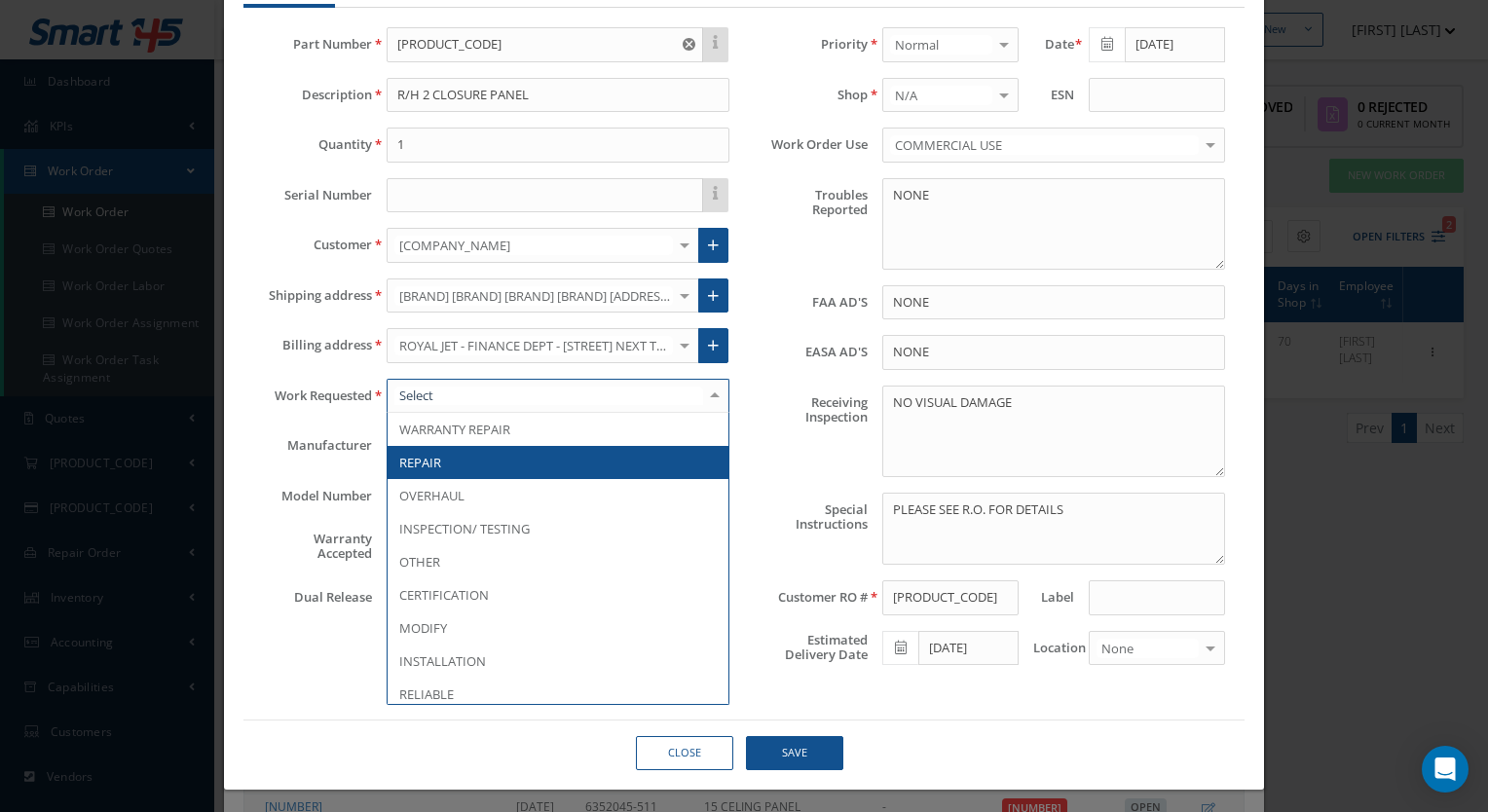 click on "REPAIR" at bounding box center [558, 462] 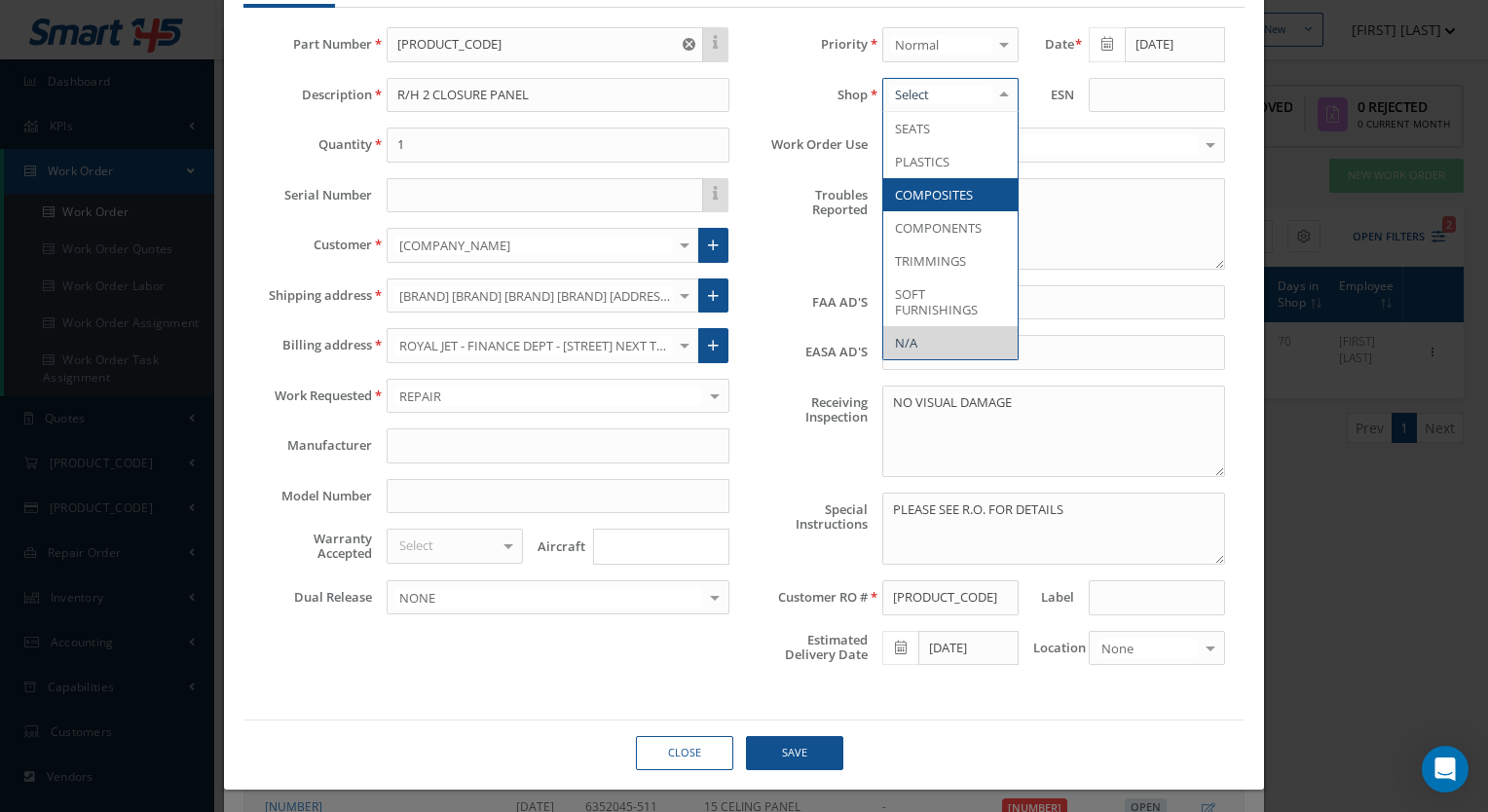 click on "COMPOSITES" at bounding box center [934, 195] 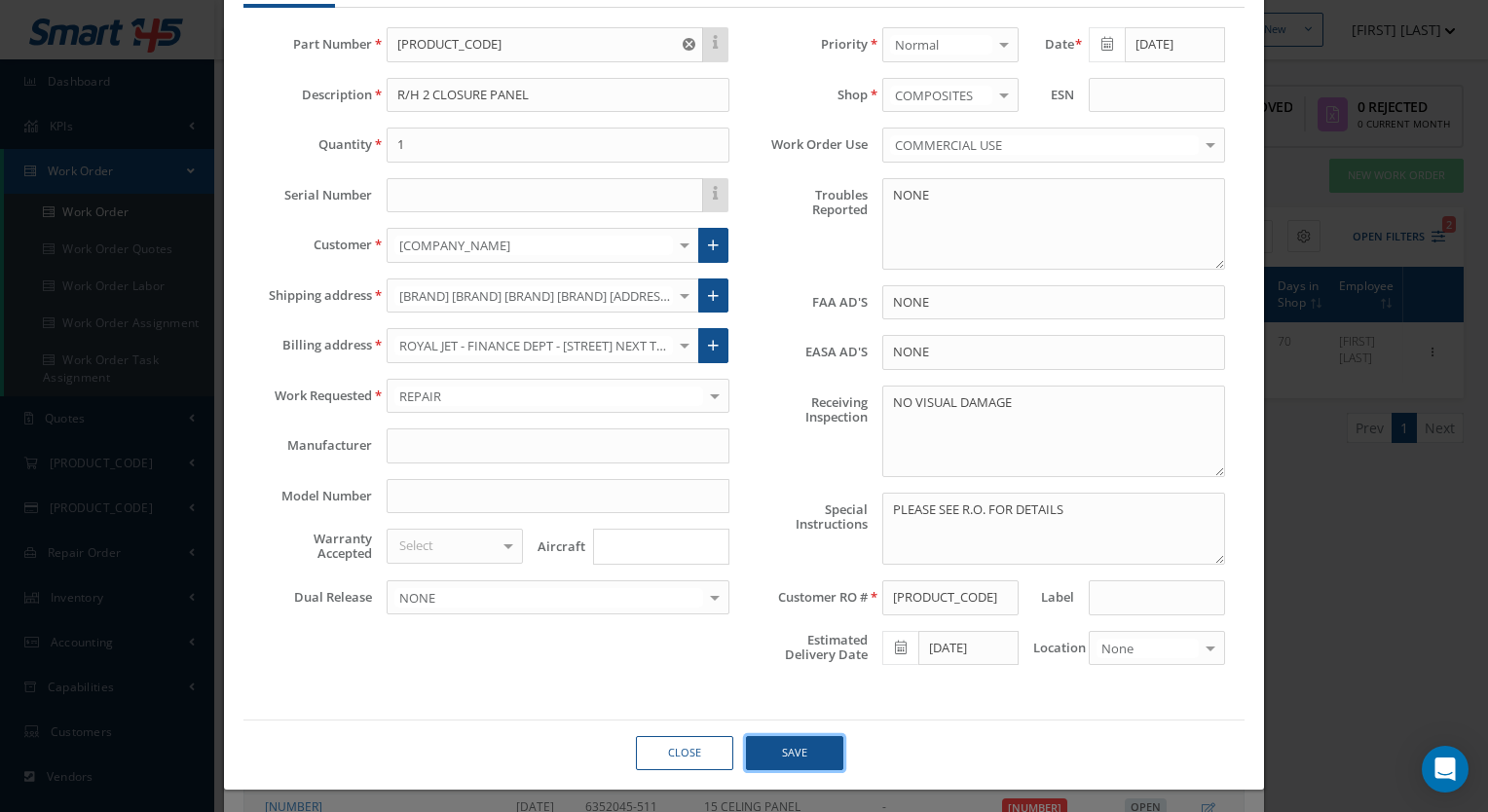 click on "Save" at bounding box center (795, 753) 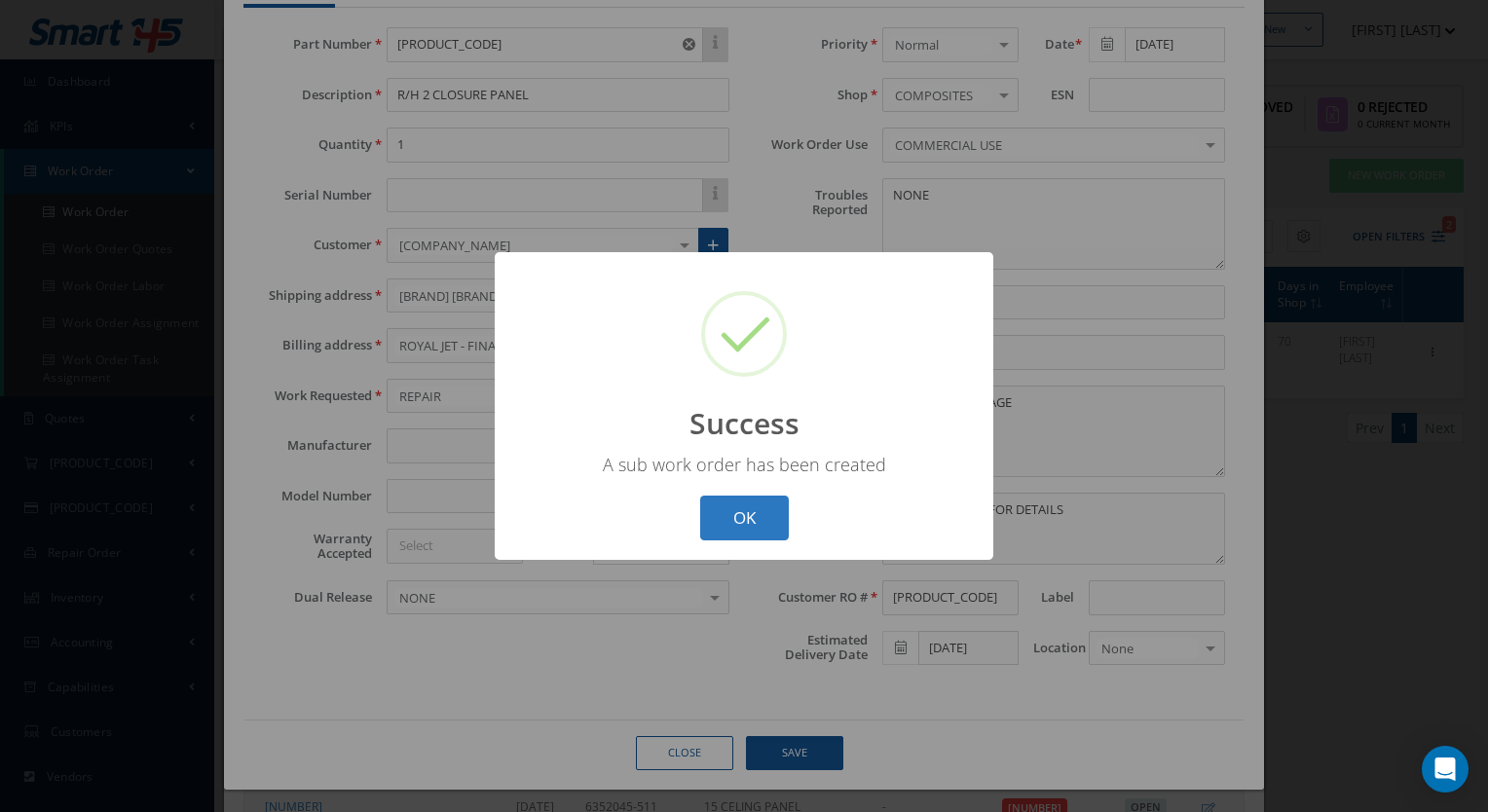 click on "OK" at bounding box center [744, 518] 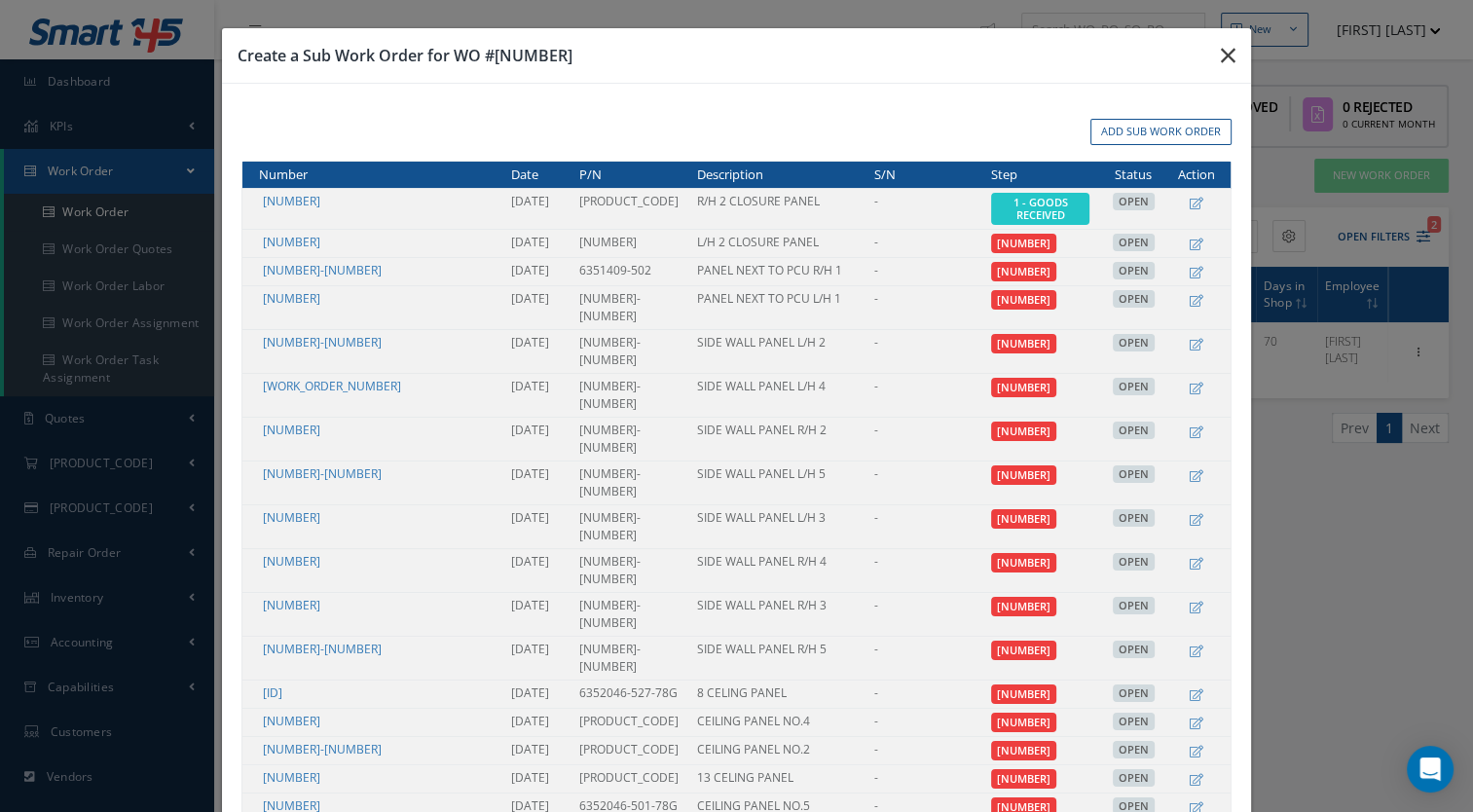 click at bounding box center (1228, 55) 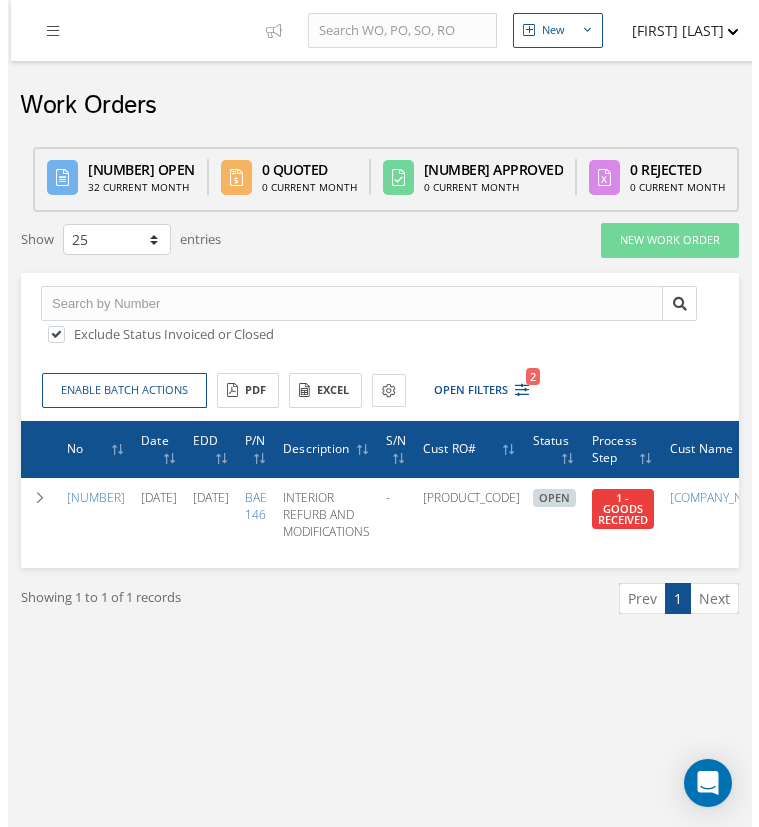 scroll, scrollTop: 0, scrollLeft: 310, axis: horizontal 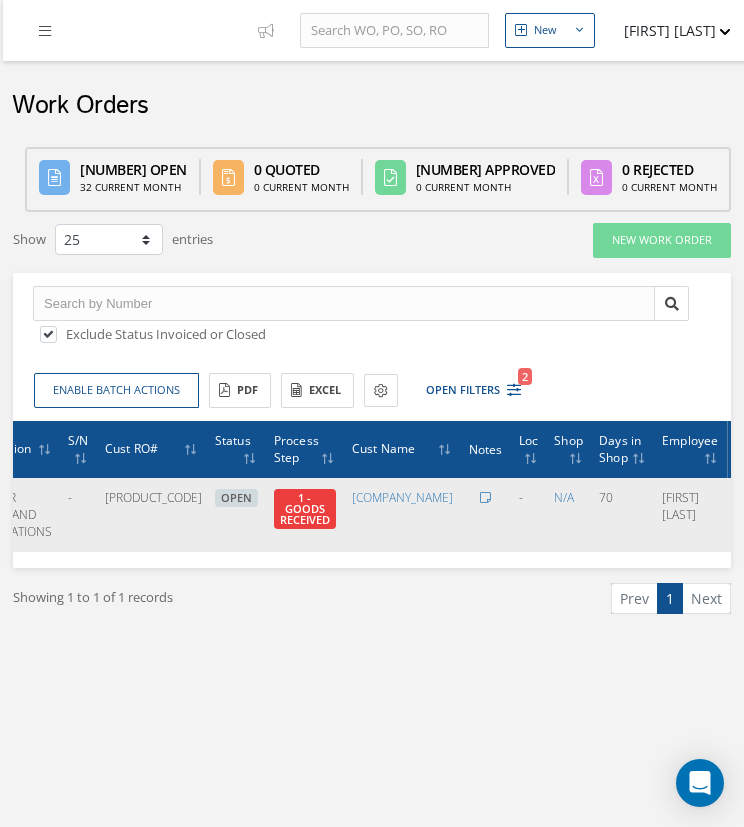 click at bounding box center [743, 513] 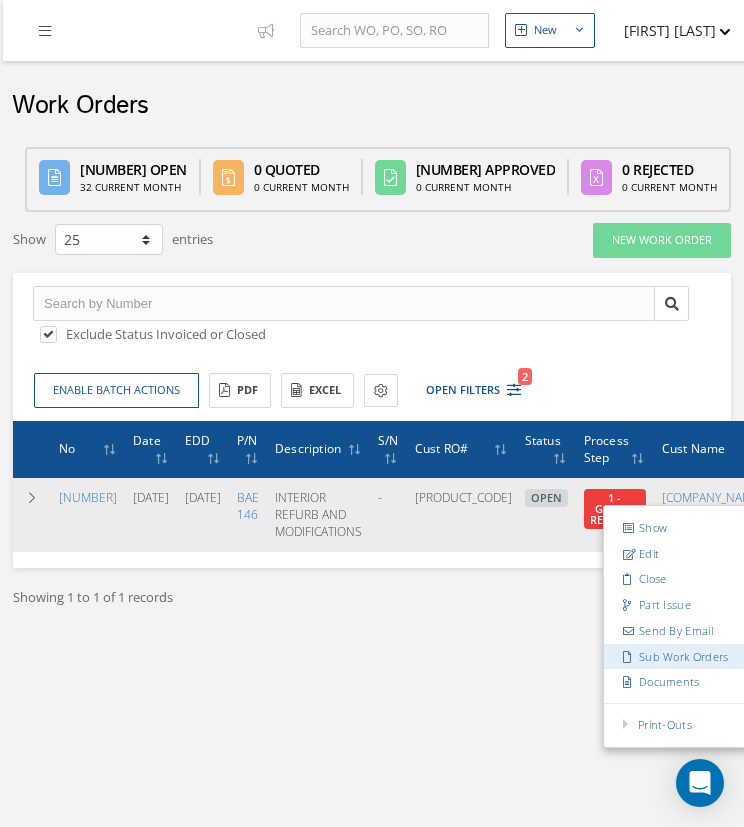 click on "Sub Work Orders" at bounding box center [683, 656] 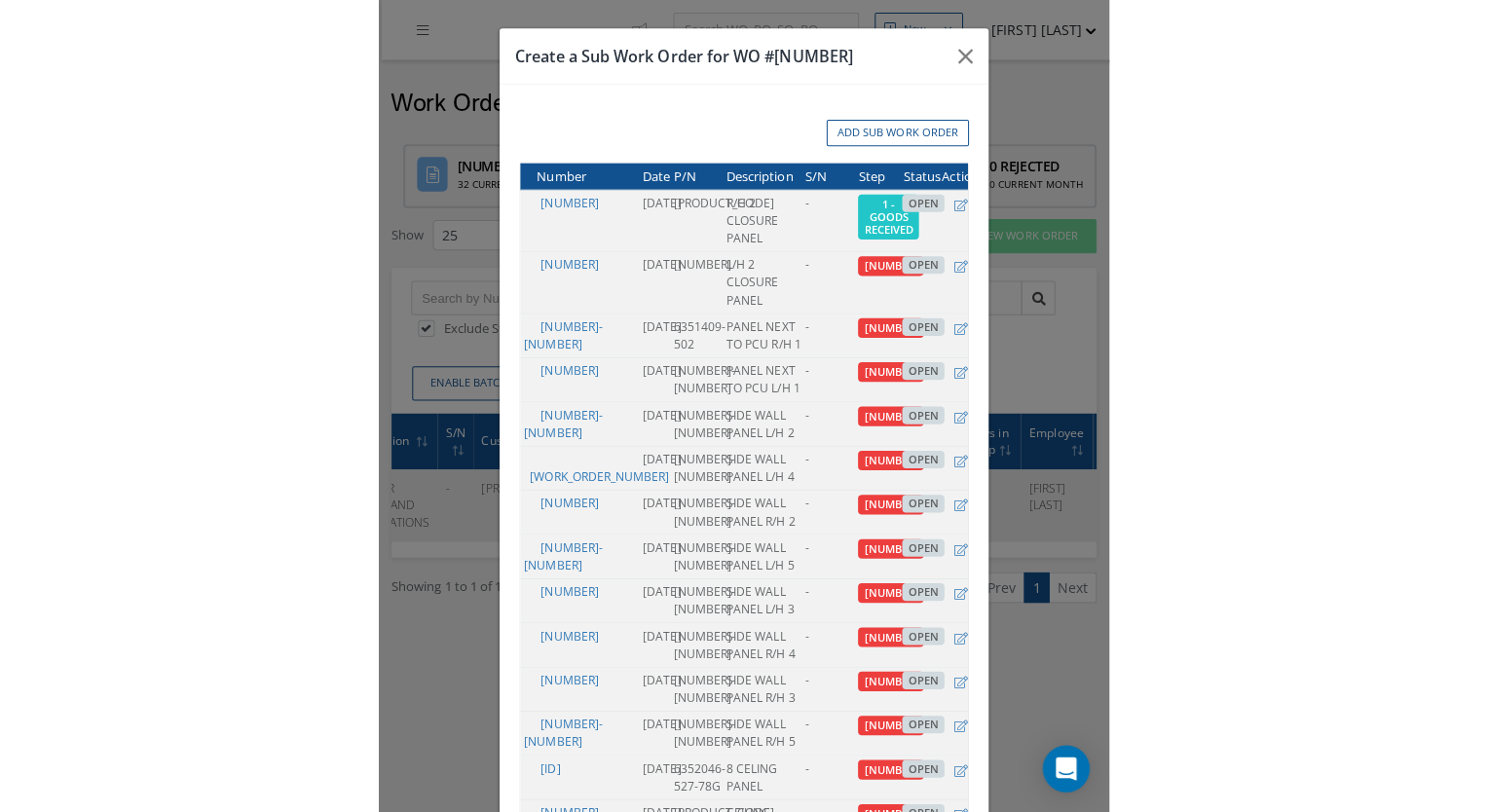 scroll, scrollTop: 0, scrollLeft: 287, axis: horizontal 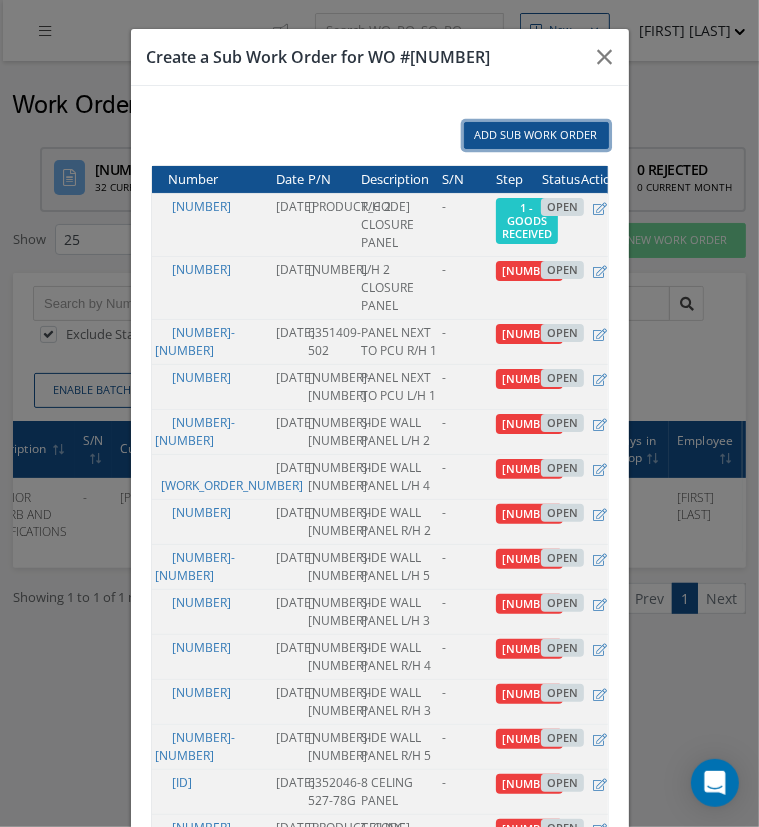 click on "Add Sub Work Order" at bounding box center [536, 135] 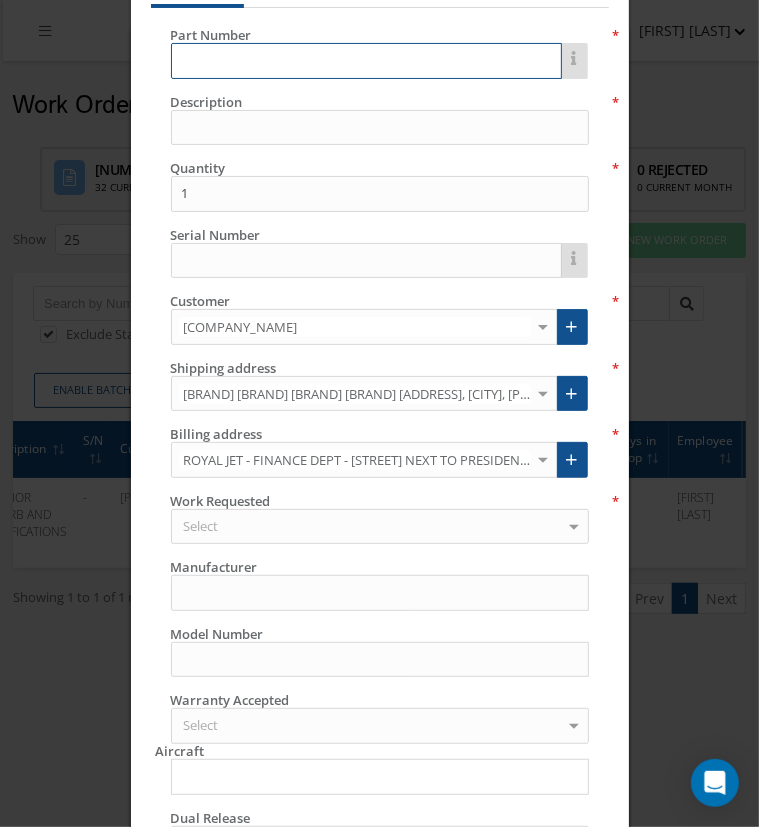 click at bounding box center [366, 61] 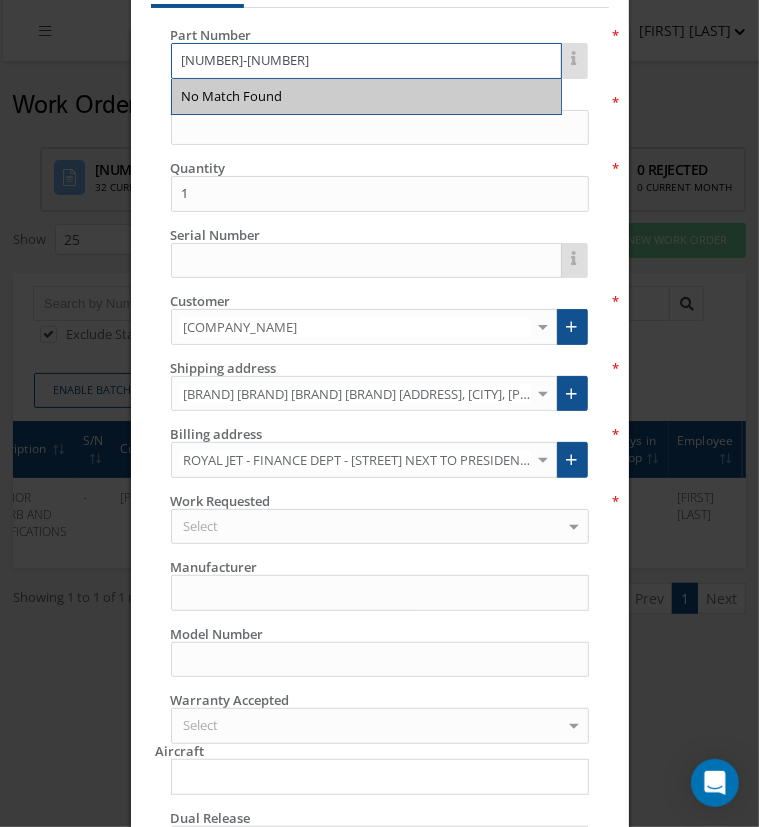 type on "[NUMBER]-[NUMBER]" 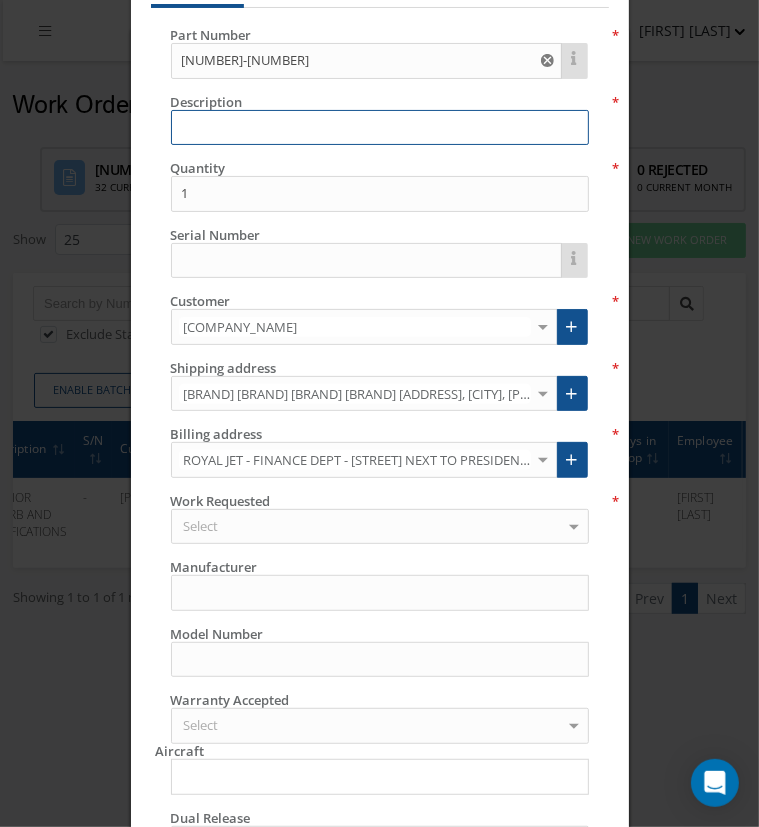 click at bounding box center [380, 128] 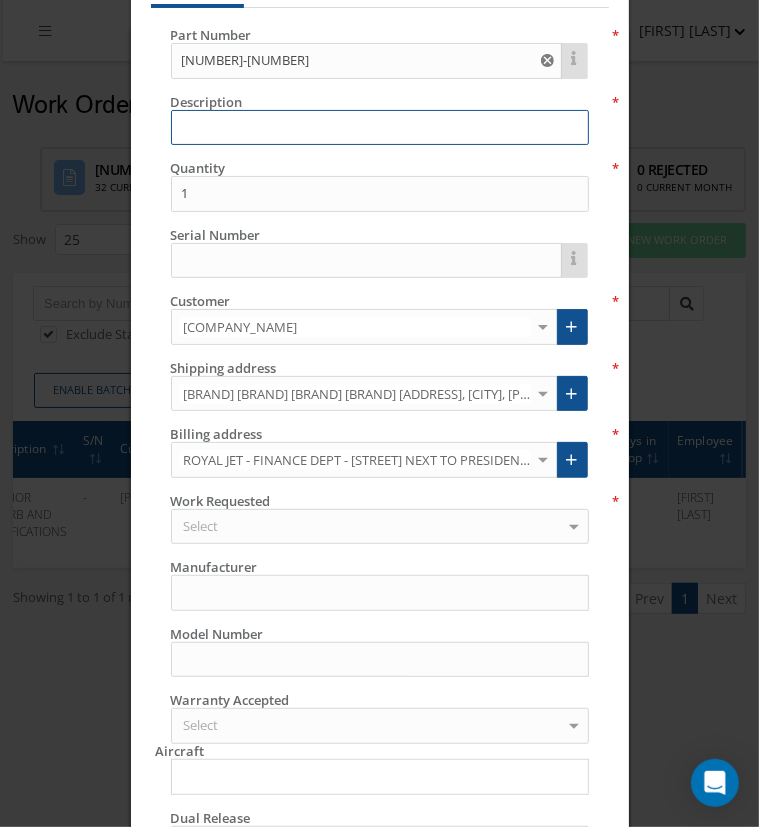 paste on "R/H 3 CLOSURE PANEL" 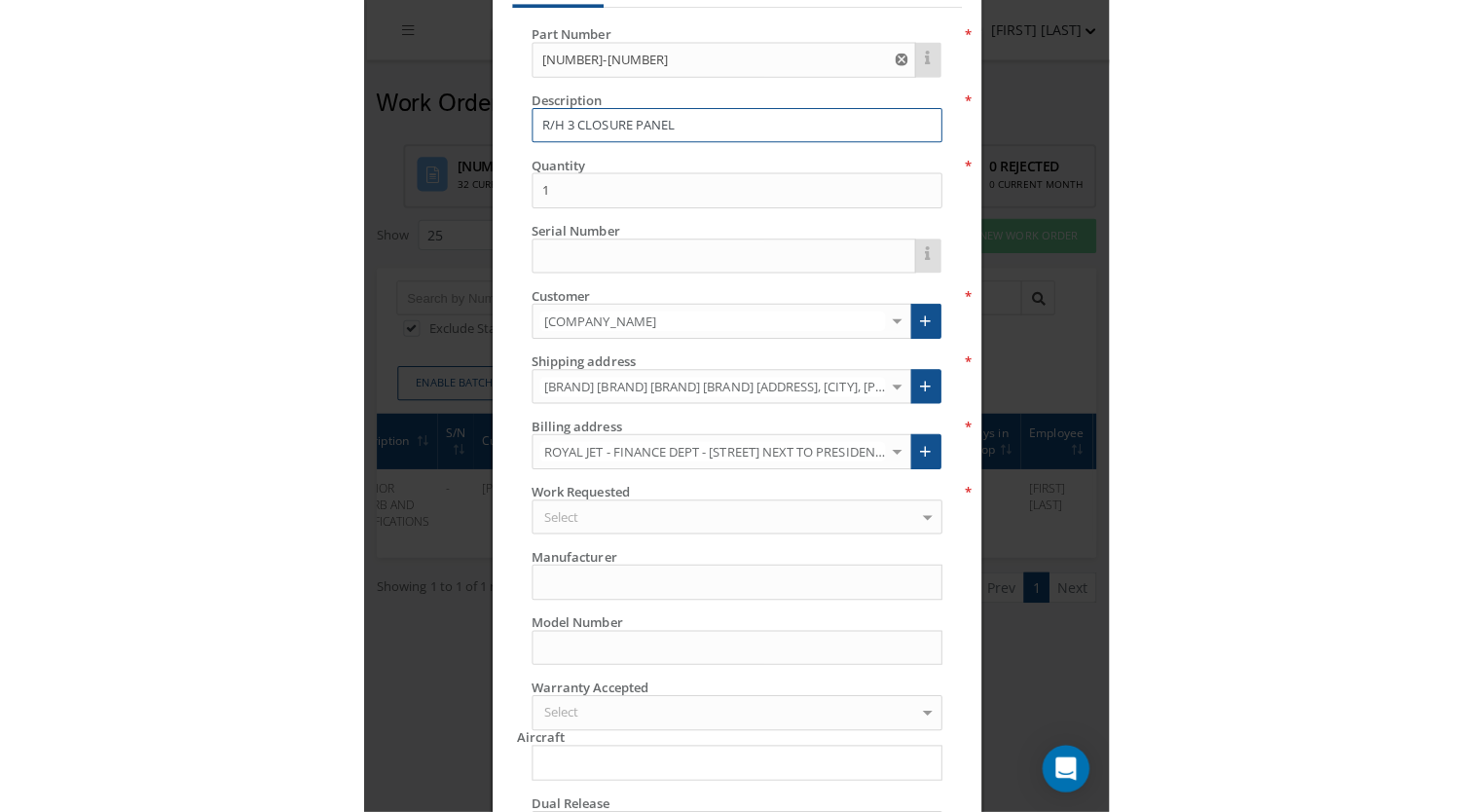 scroll, scrollTop: 0, scrollLeft: 0, axis: both 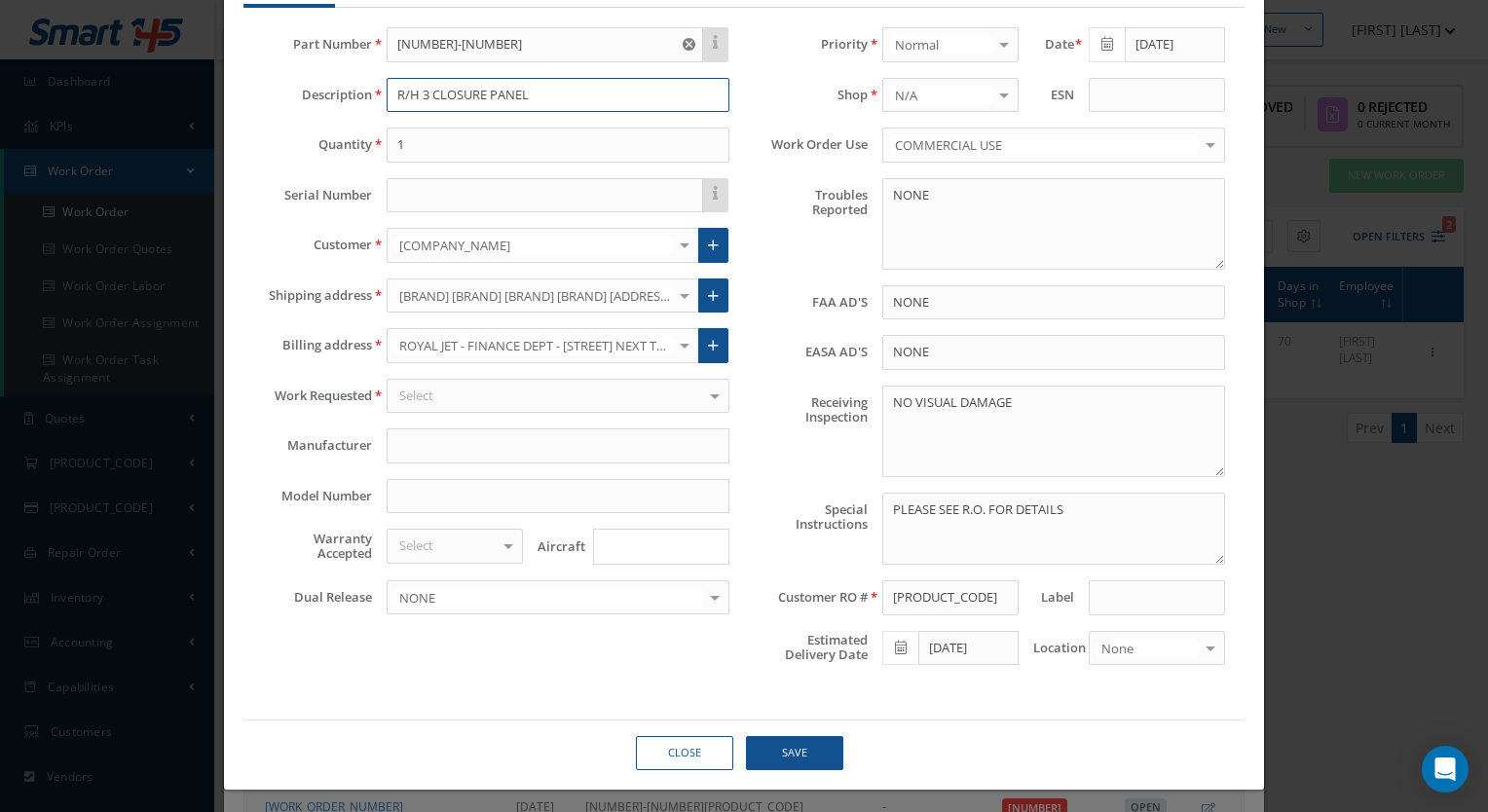 type on "R/H 3 CLOSURE PANEL" 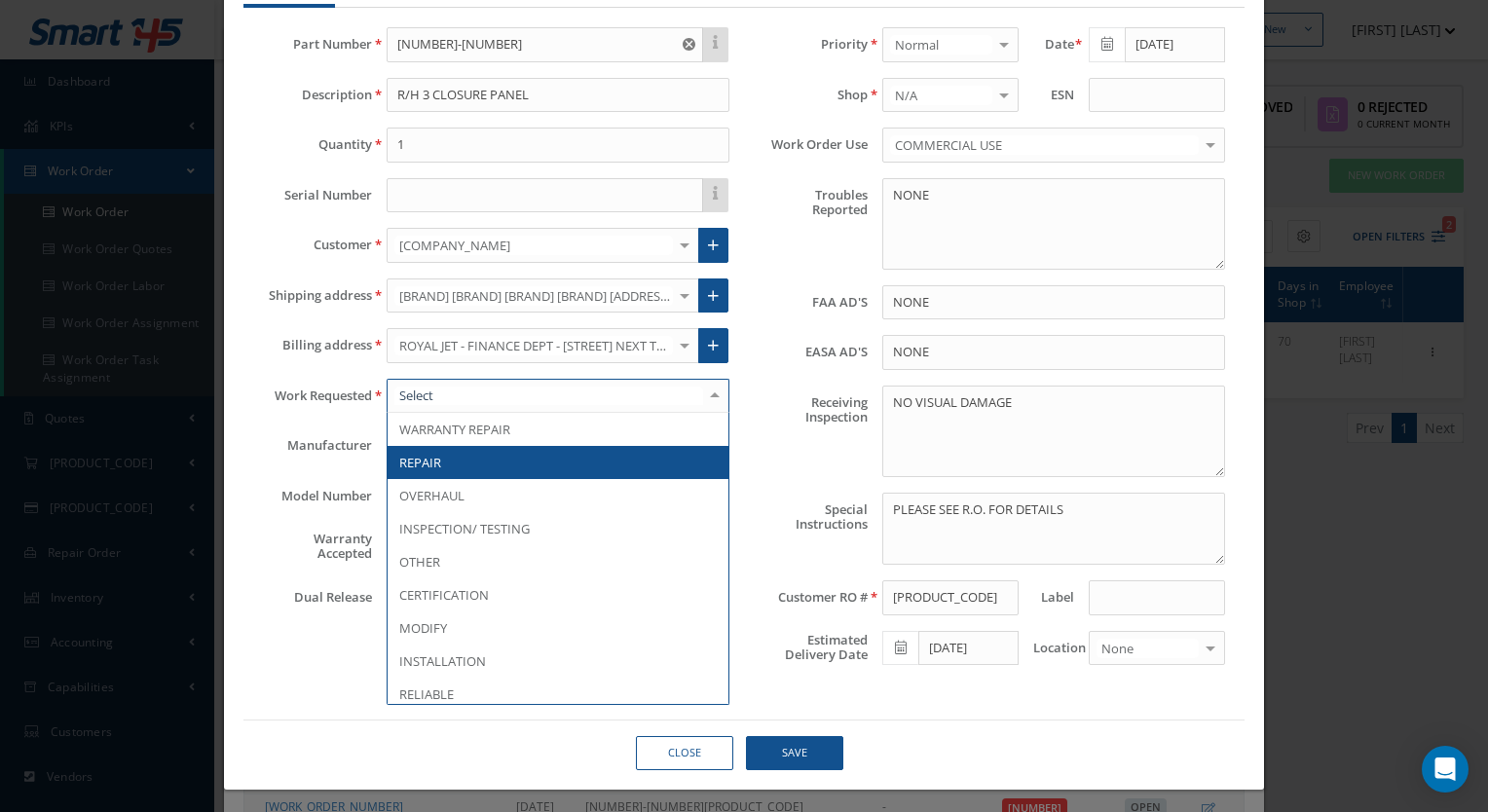 click at bounding box center (558, 396) 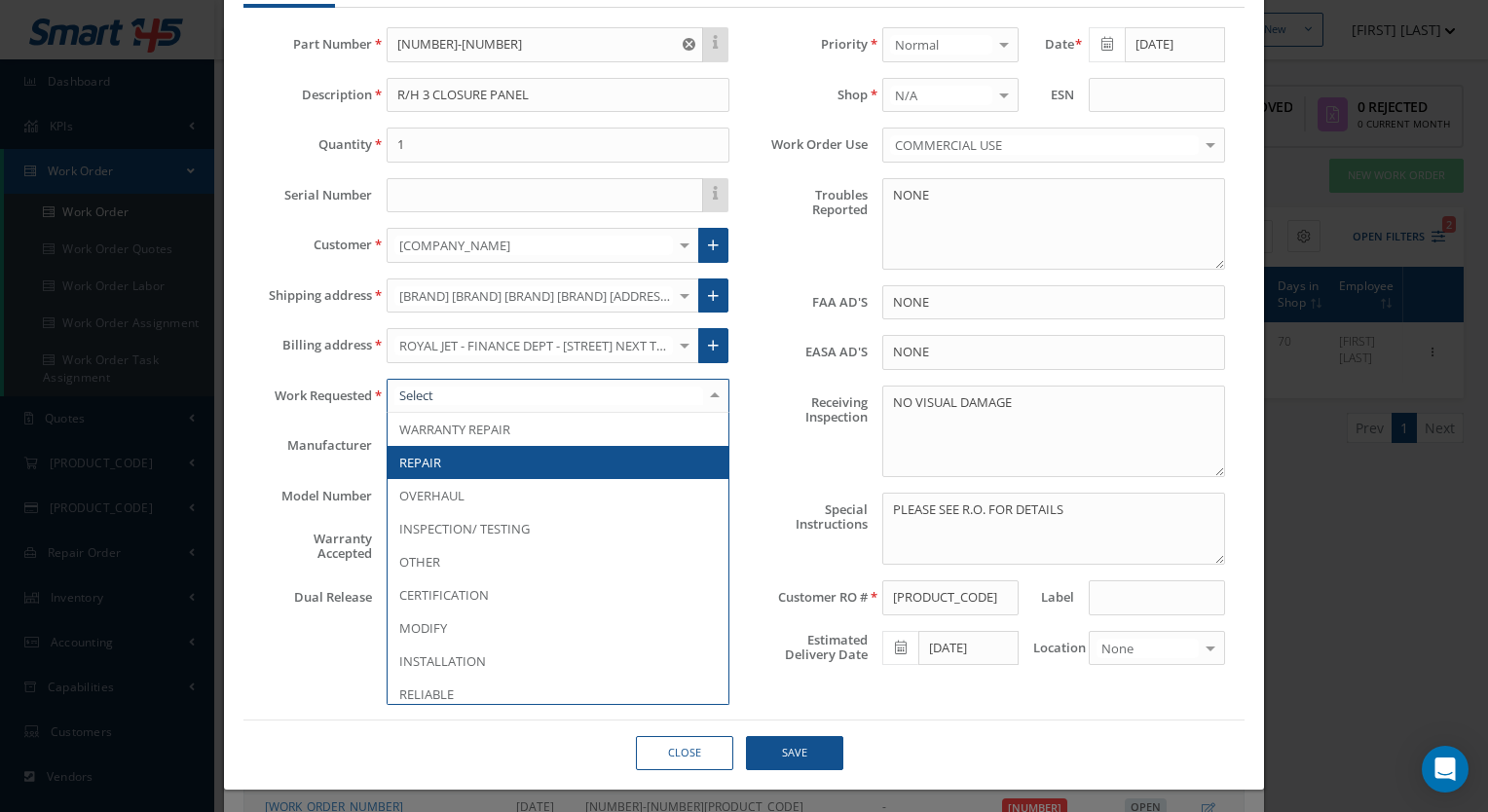 click on "REPAIR" at bounding box center [558, 462] 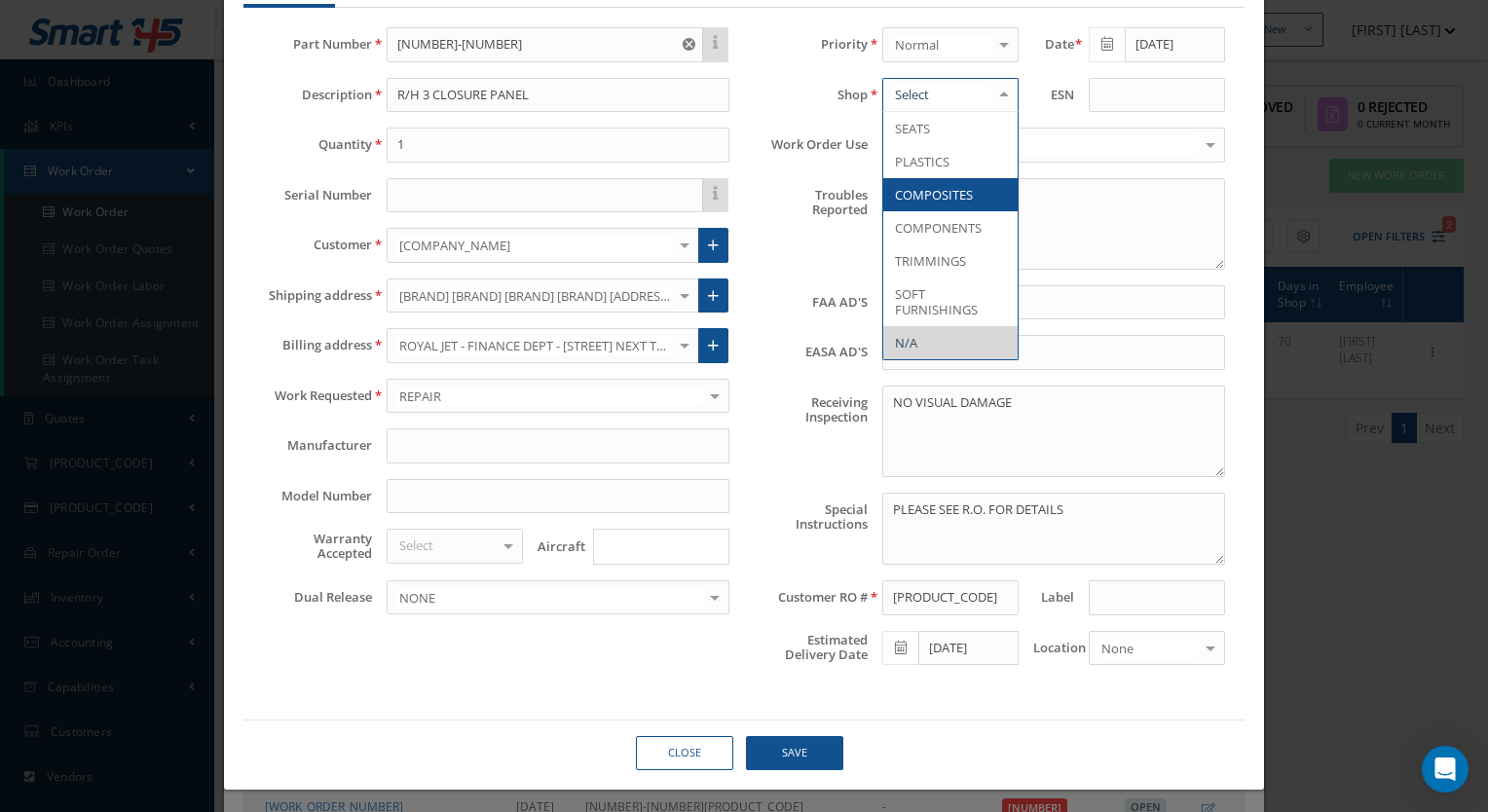 click on "COMPOSITES" at bounding box center [934, 195] 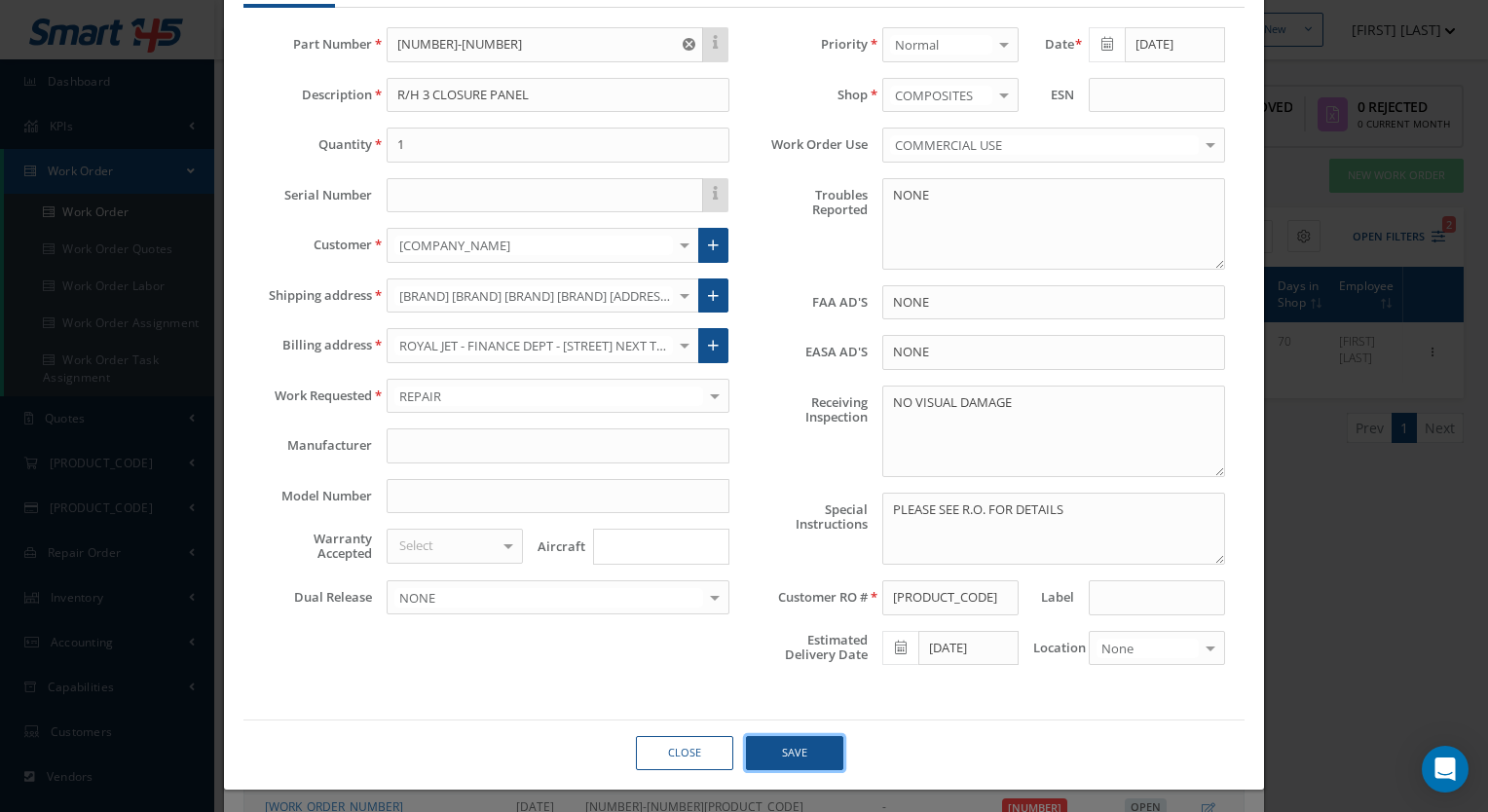 click on "Save" at bounding box center (795, 753) 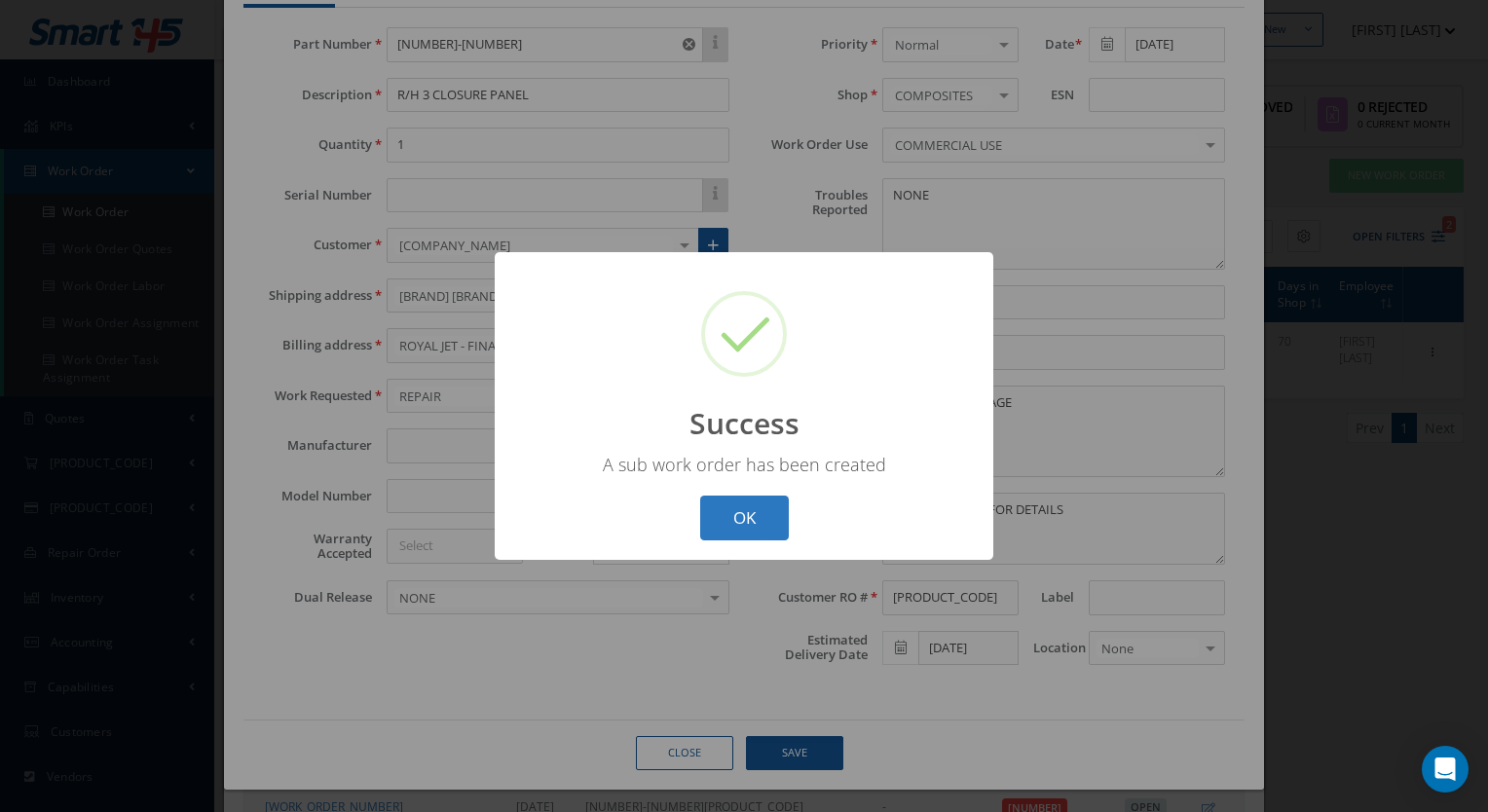 click on "OK" at bounding box center (744, 518) 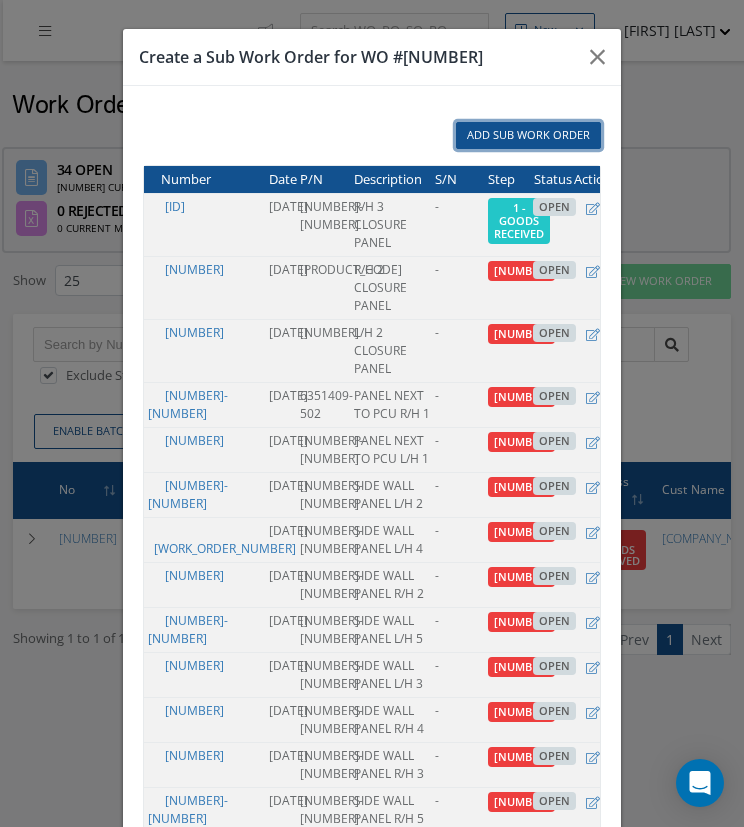 click on "Add Sub Work Order" at bounding box center [528, 135] 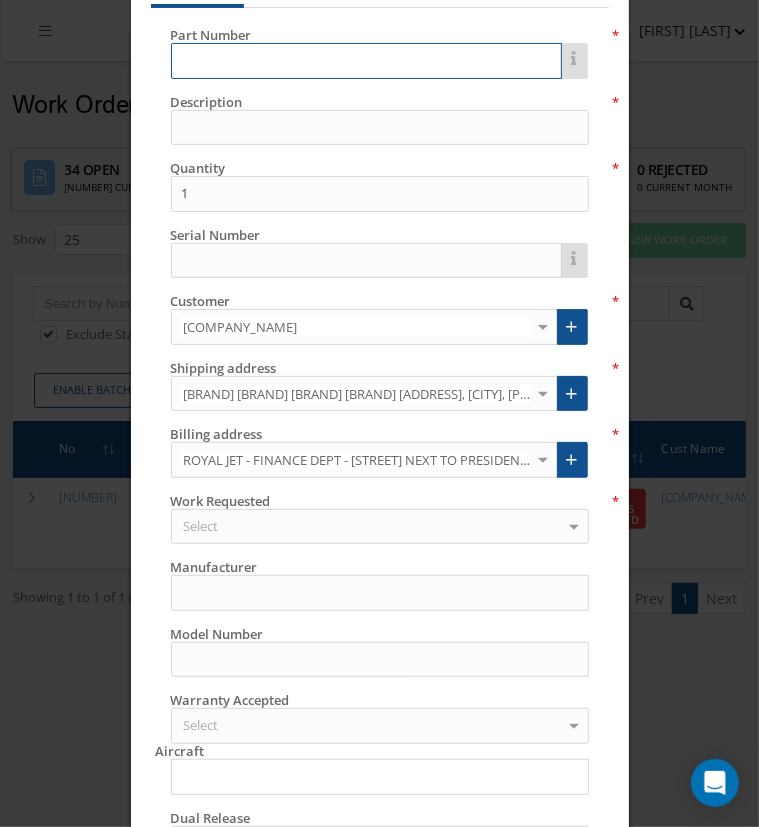 click at bounding box center (366, 61) 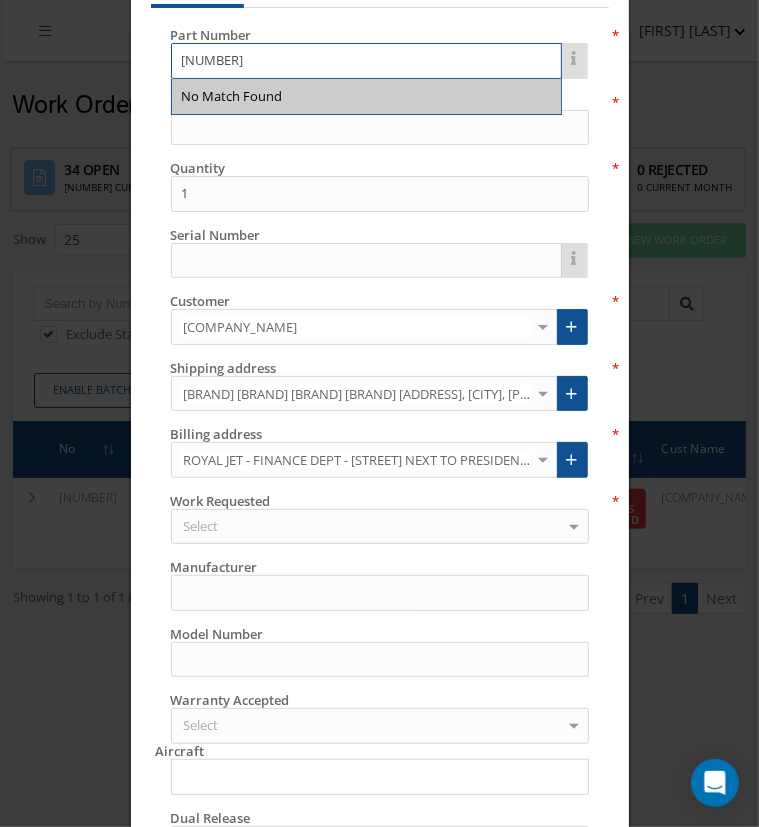 type on "[NUMBER]" 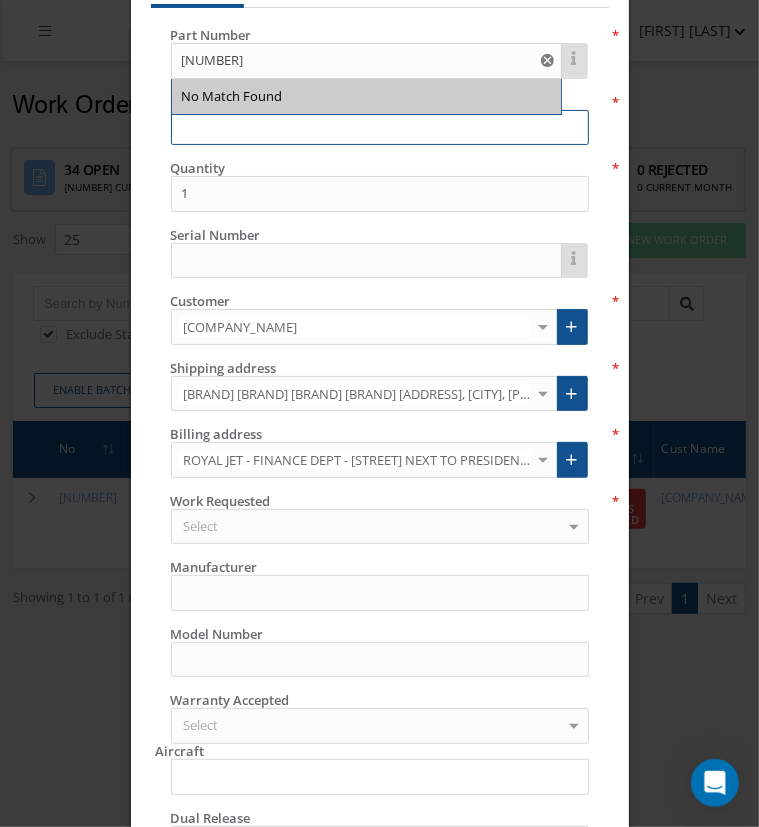 click at bounding box center [380, 128] 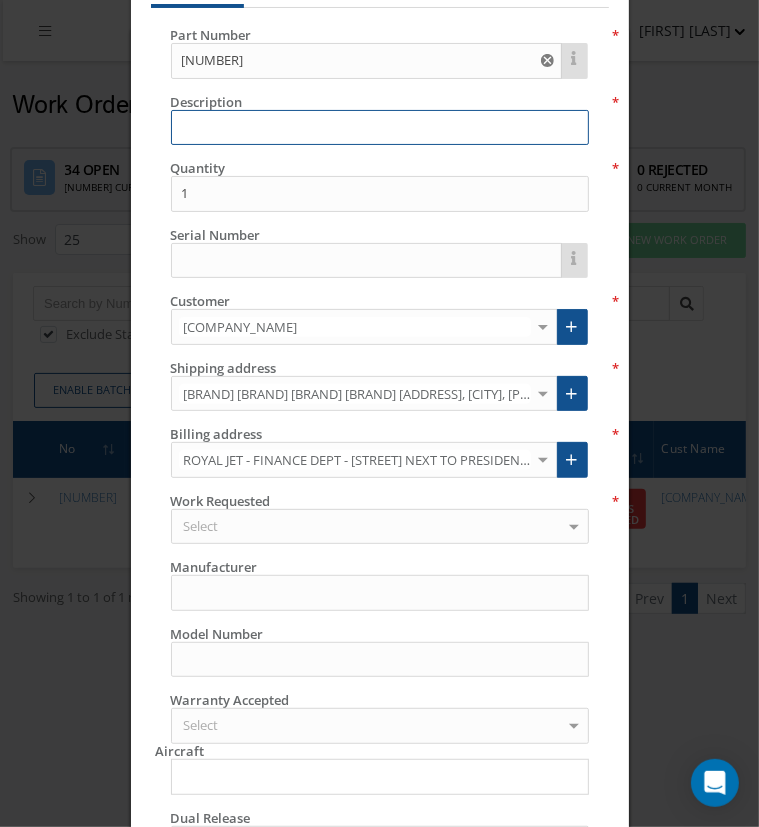 paste on "L/H 3 CLOSURE PANEL" 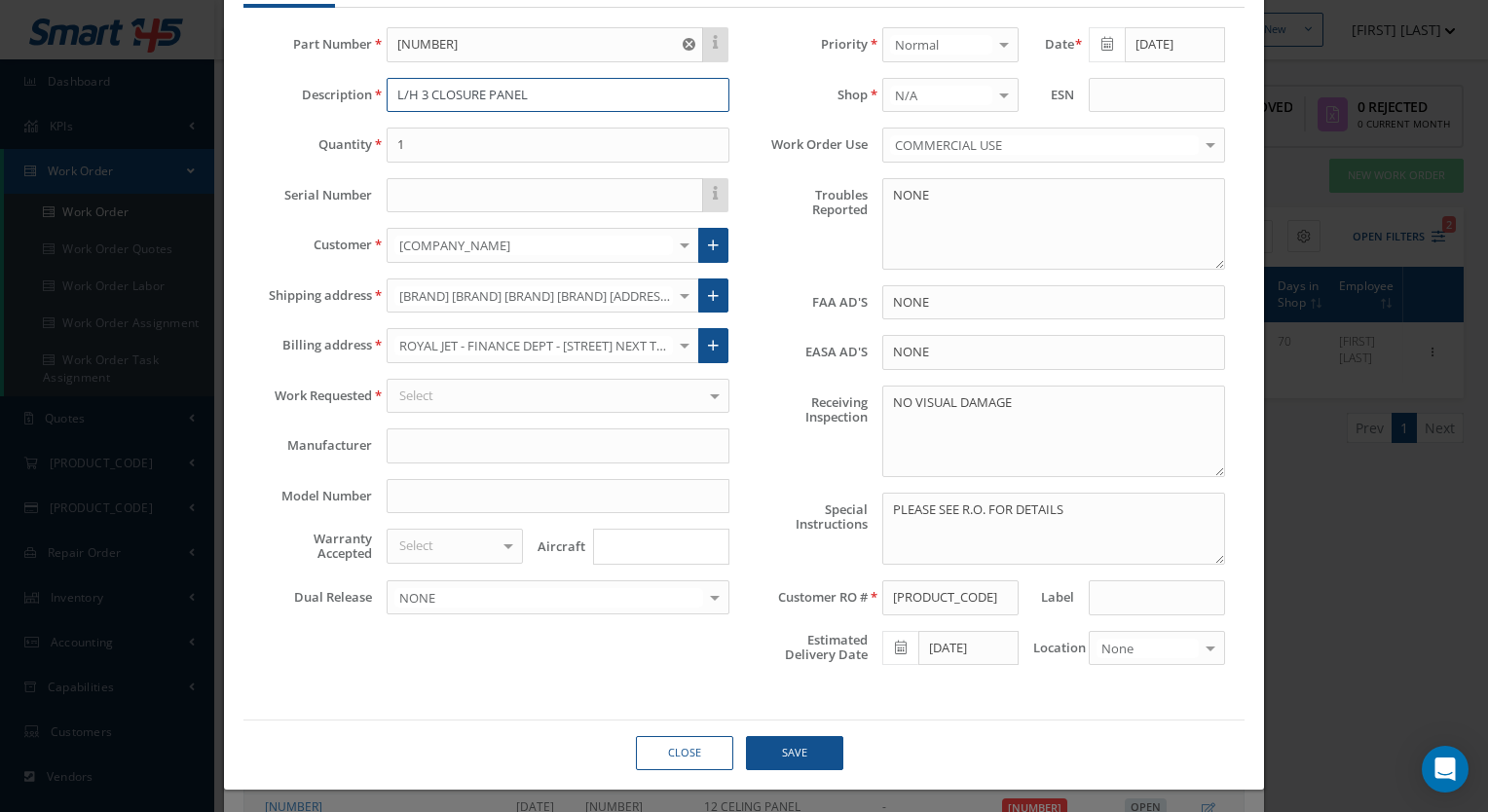 type on "L/H 3 CLOSURE PANEL" 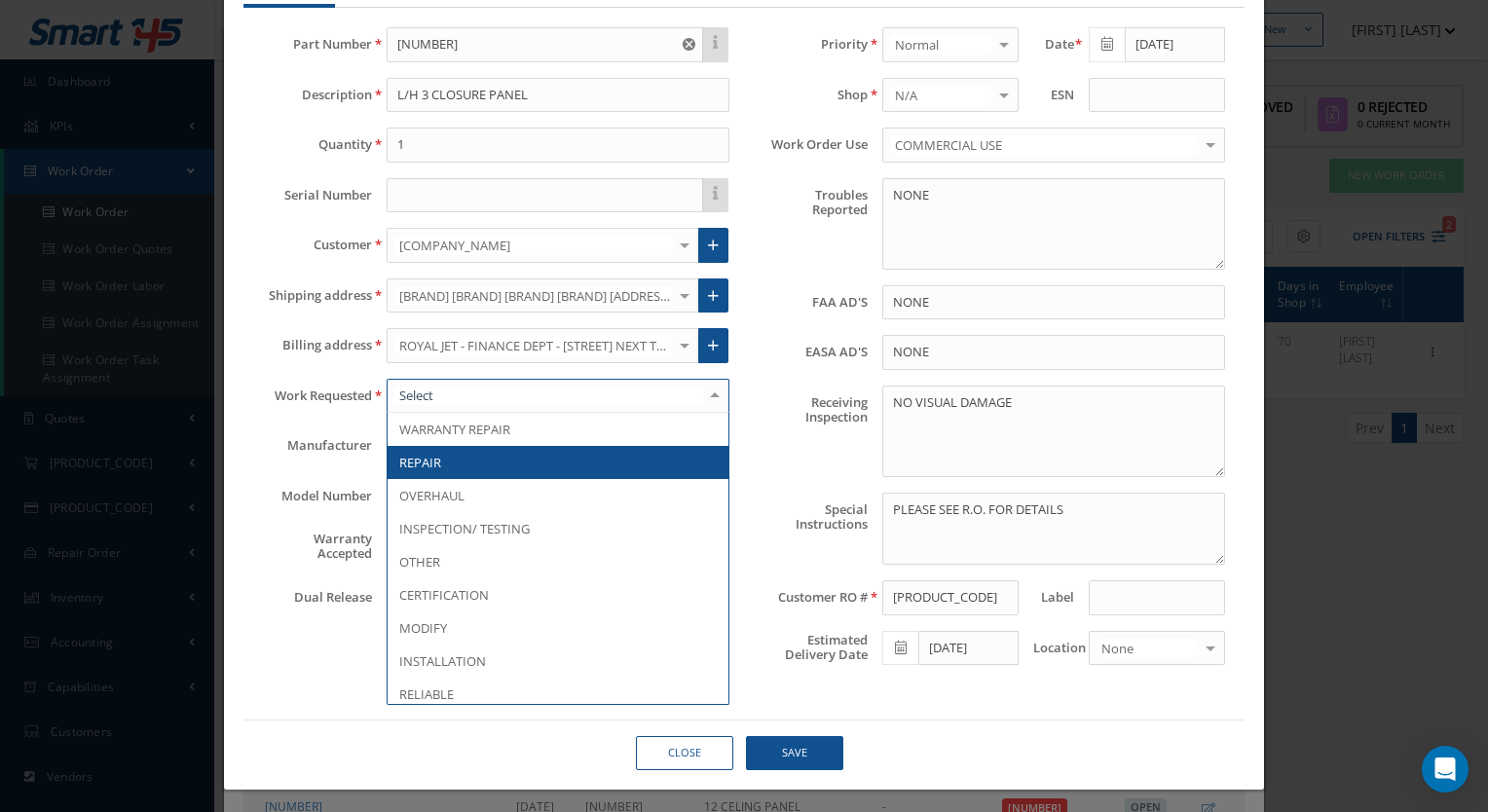 click at bounding box center (558, 396) 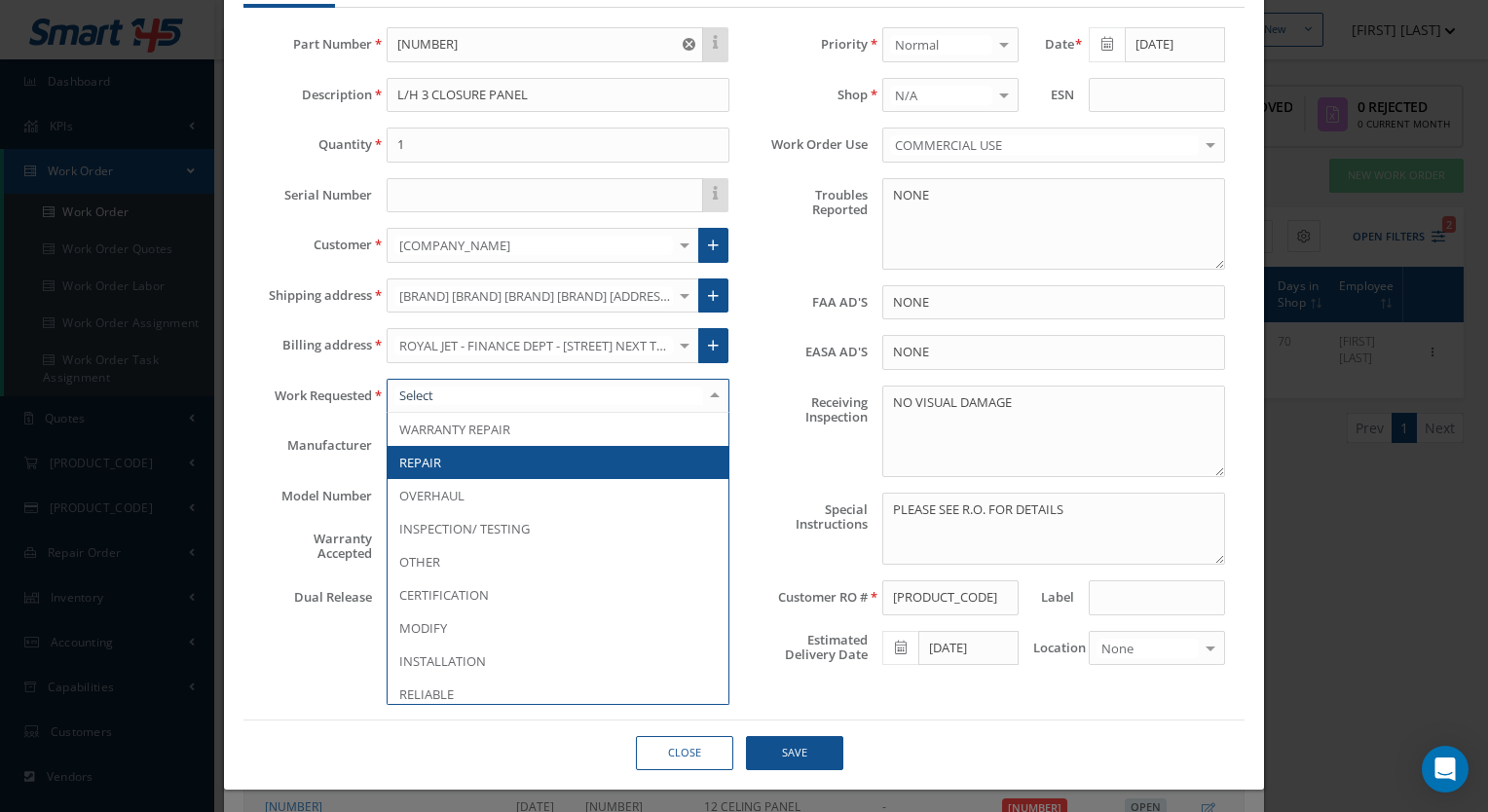 click on "REPAIR" at bounding box center [558, 462] 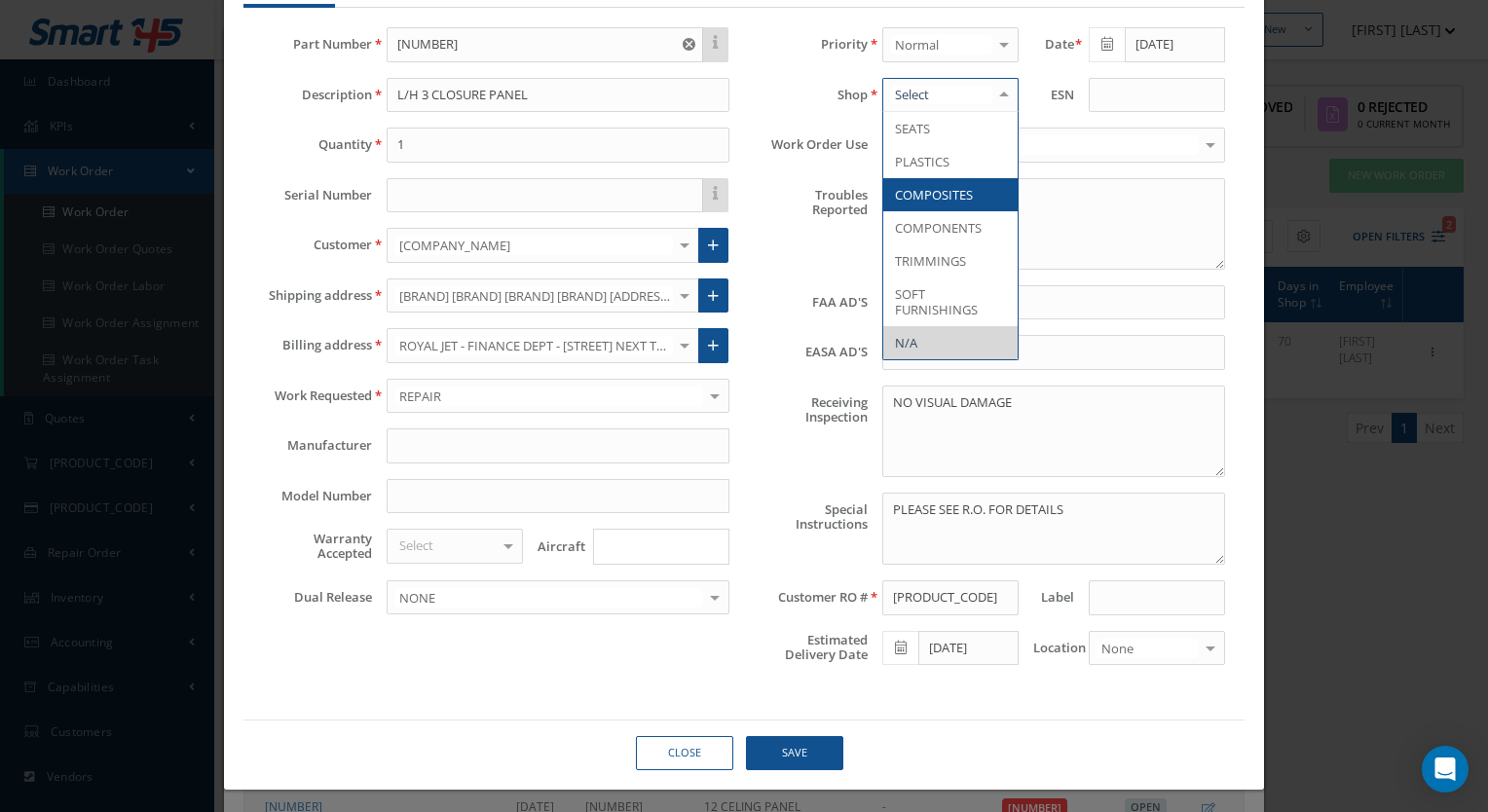 click on "COMPOSITES" at bounding box center (934, 195) 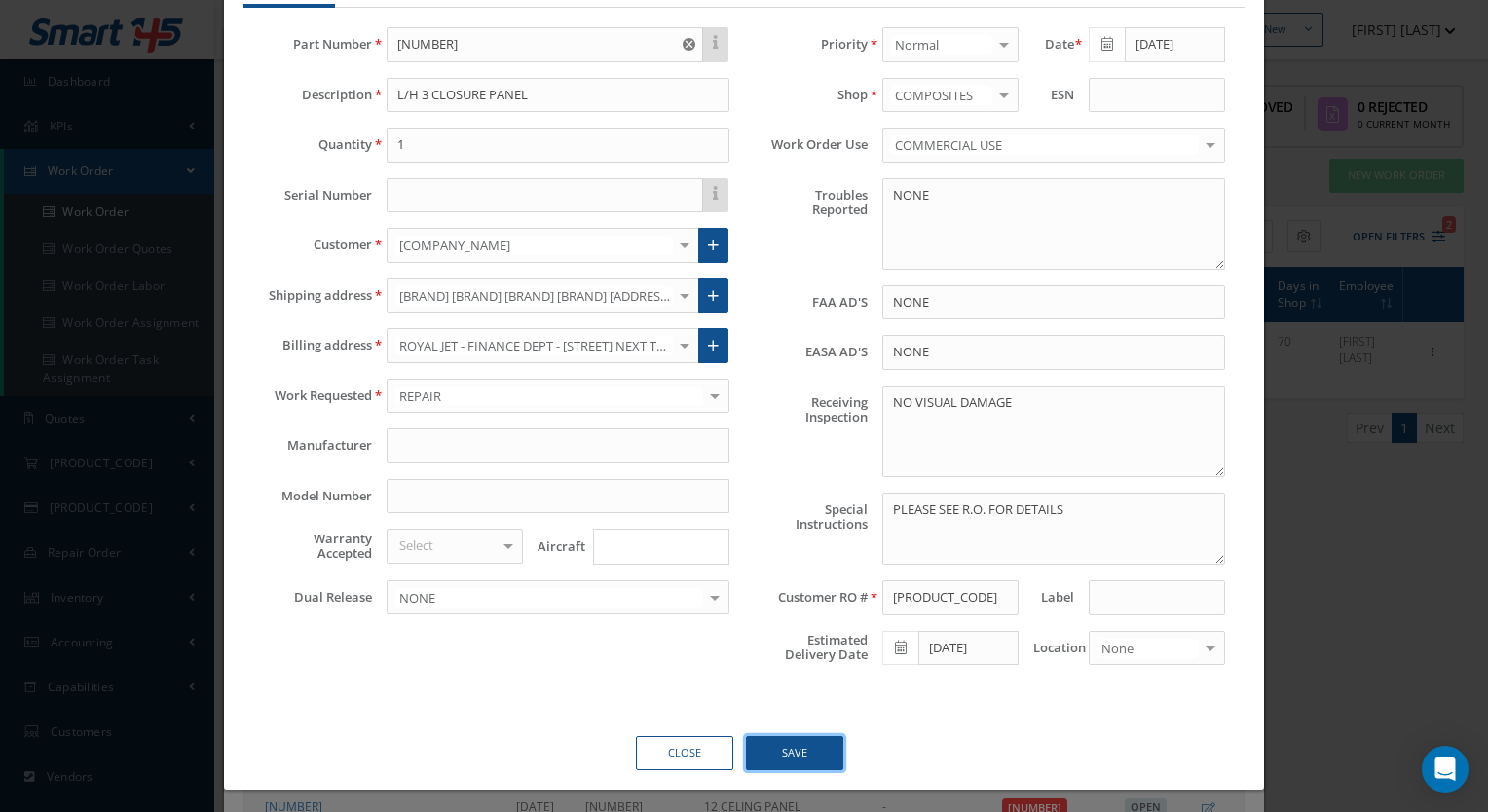click on "Save" at bounding box center (795, 753) 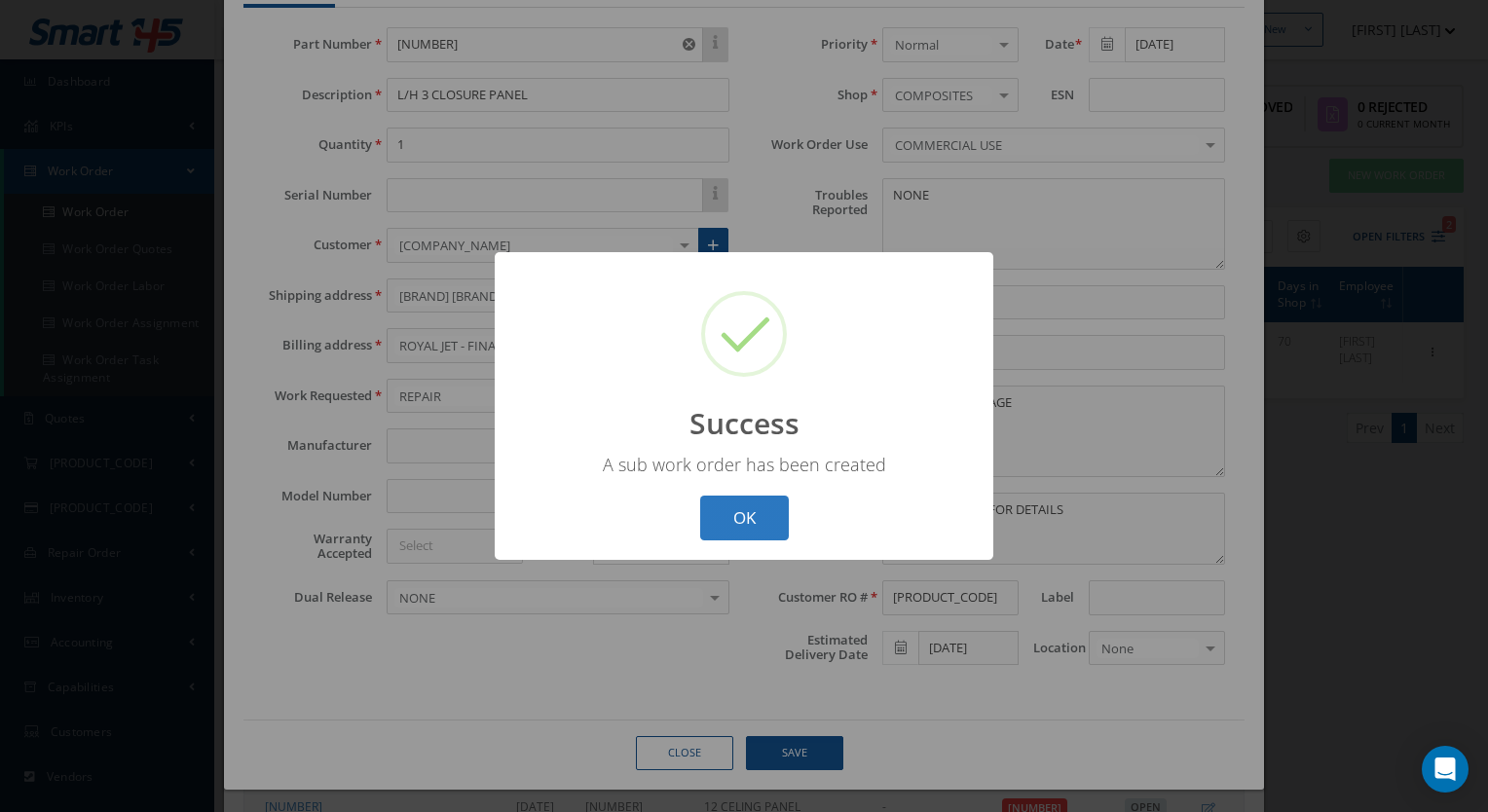 click on "OK" at bounding box center [744, 518] 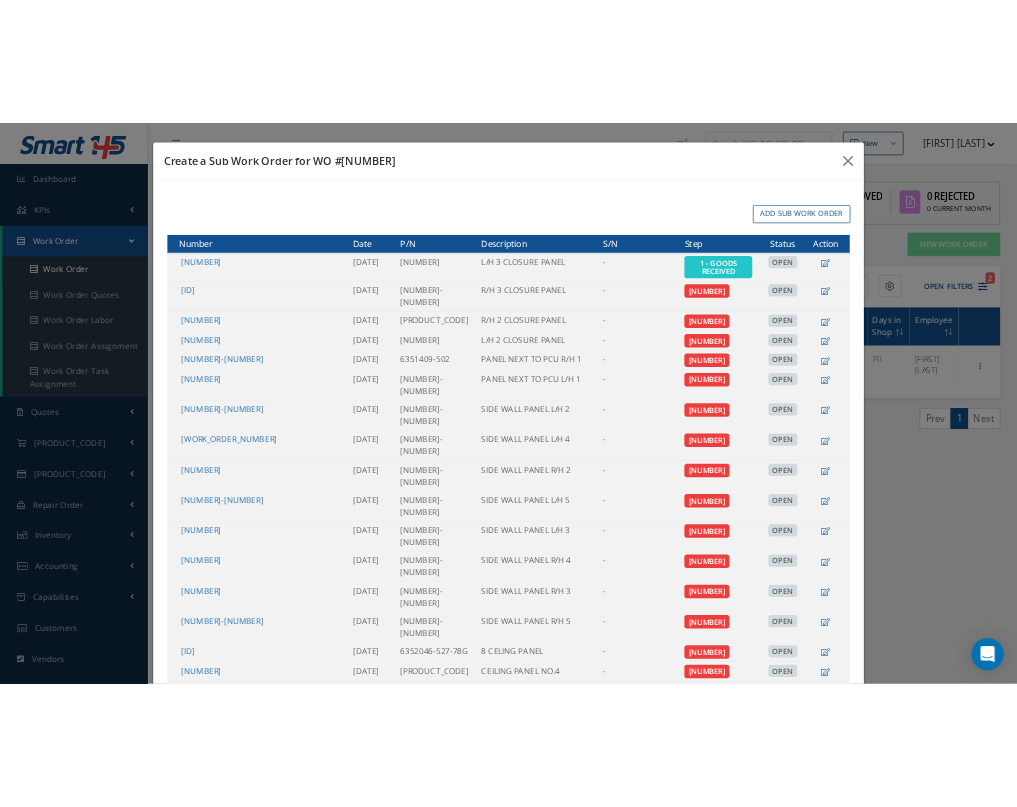 scroll, scrollTop: 95, scrollLeft: 0, axis: vertical 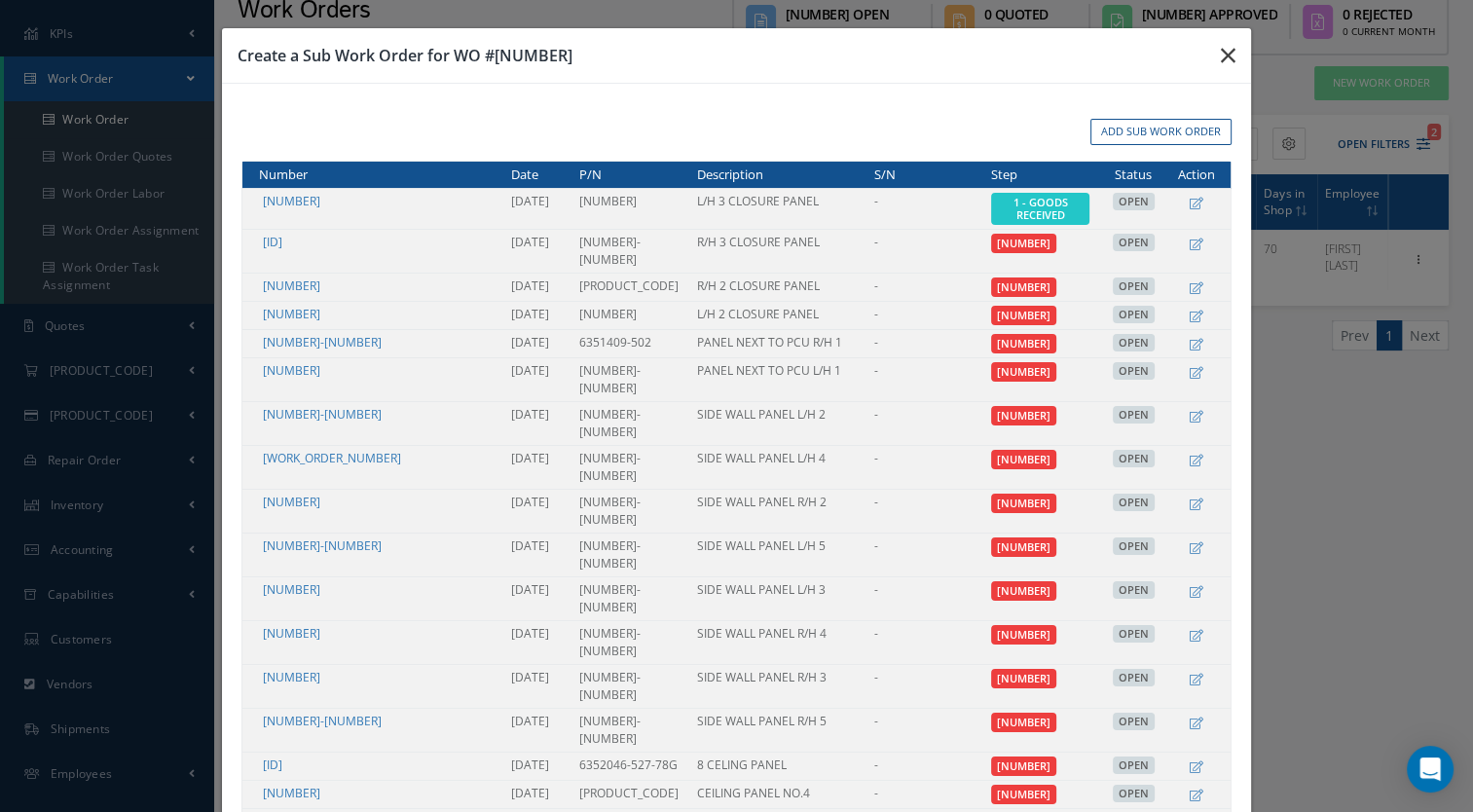 click at bounding box center [1228, 55] 